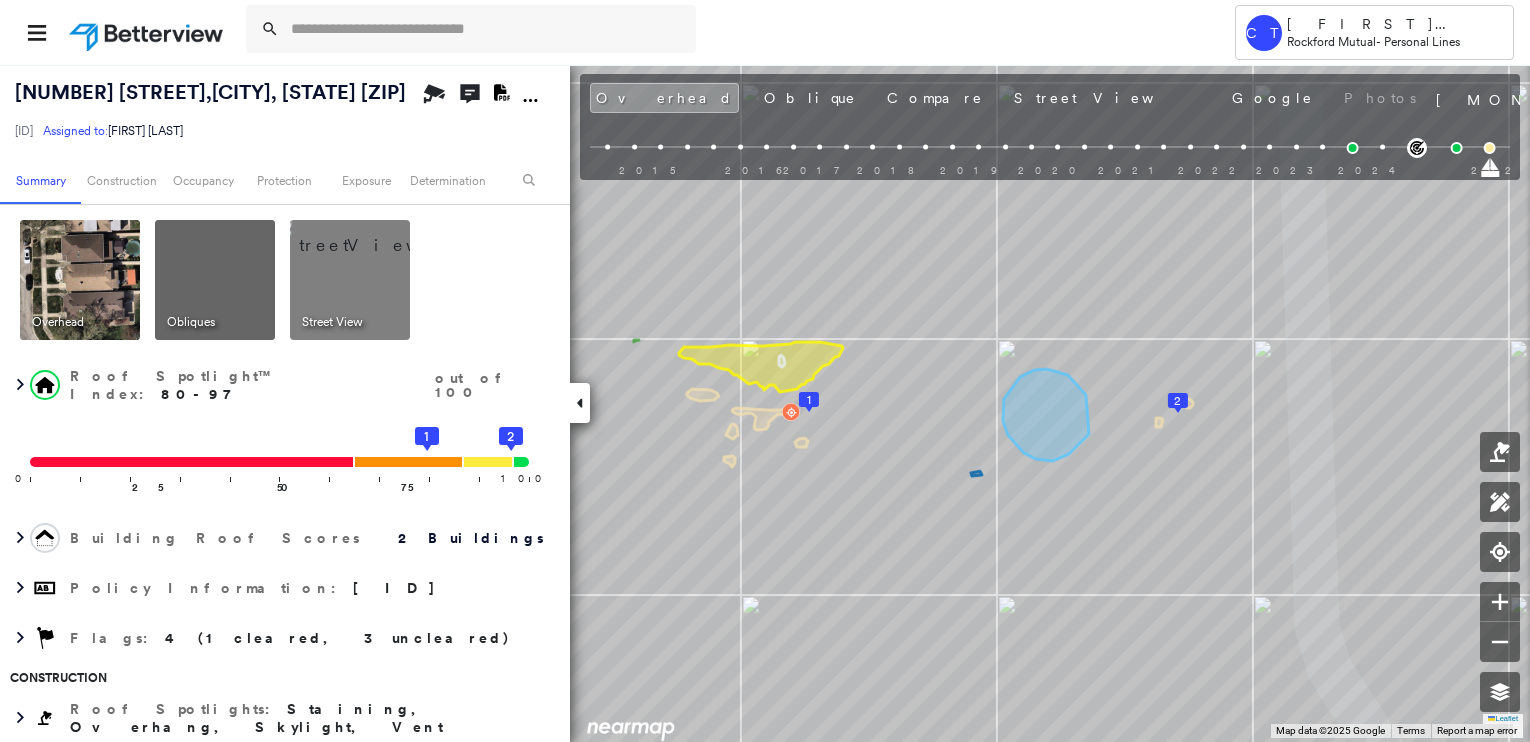 scroll, scrollTop: 0, scrollLeft: 0, axis: both 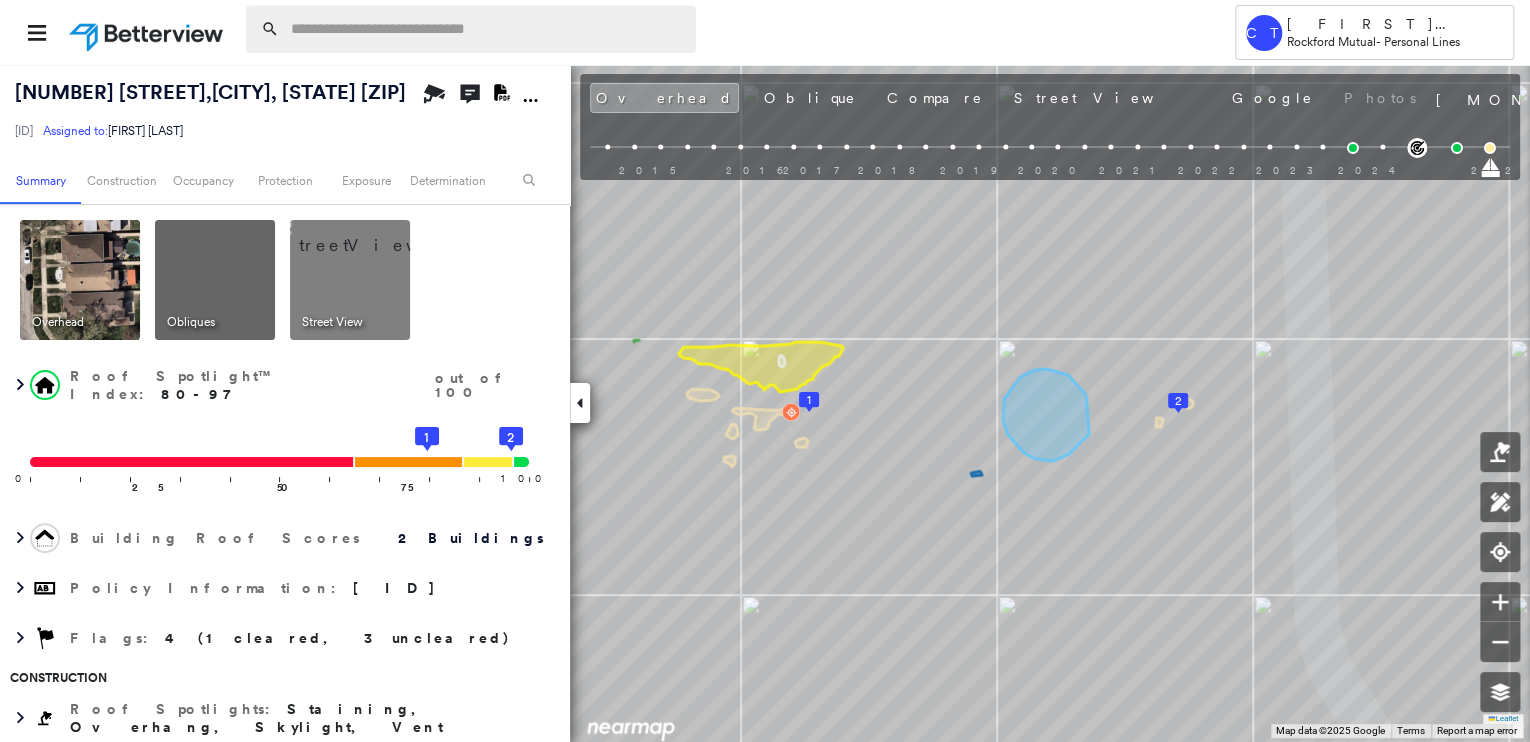 click at bounding box center [487, 29] 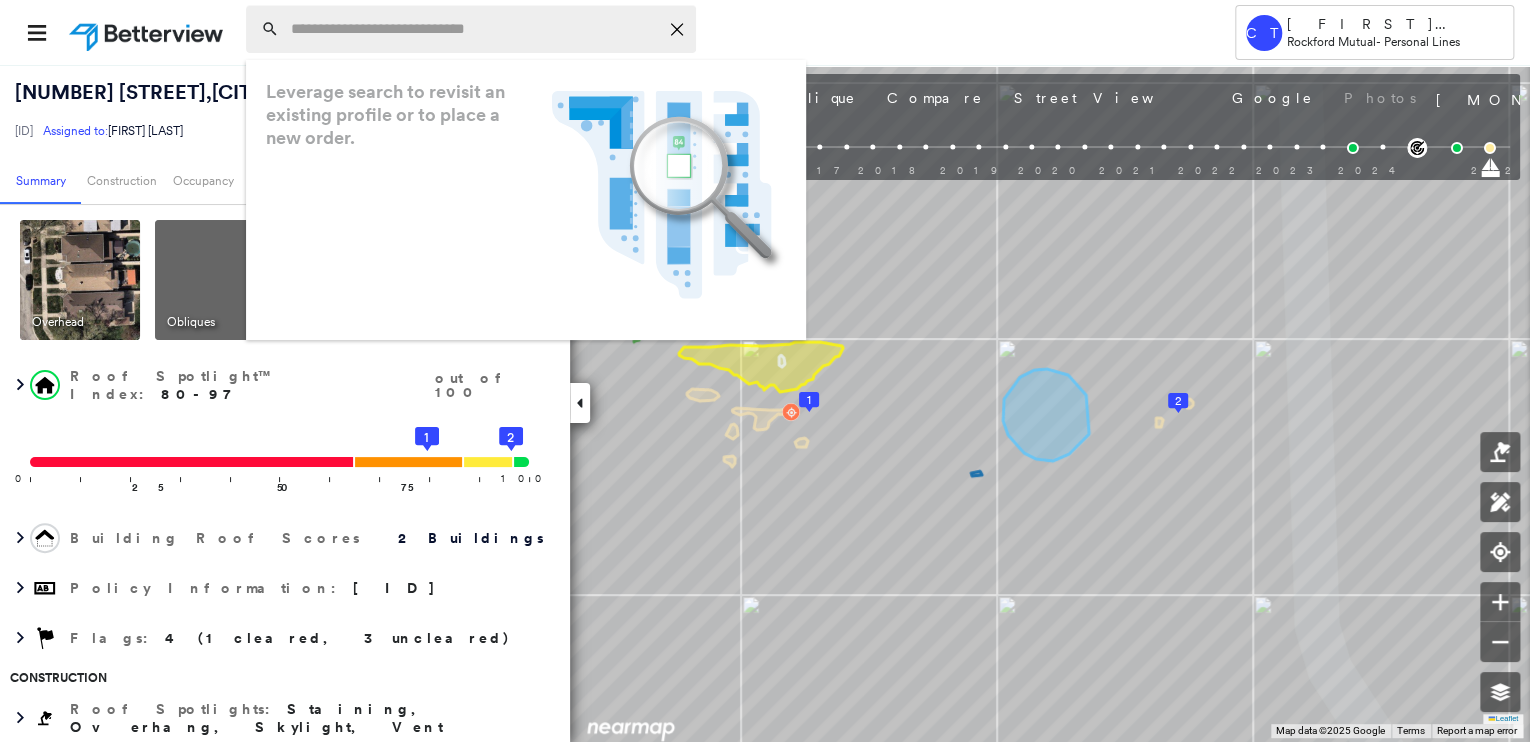 paste on "**********" 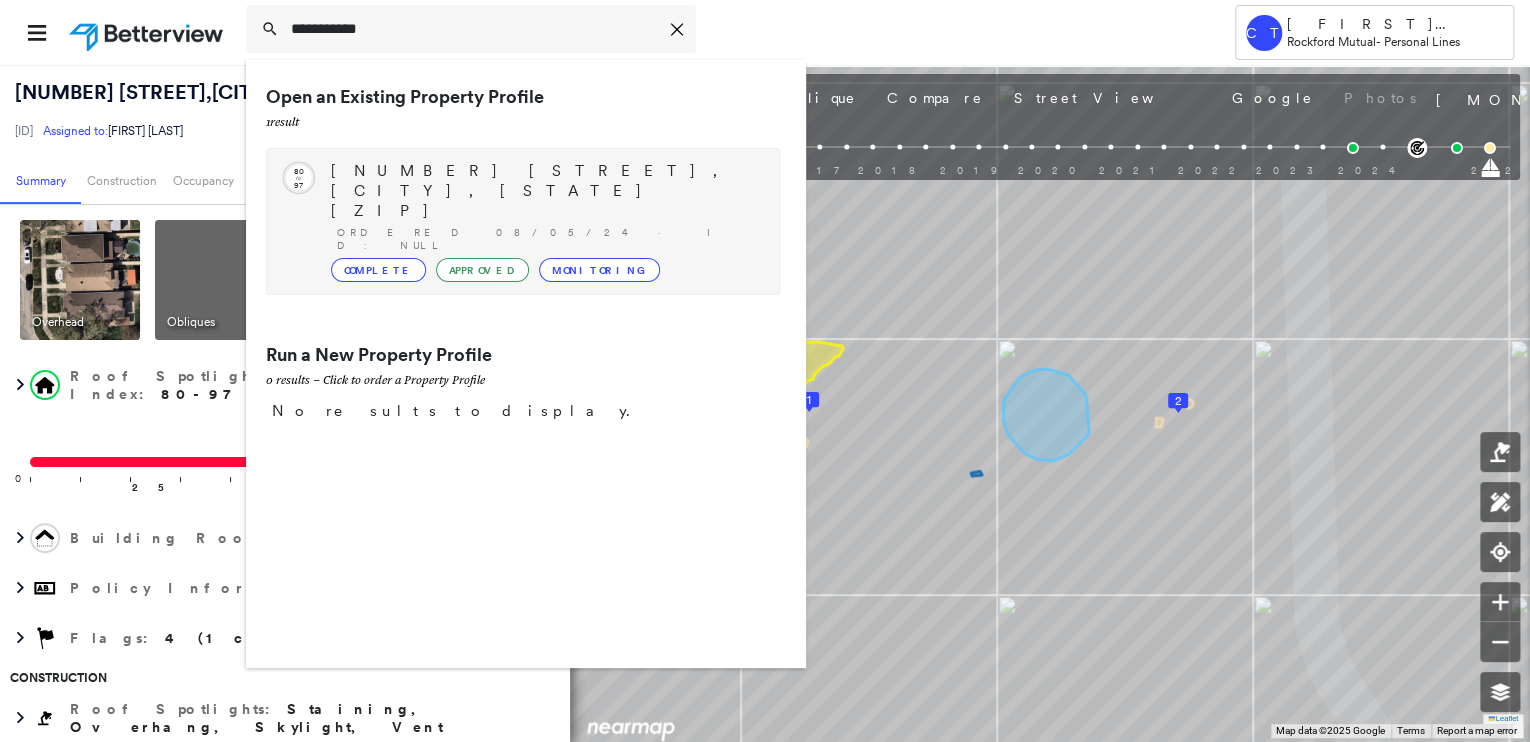 type on "**********" 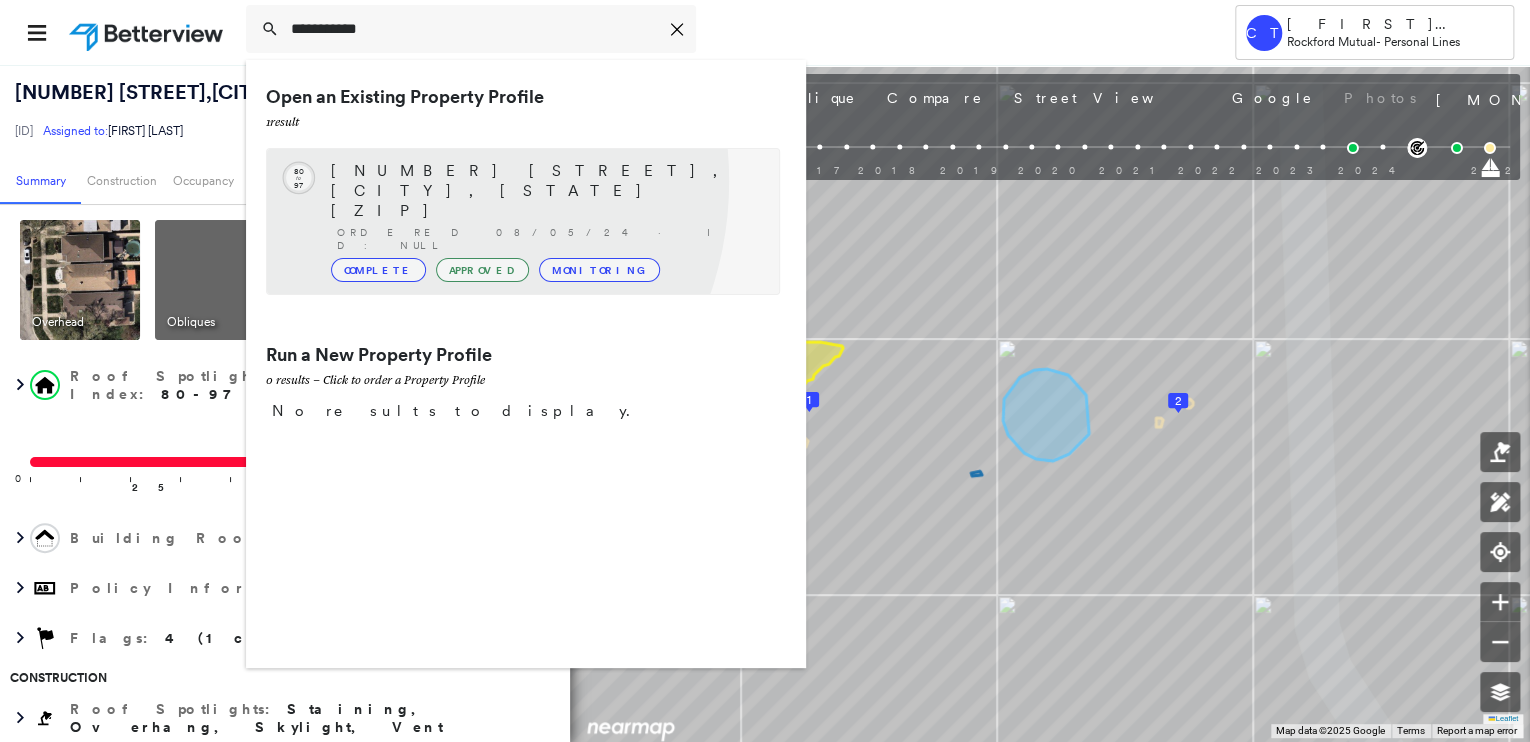 click on "[NUMBER] [STREET], [CITY], [STATE] [ZIP]" at bounding box center (545, 191) 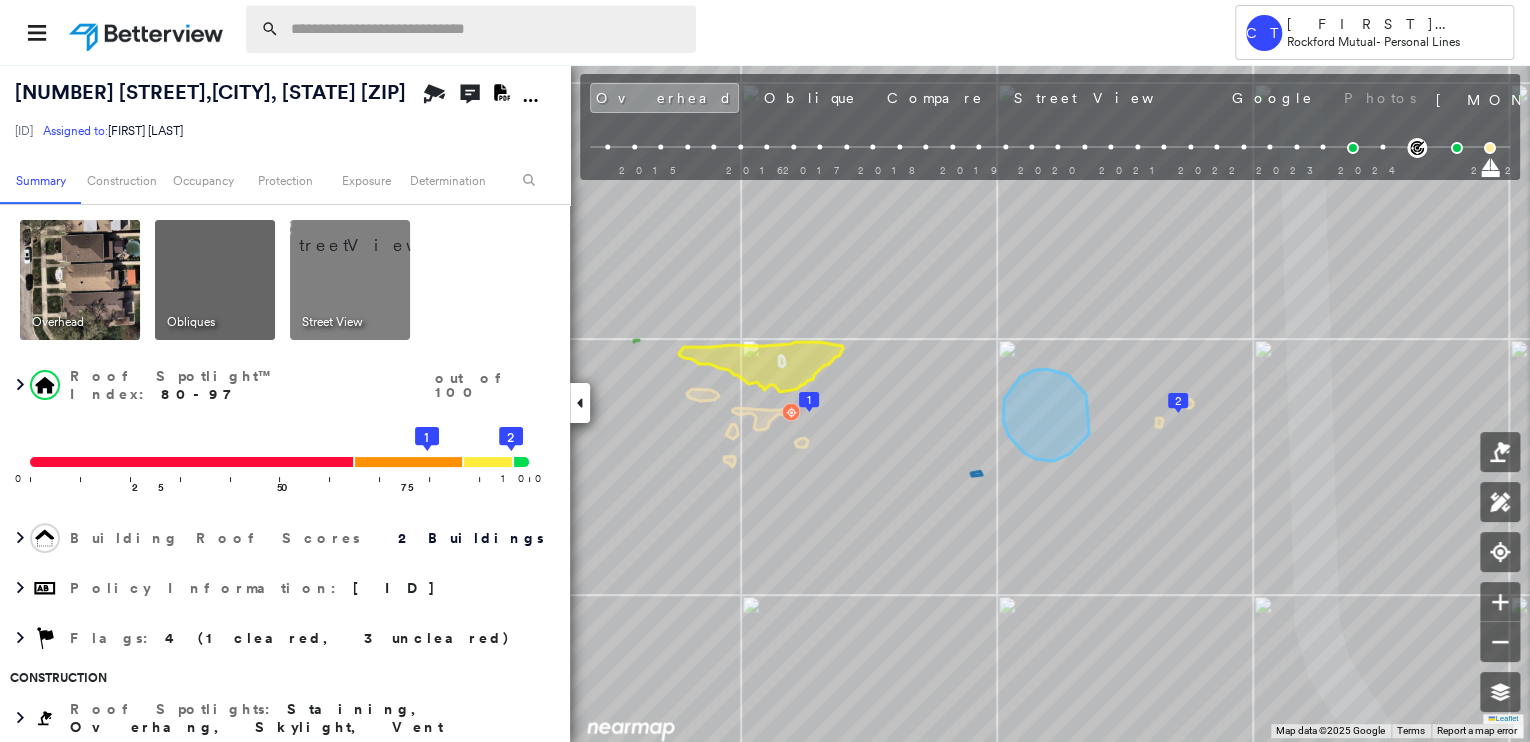 click at bounding box center [487, 29] 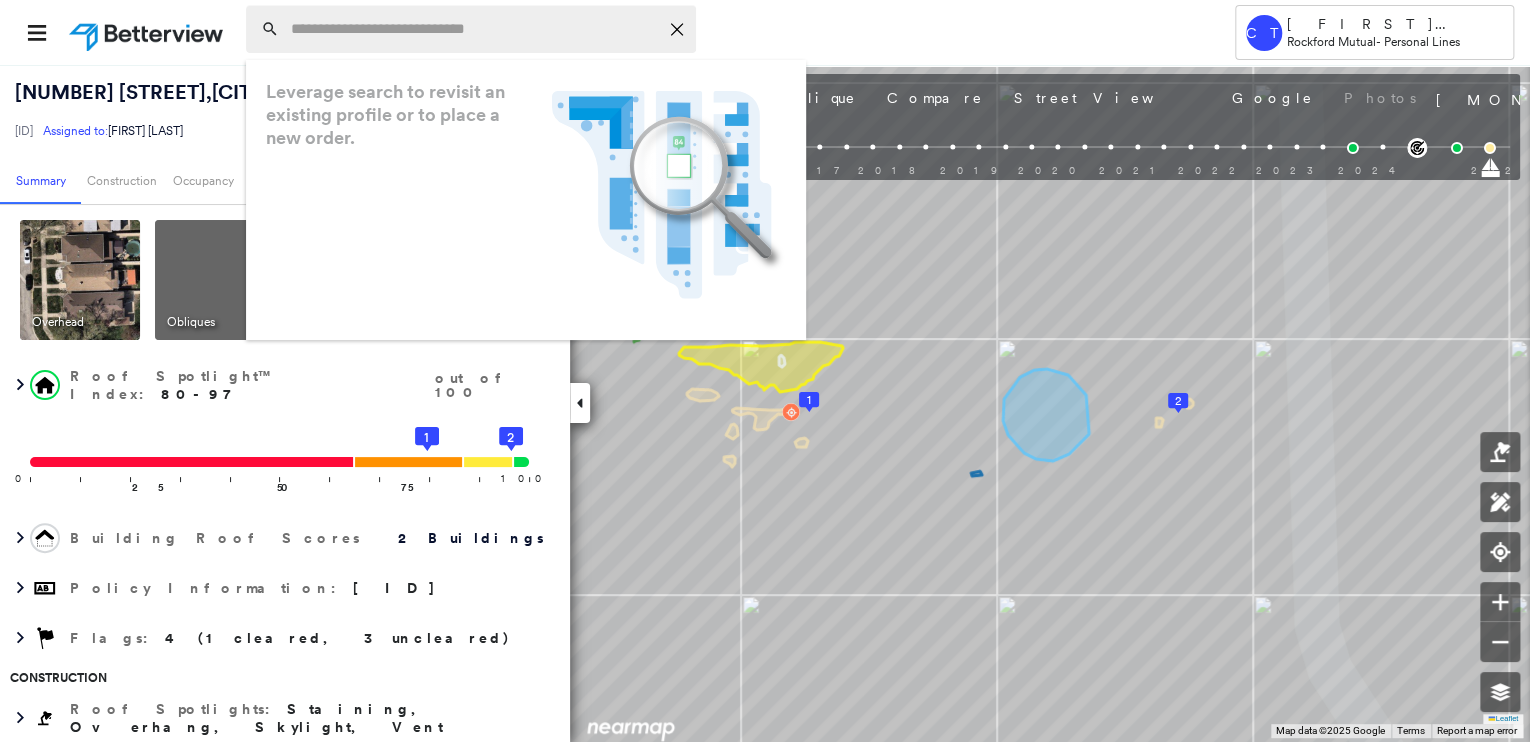 paste on "**********" 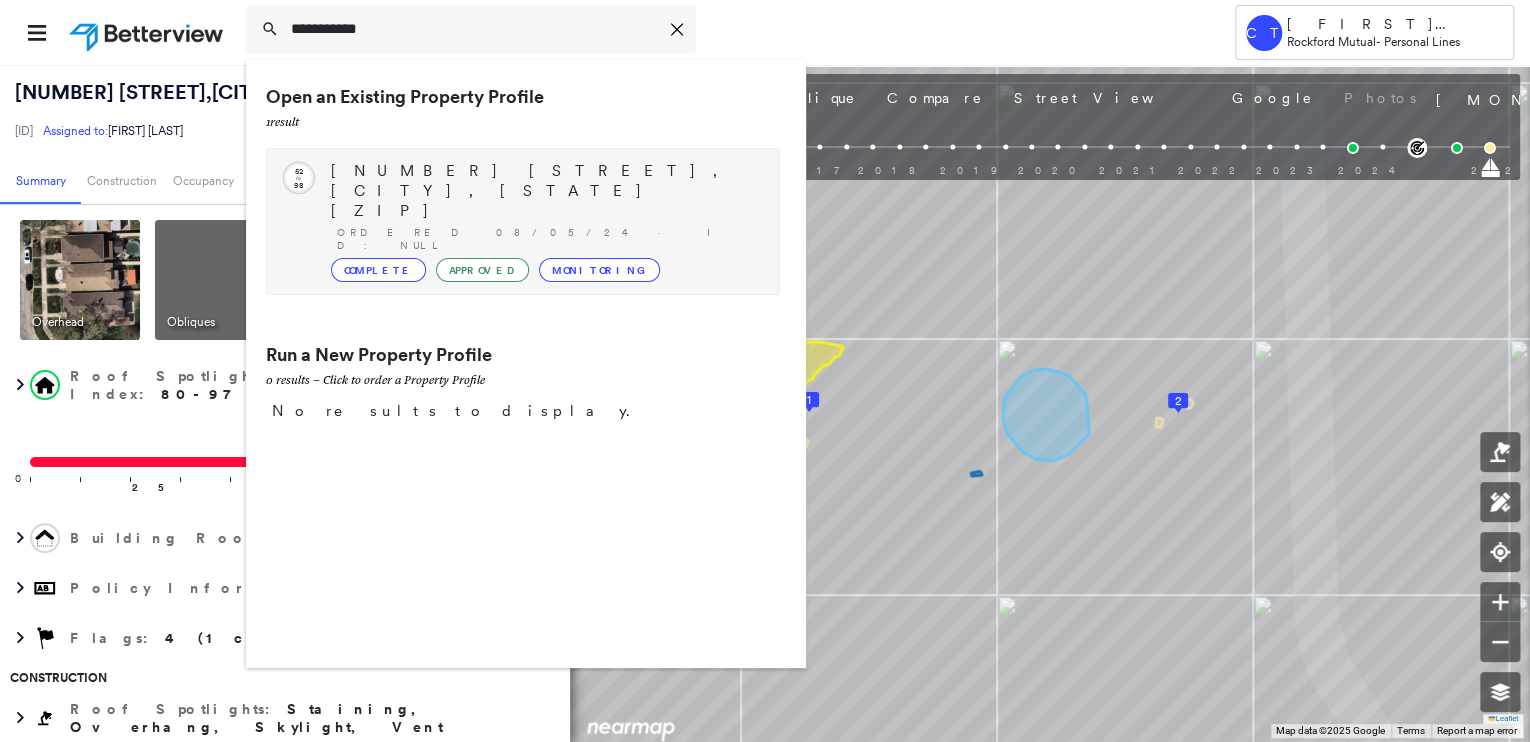 type on "**********" 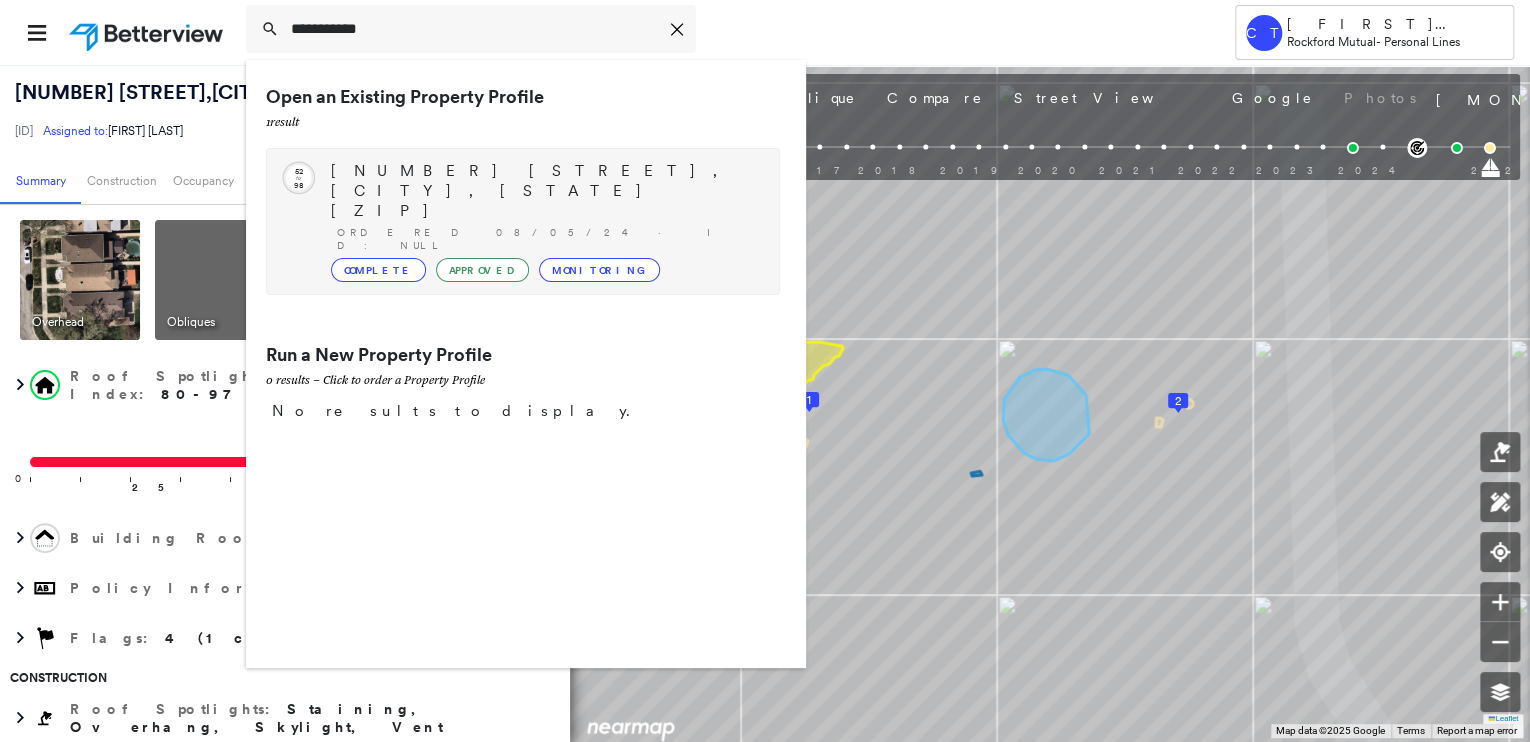 click on "[NUMBER] [STREET], [CITY], [STATE] [ZIP] Ordered [DATE] · ID: null Complete Approved Monitoring" at bounding box center (545, 221) 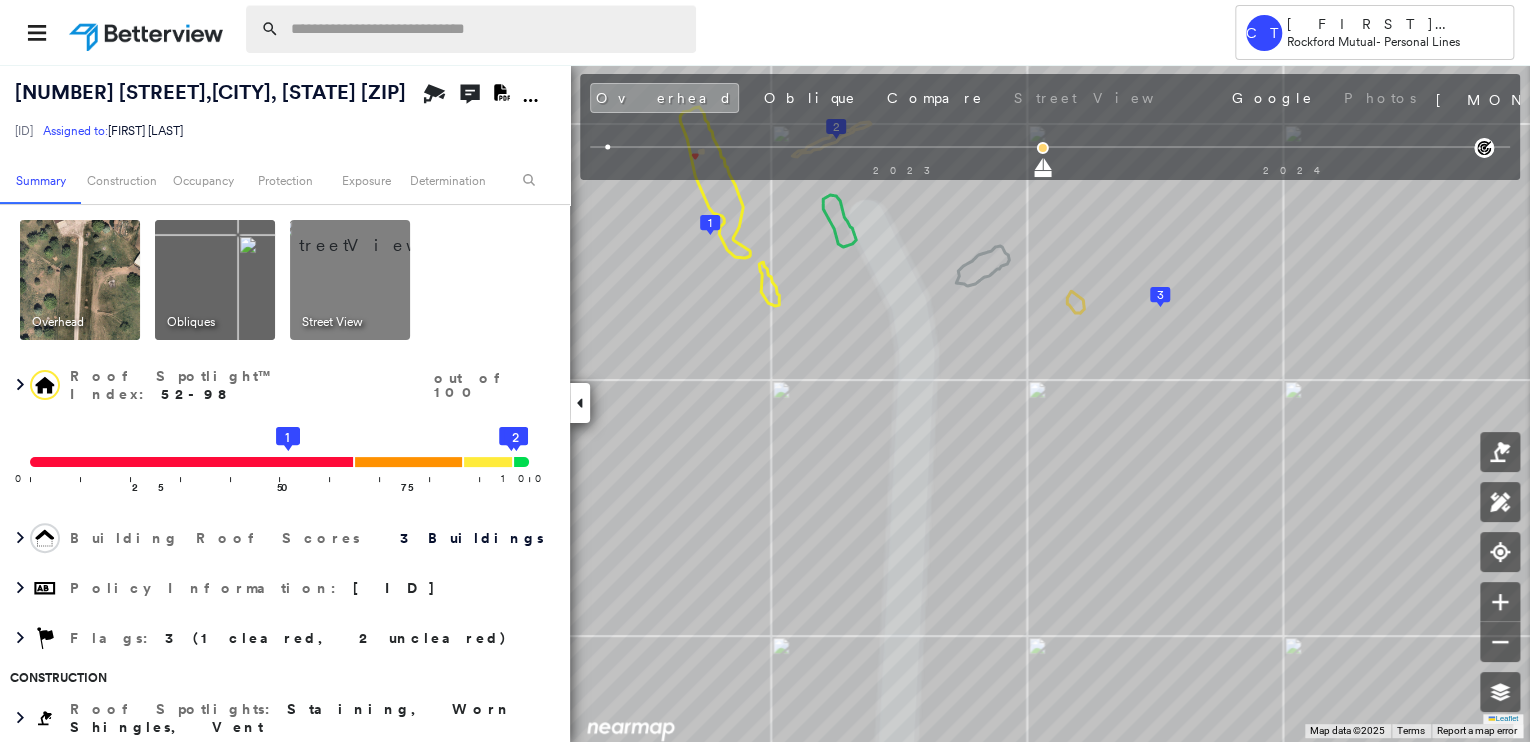 click at bounding box center (487, 29) 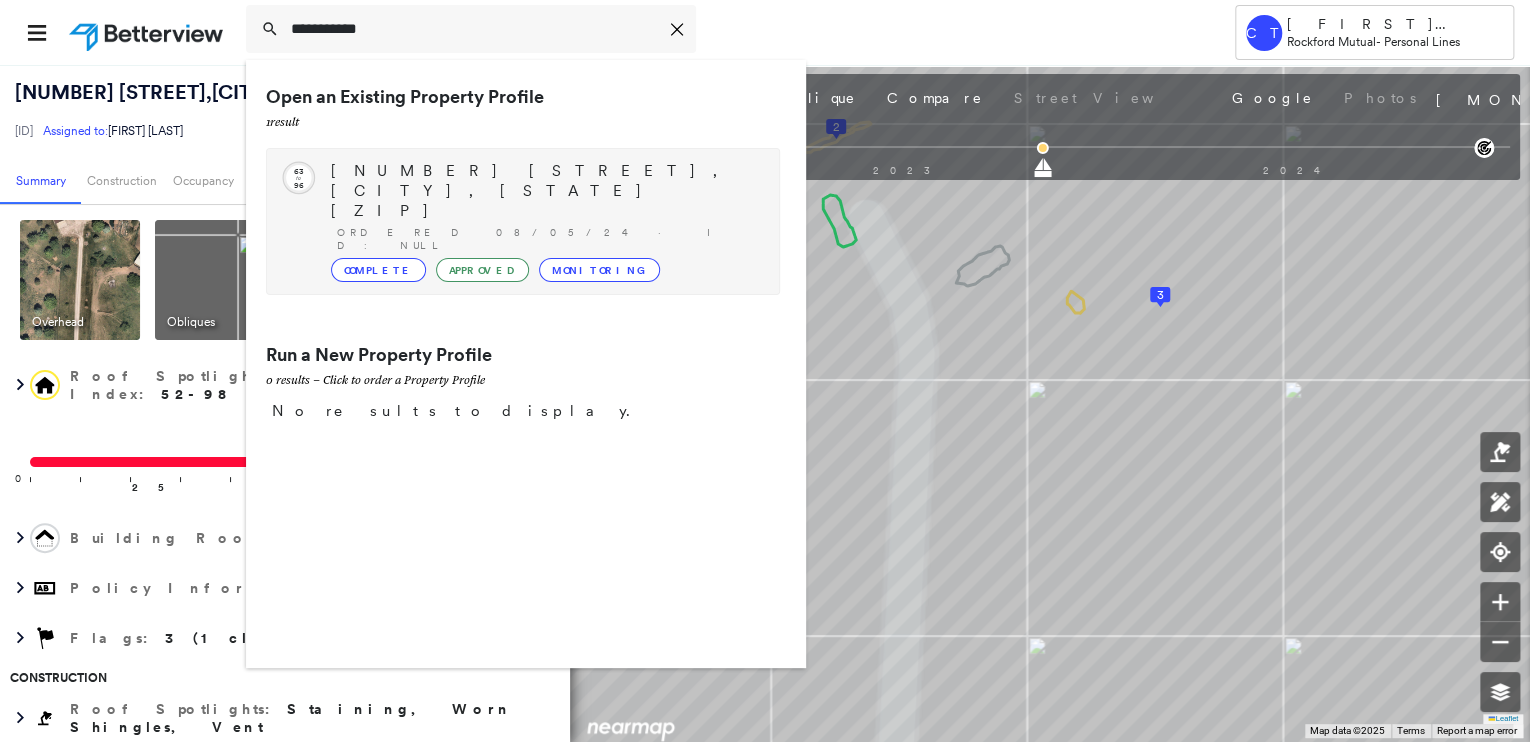 type on "**********" 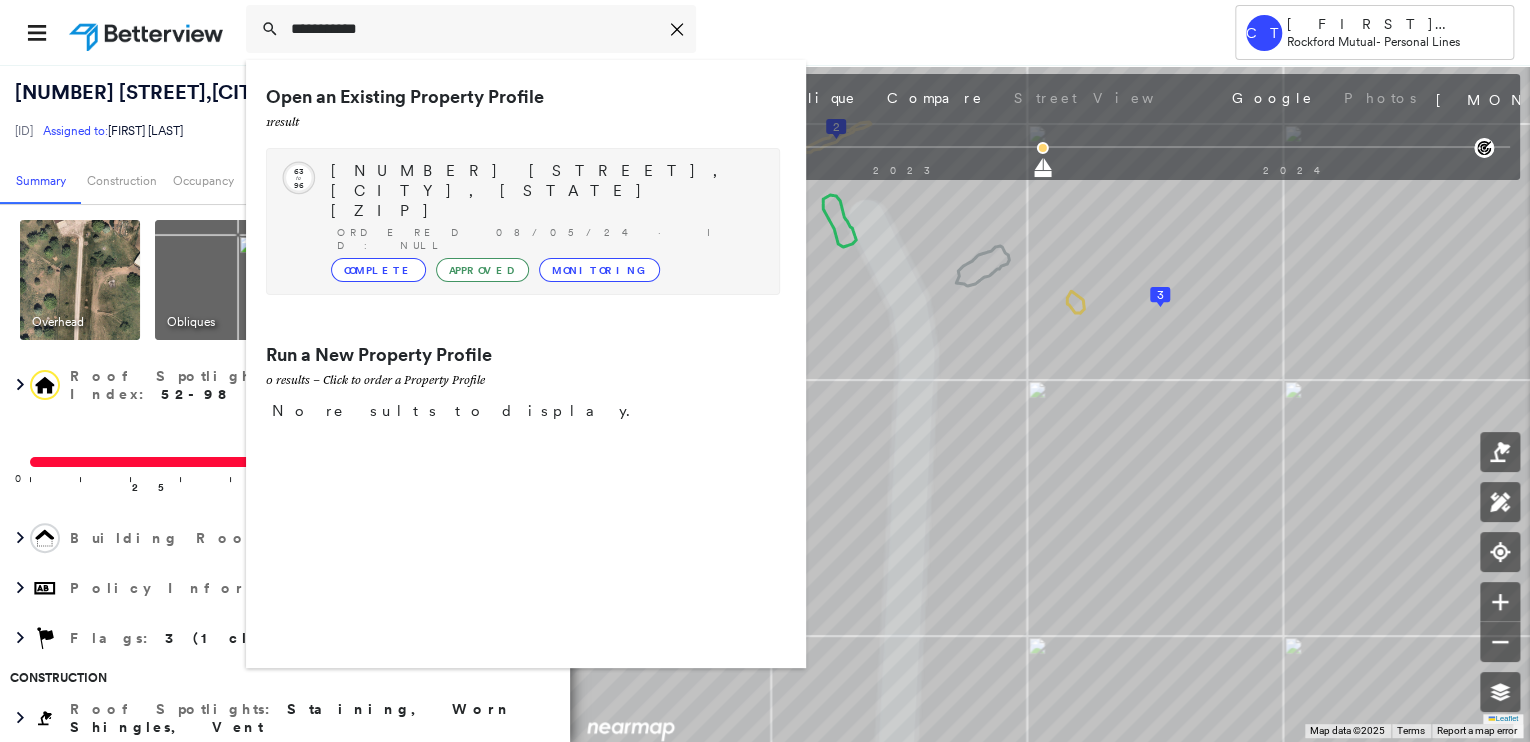 click on "[NUMBER] [STREET], [CITY], [STATE] [ZIP]" at bounding box center [545, 191] 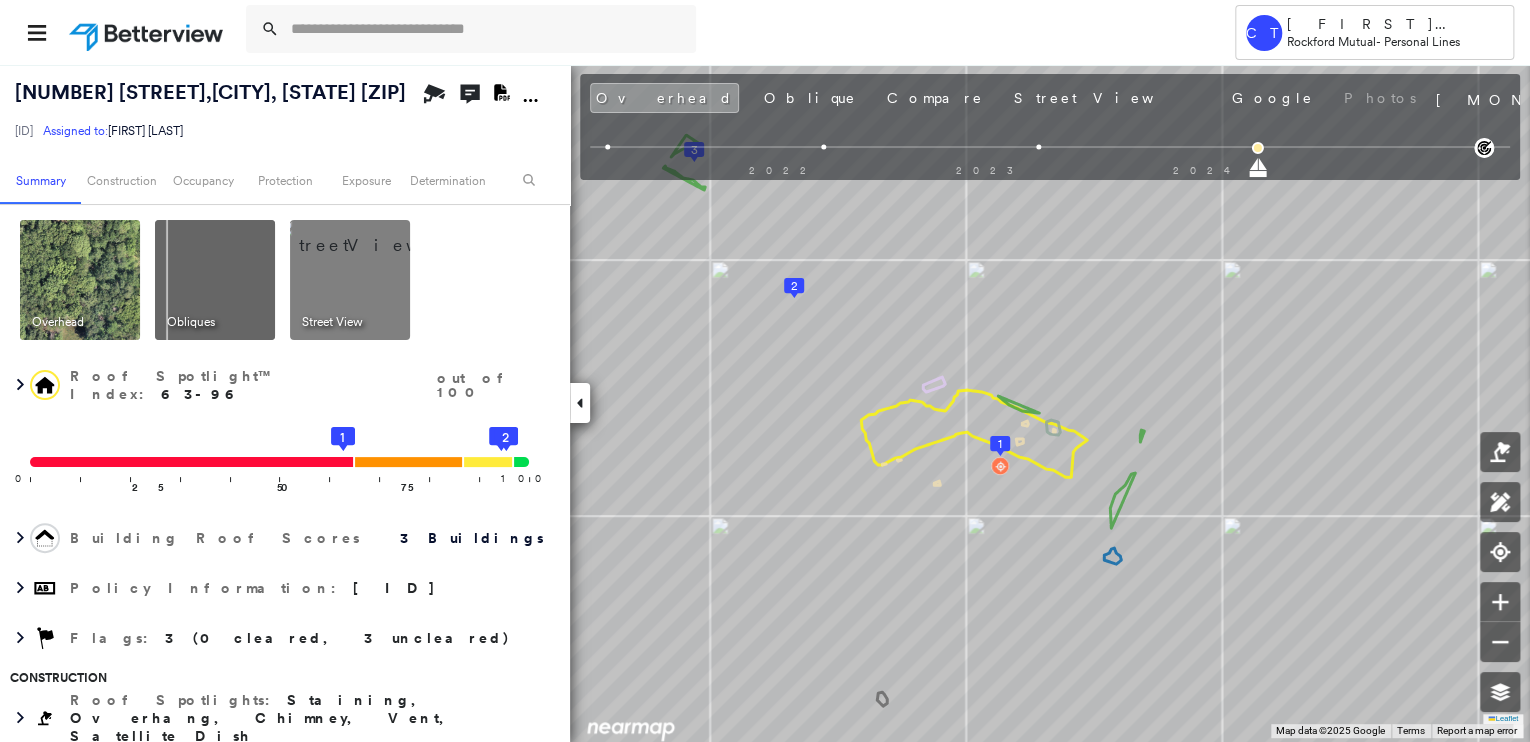 click at bounding box center [374, 235] 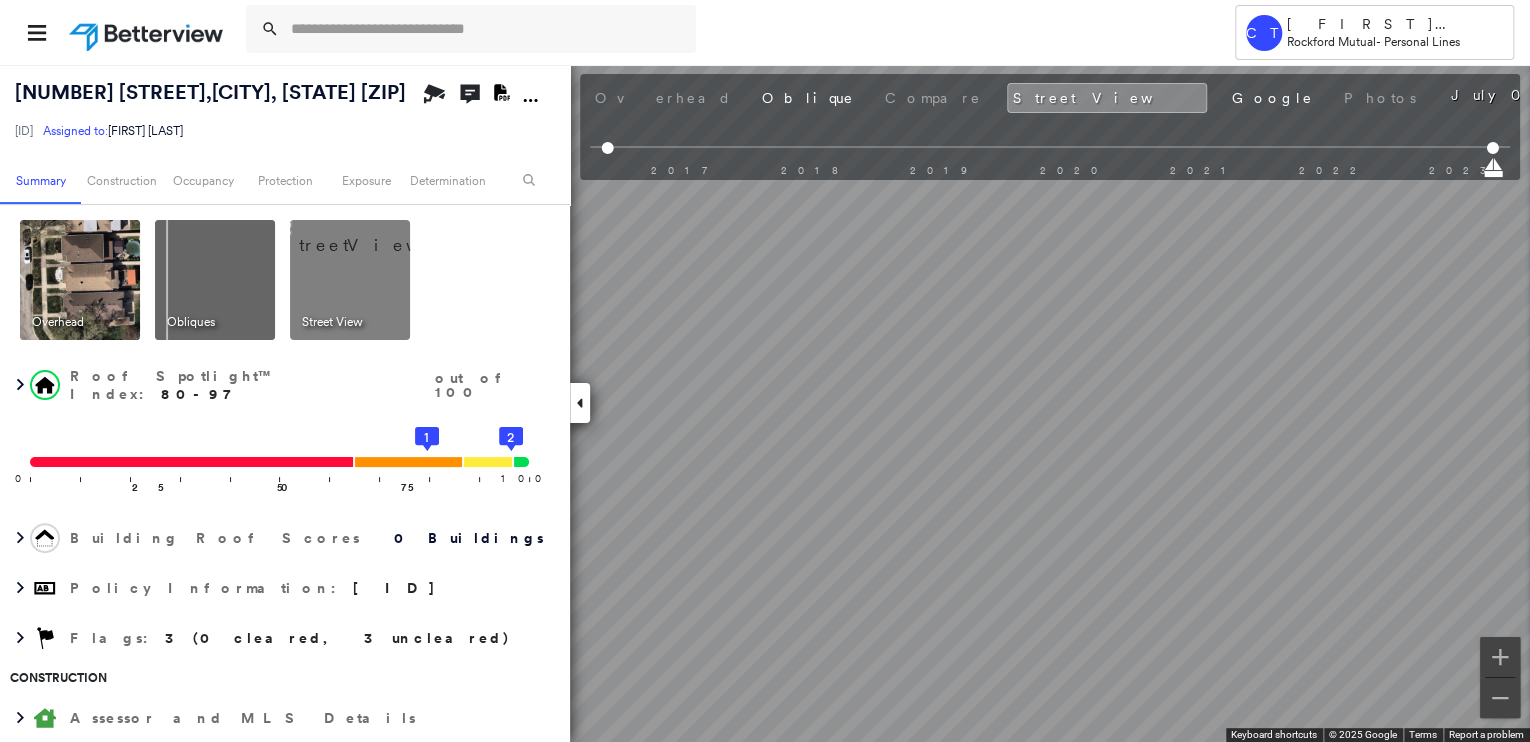 click at bounding box center (80, 280) 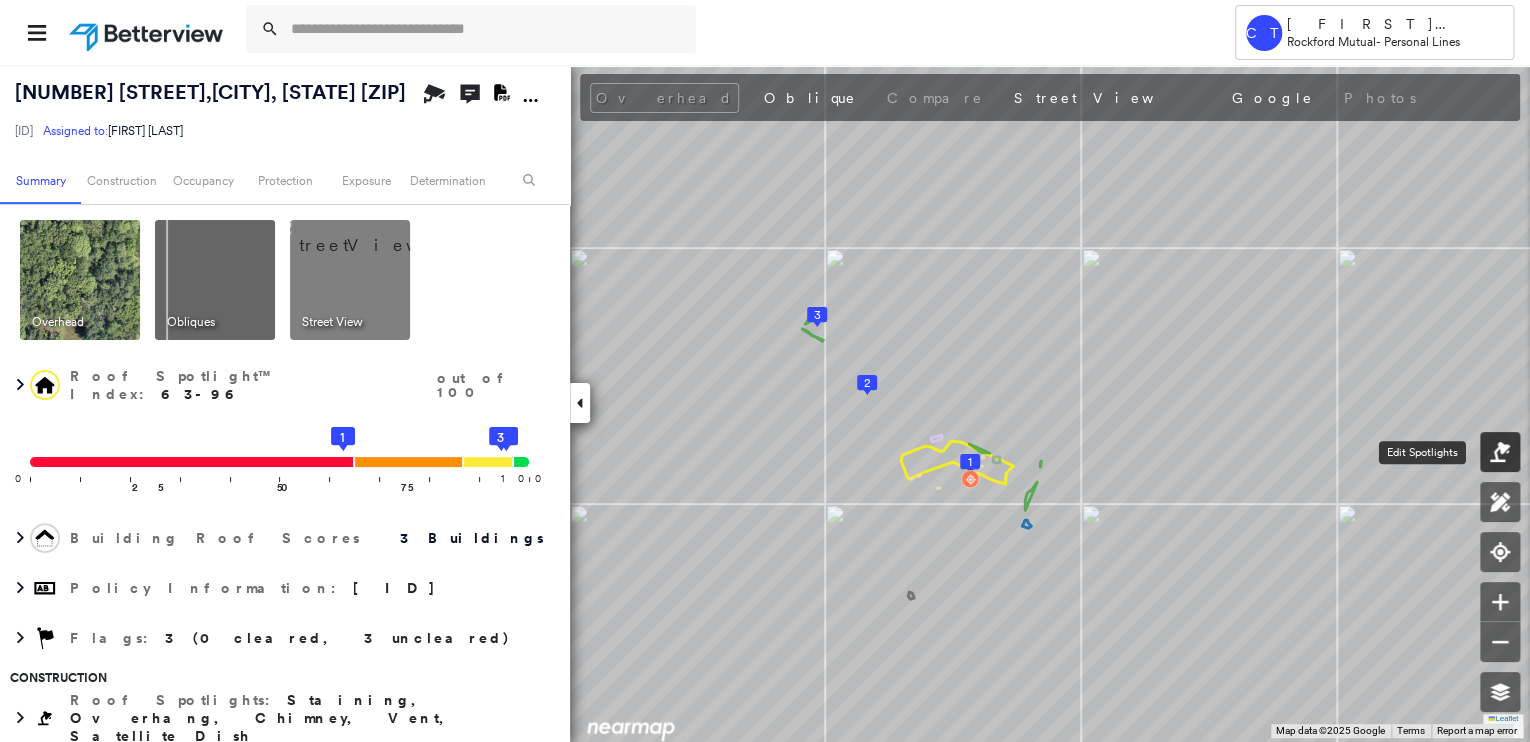 click 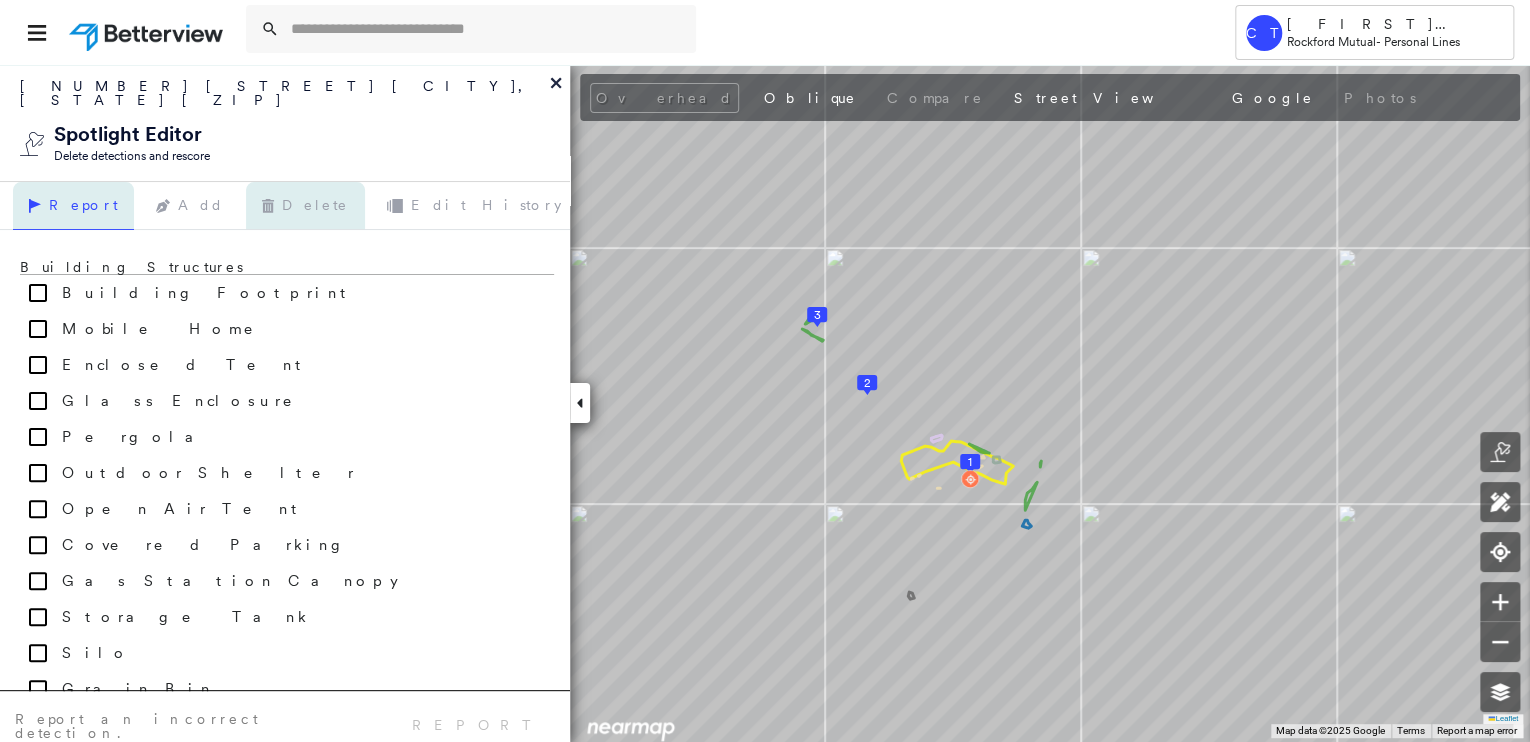 click on "Delete" at bounding box center [305, 206] 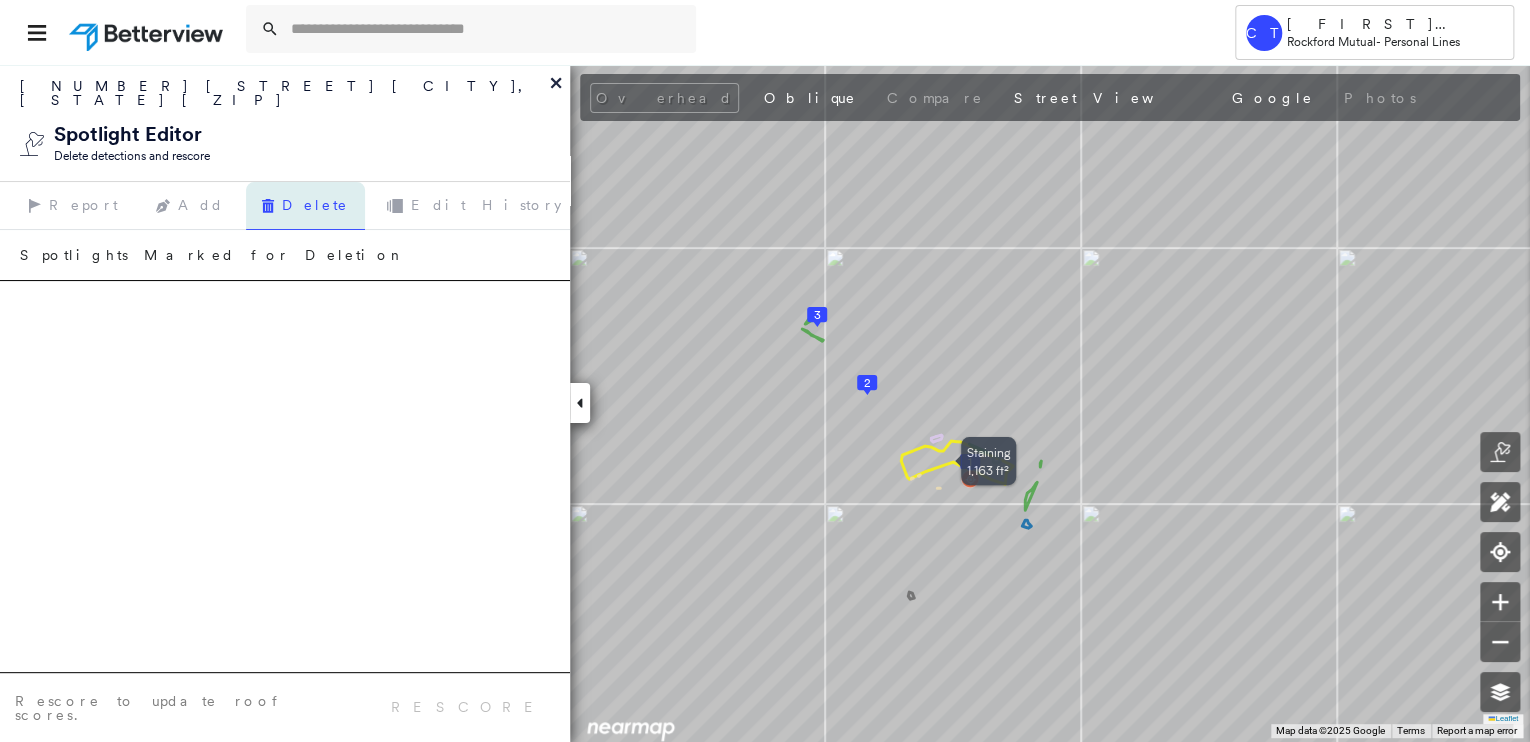 click 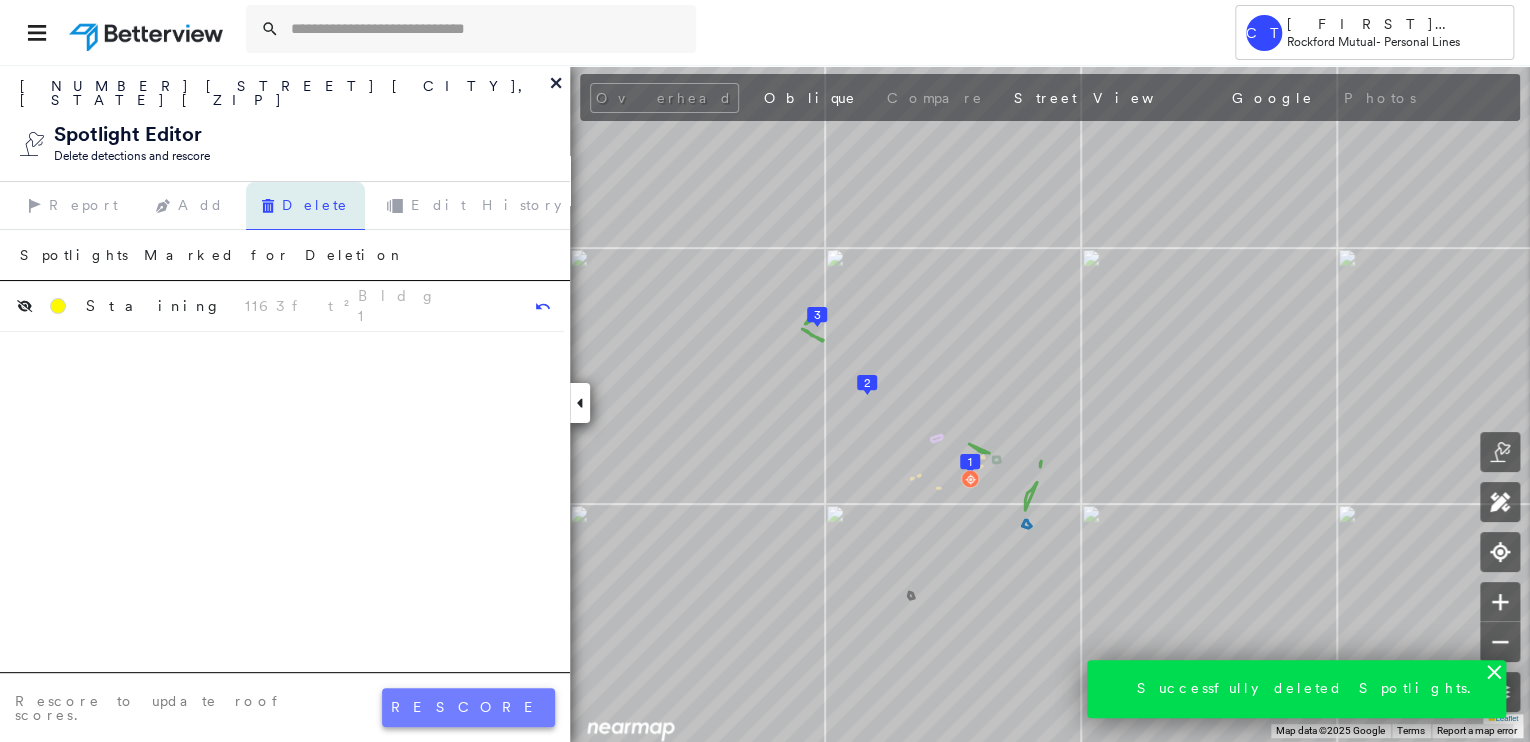 click on "rescore" at bounding box center [468, 707] 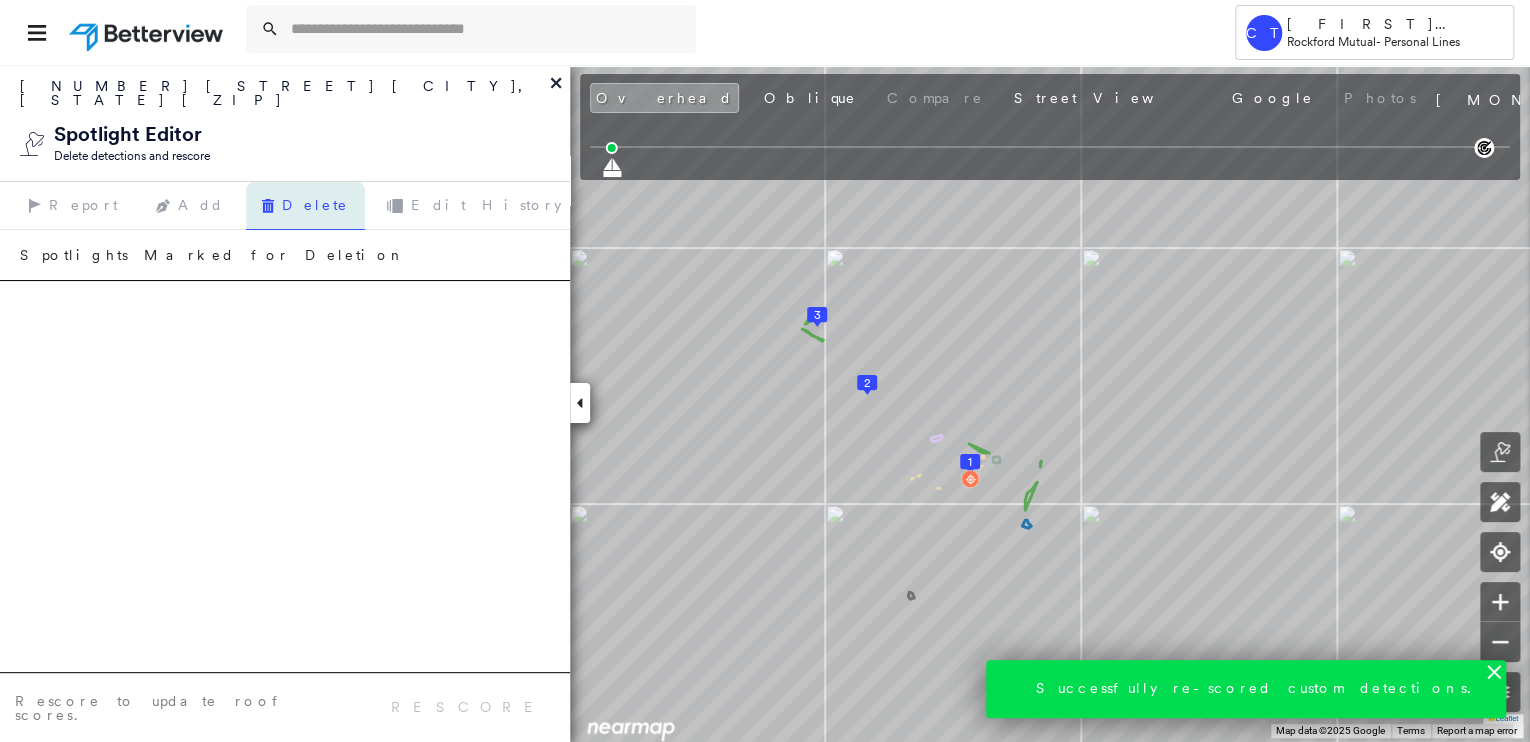 click 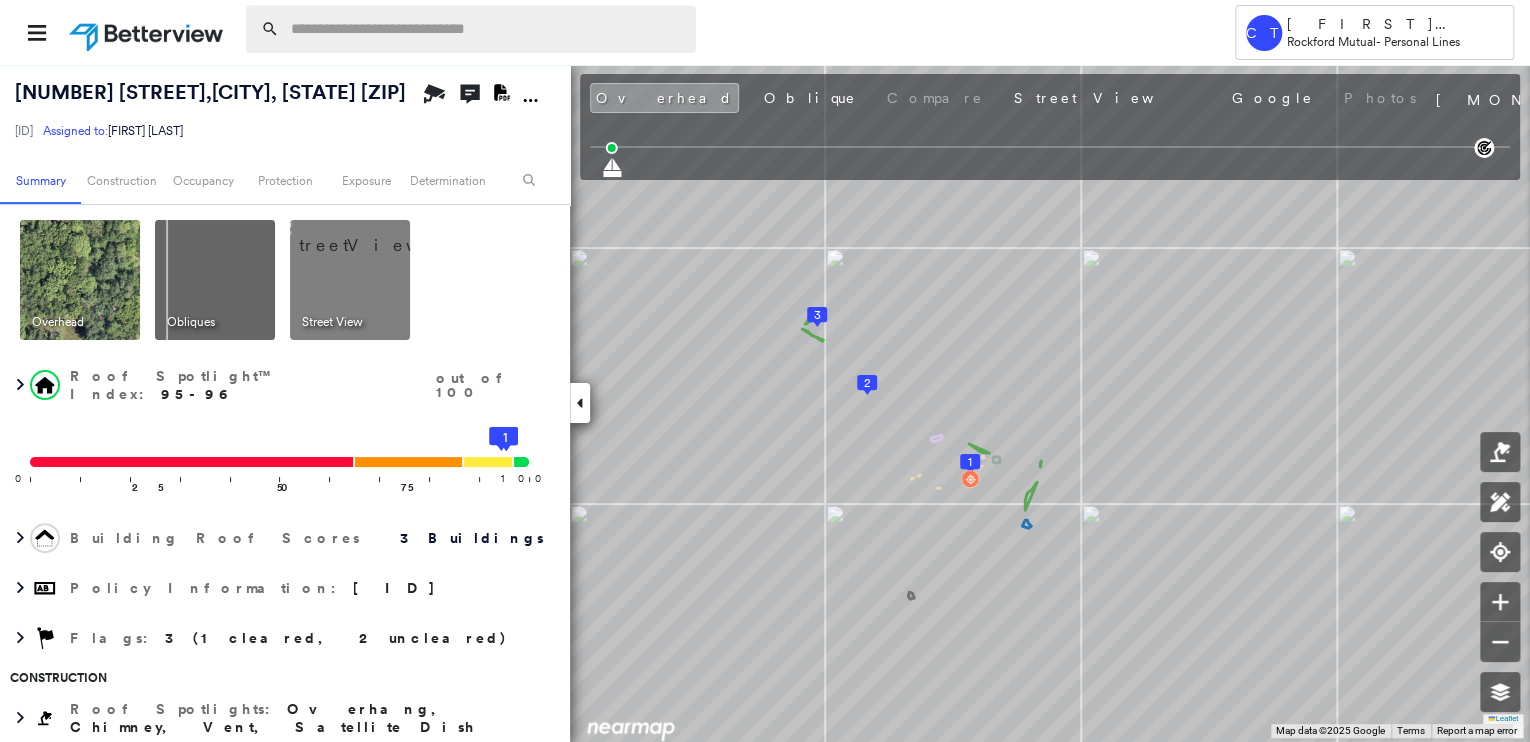 click at bounding box center (487, 29) 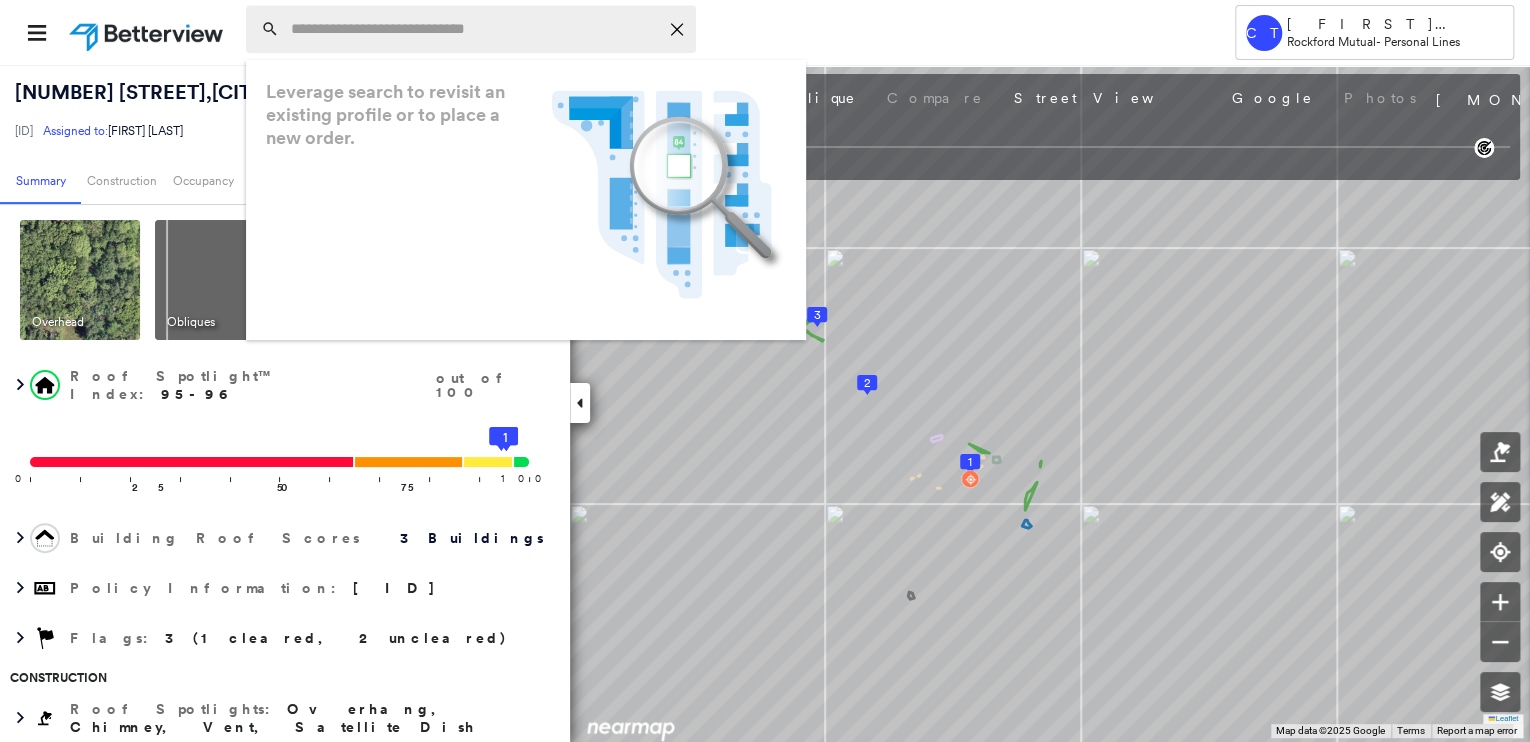 paste on "**********" 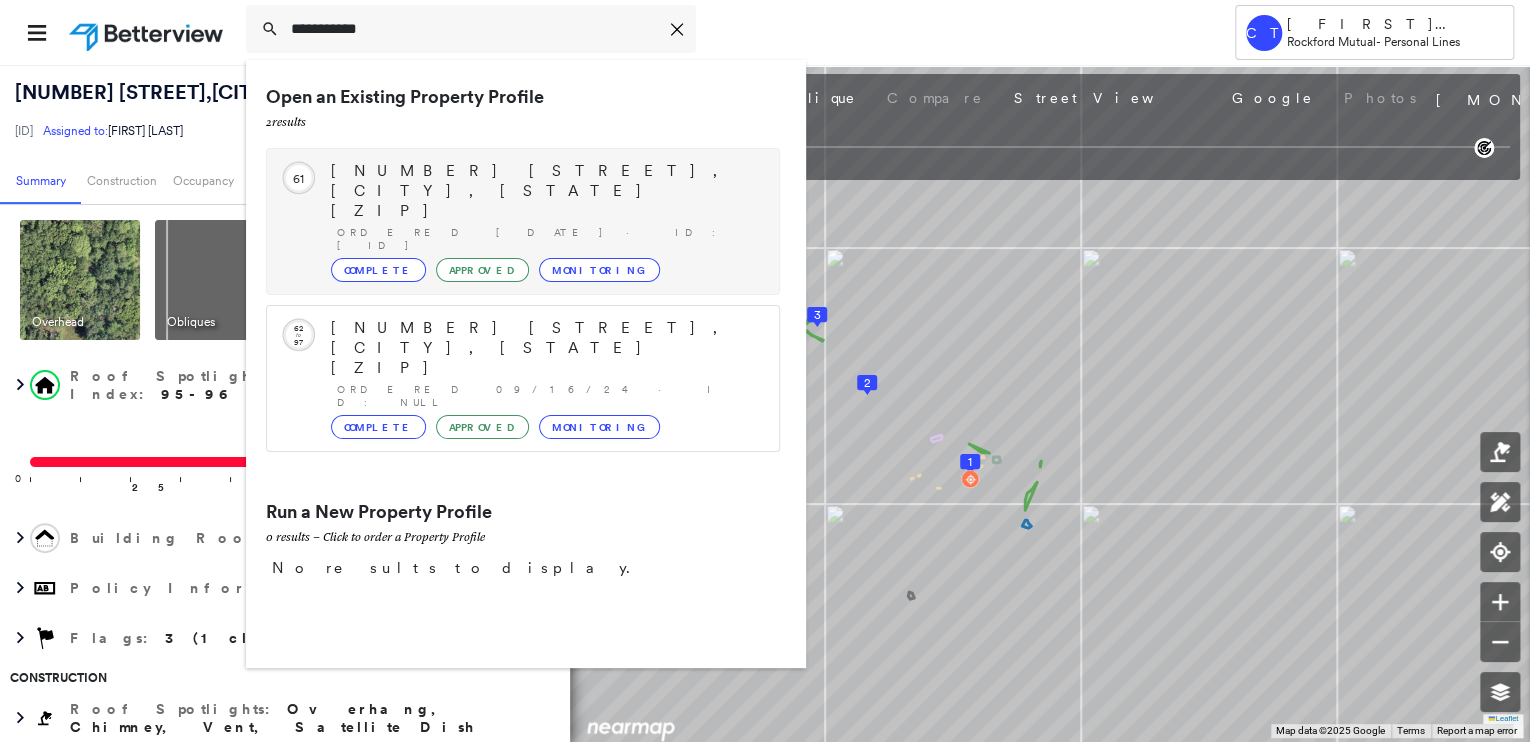 type on "**********" 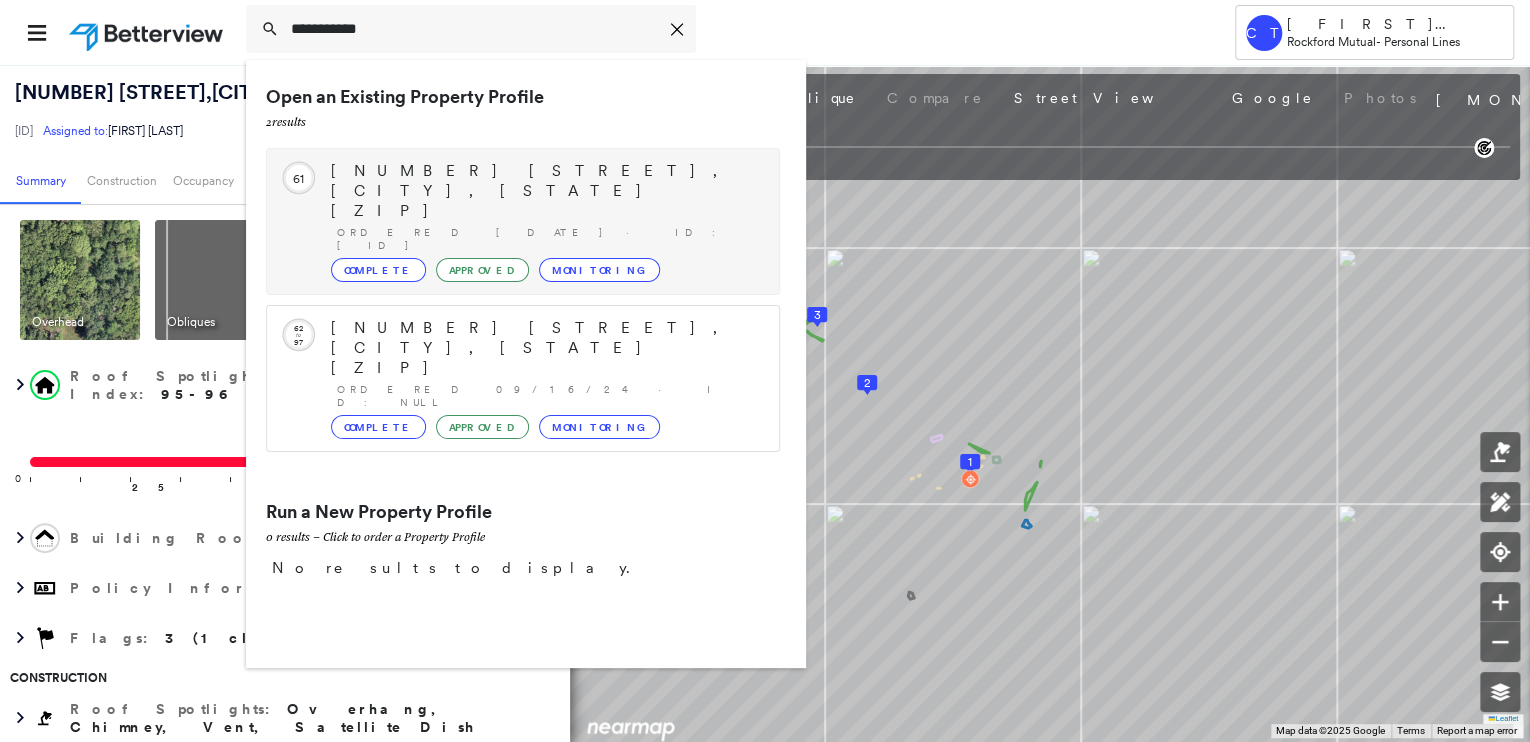 click on "Ordered [DATE] · ID: [ID]" at bounding box center [548, 239] 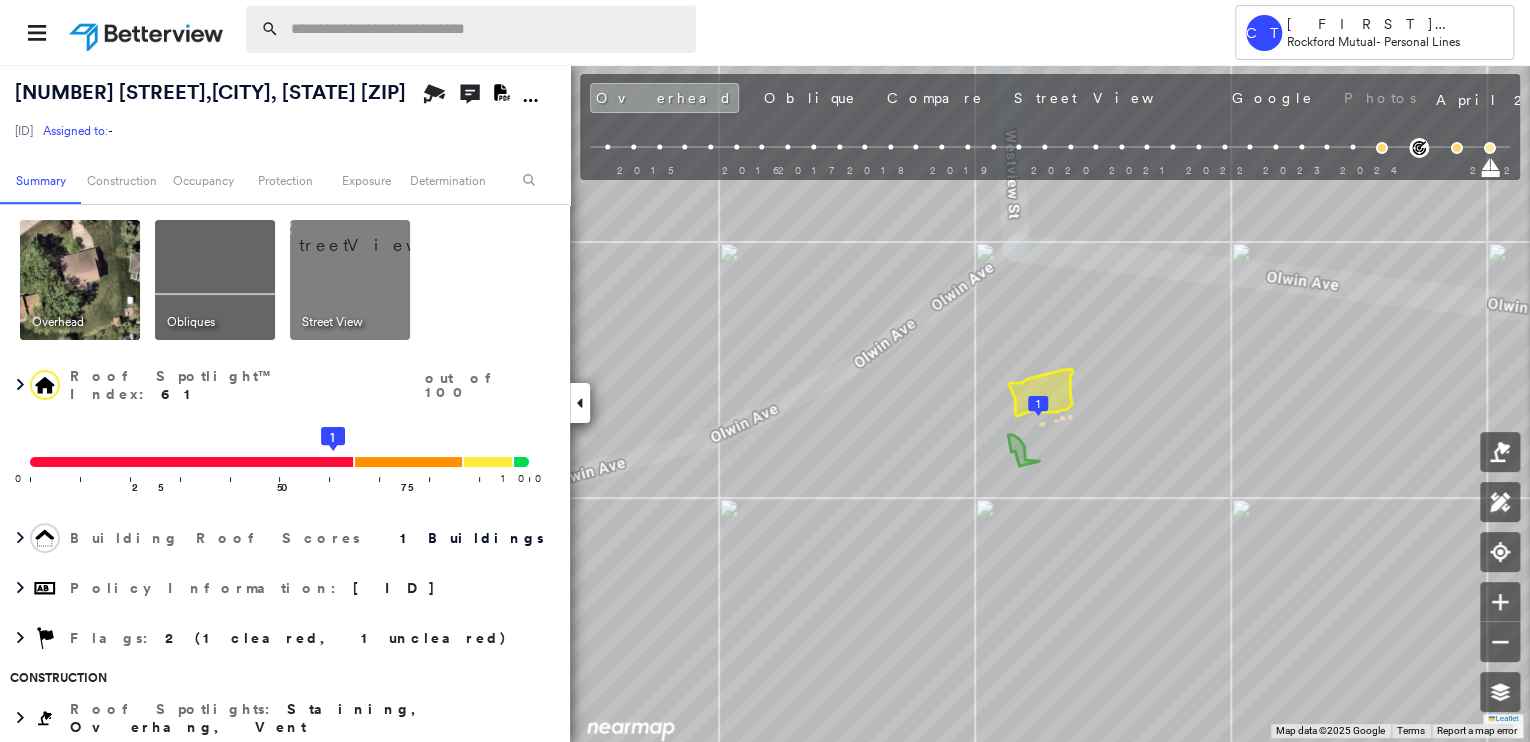 click at bounding box center (487, 29) 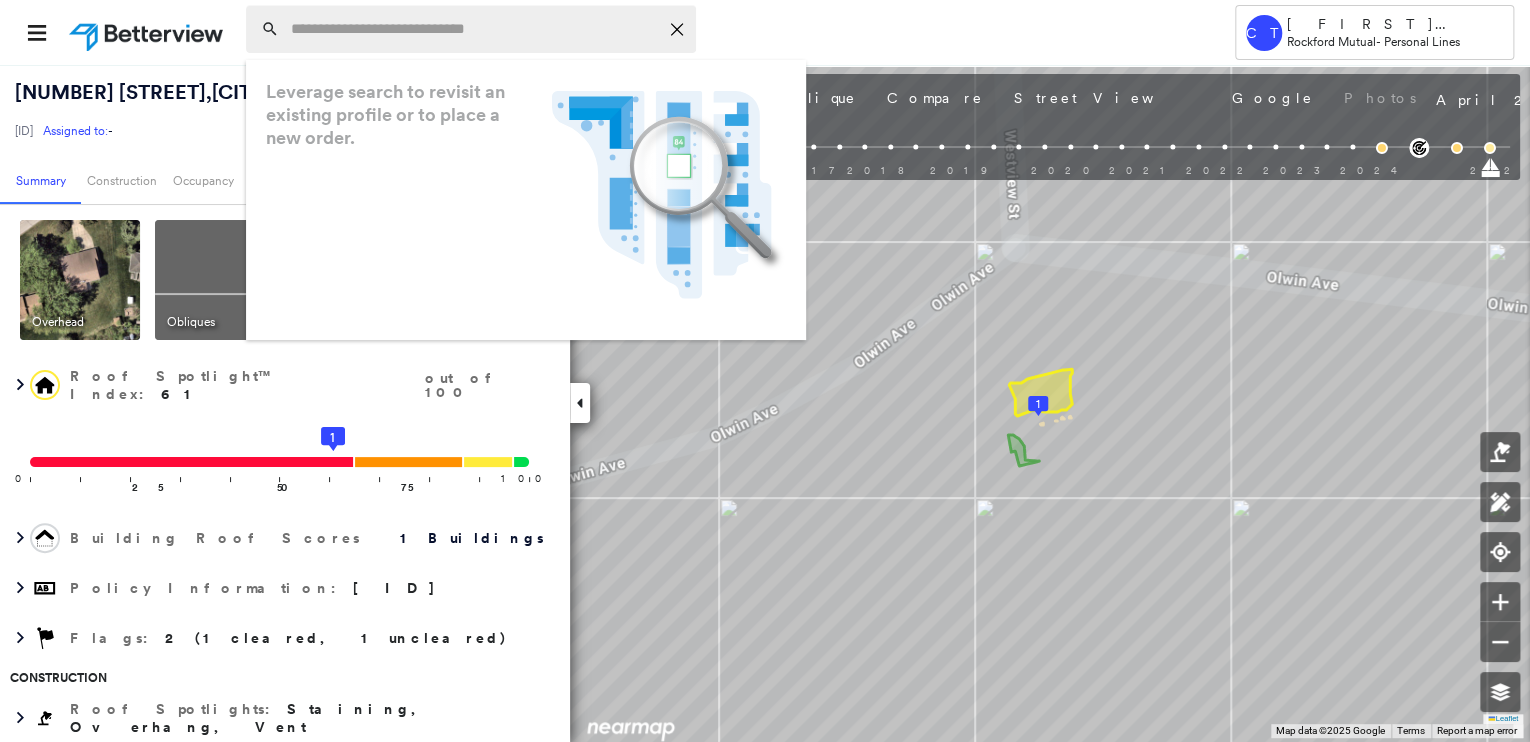 paste on "**********" 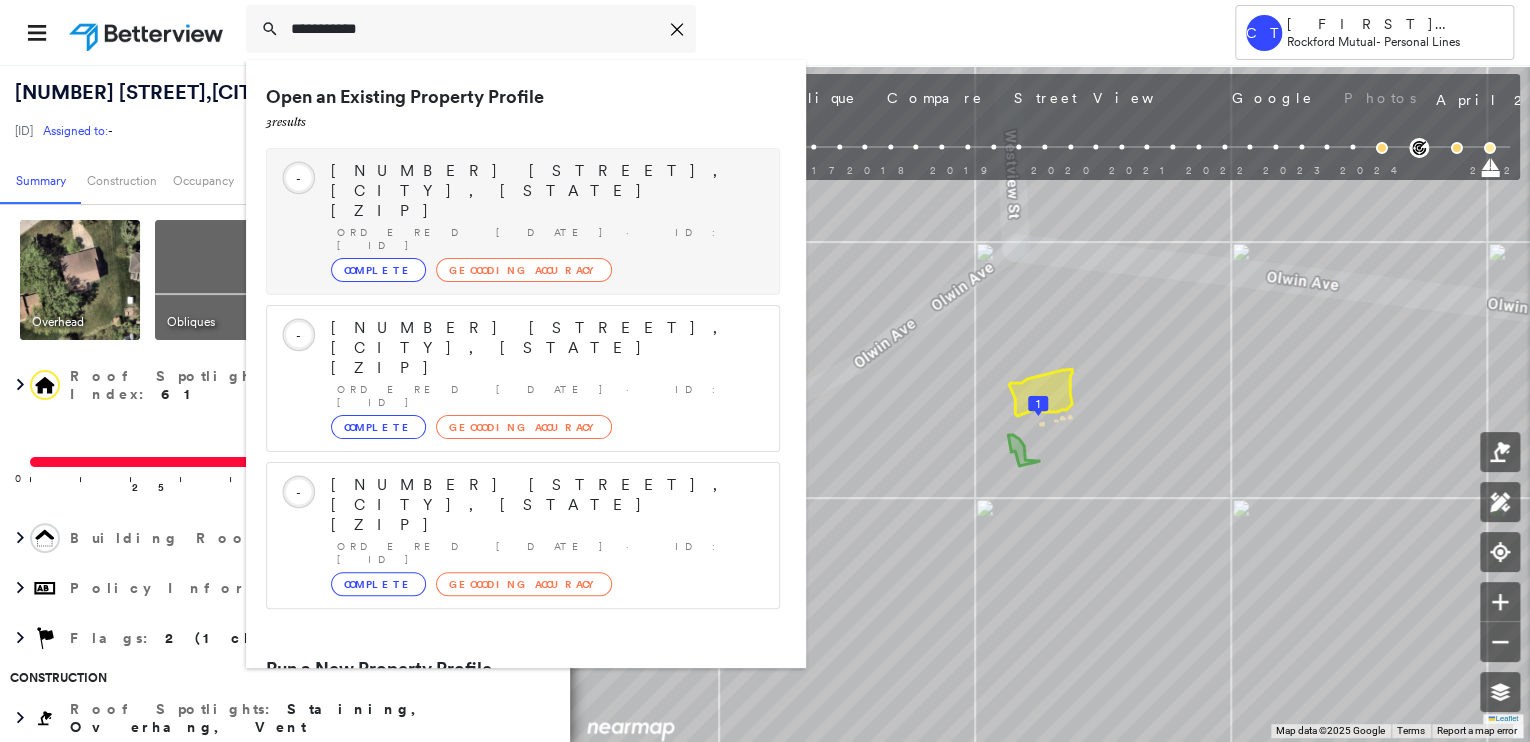 type on "**********" 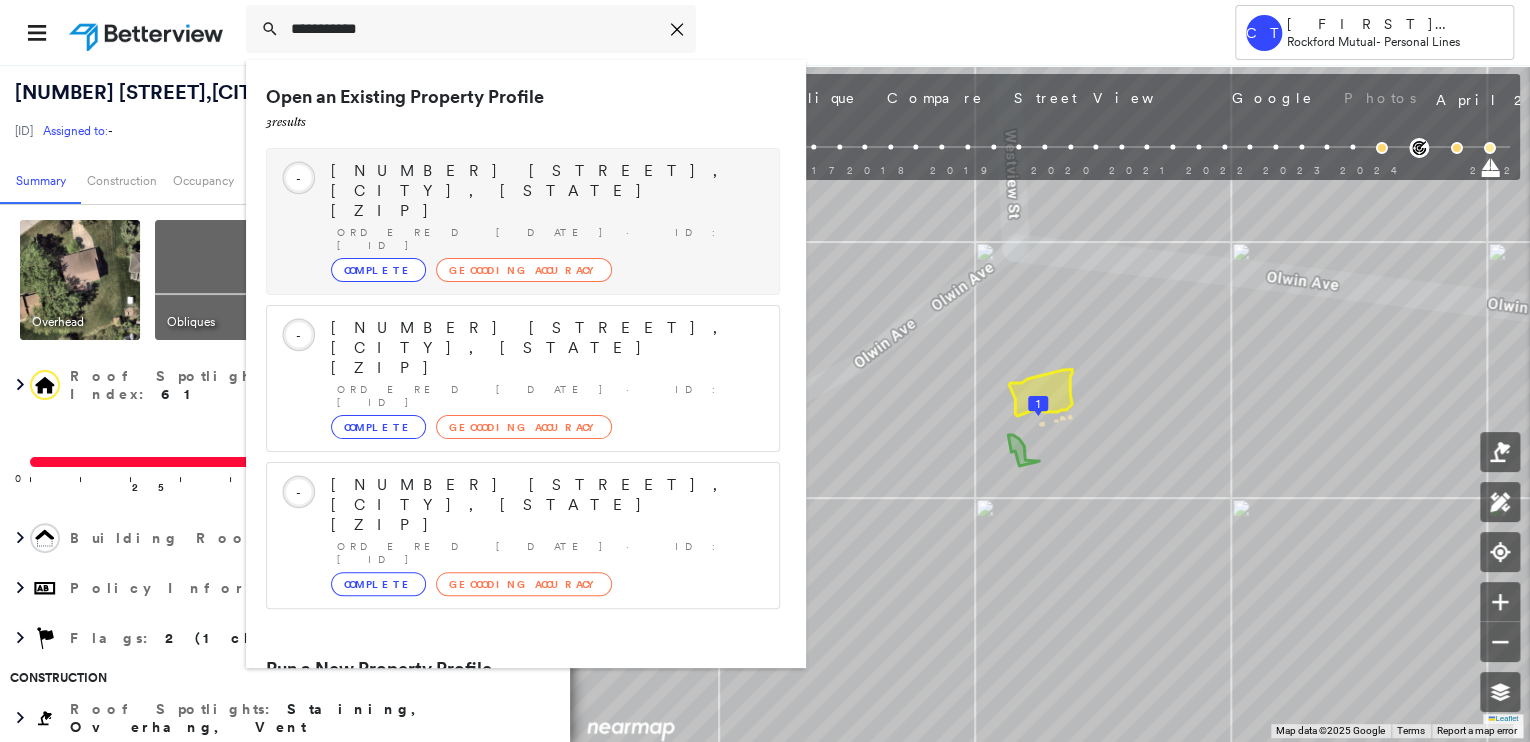 click on "[NUMBER] [STREET], [CITY], [STATE] [ZIP] Ordered [DATE] · ID: [ID] Complete Geocoding Accuracy" at bounding box center (545, 221) 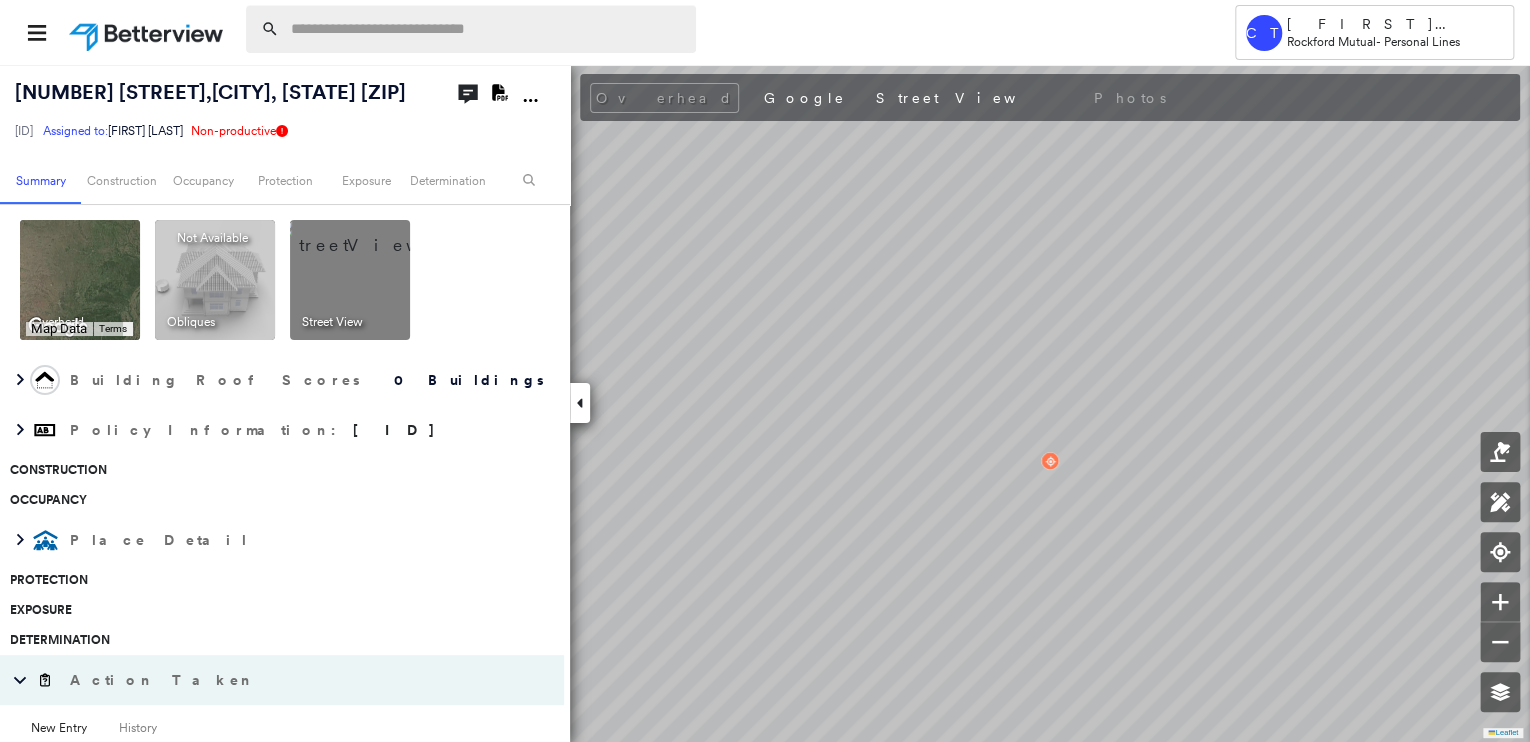 click at bounding box center (487, 29) 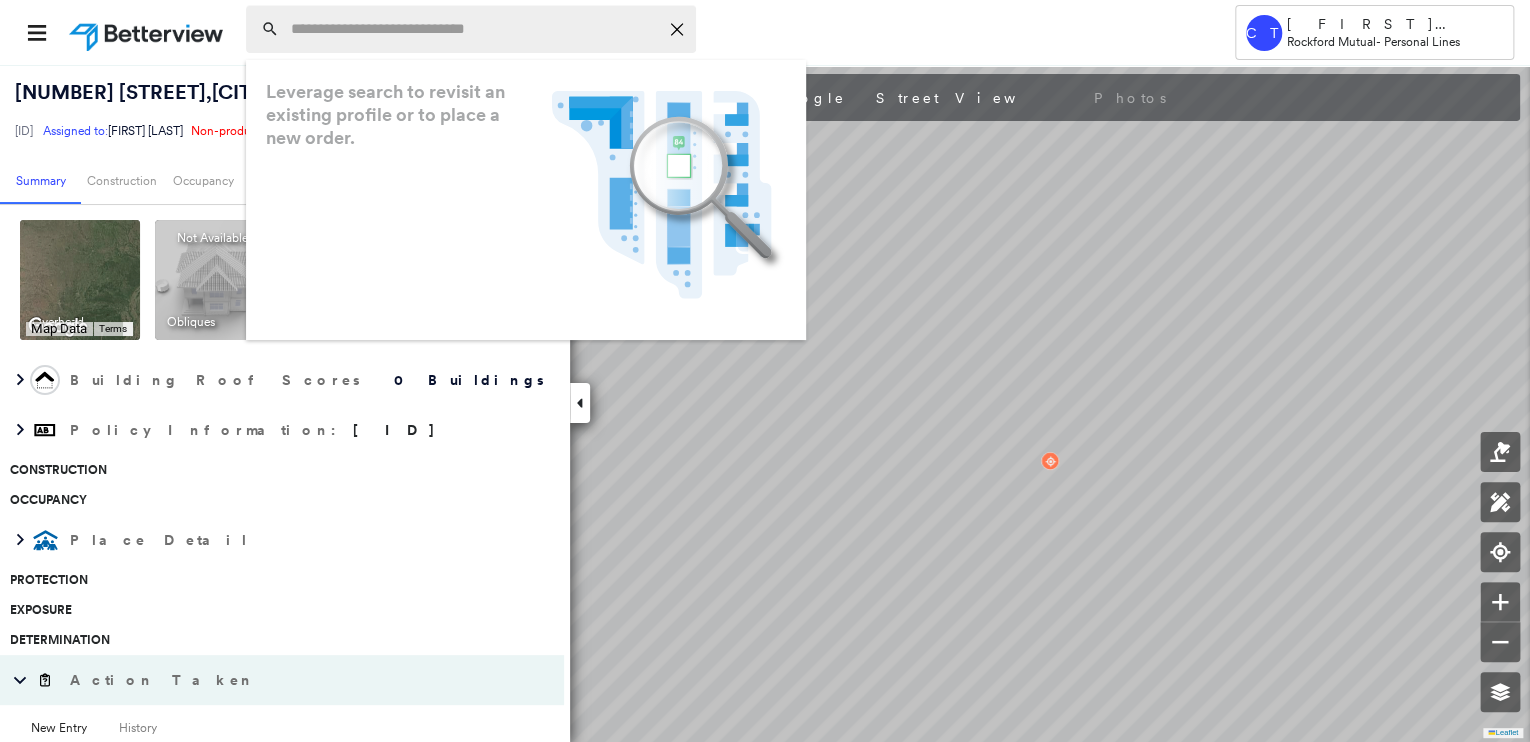 paste on "**********" 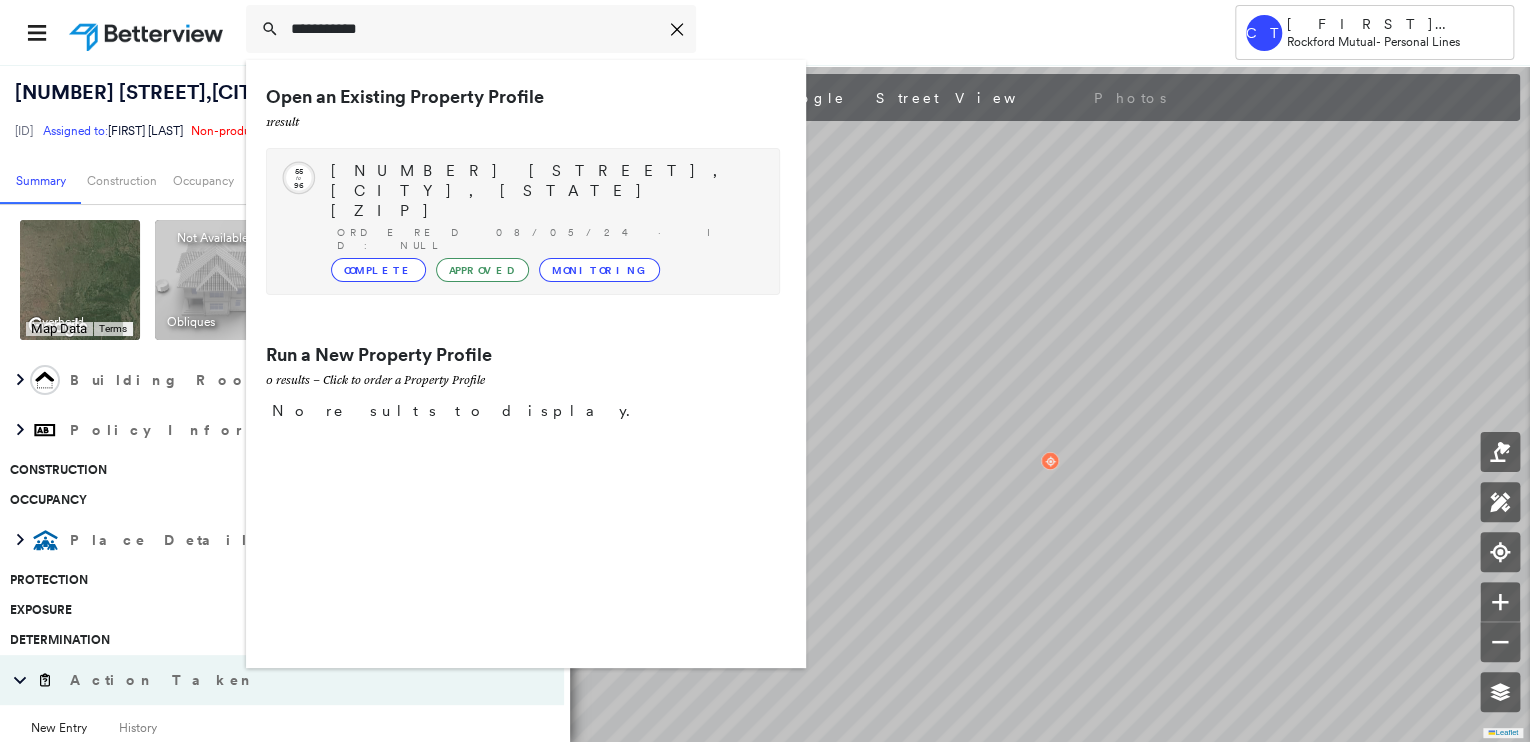 type on "**********" 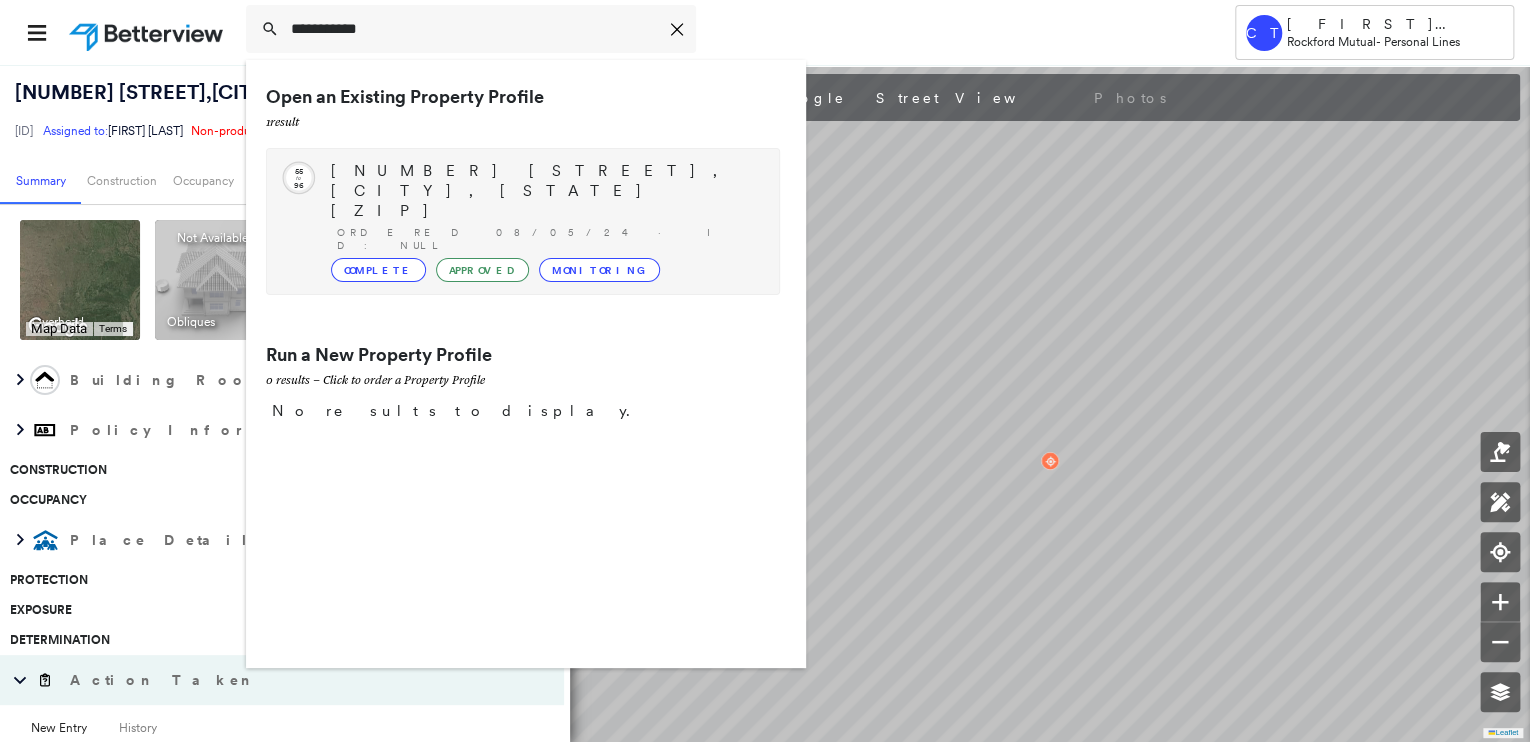 click on "[NUMBER] [STREET], [CITY], [STATE] [ZIP]" at bounding box center (545, 191) 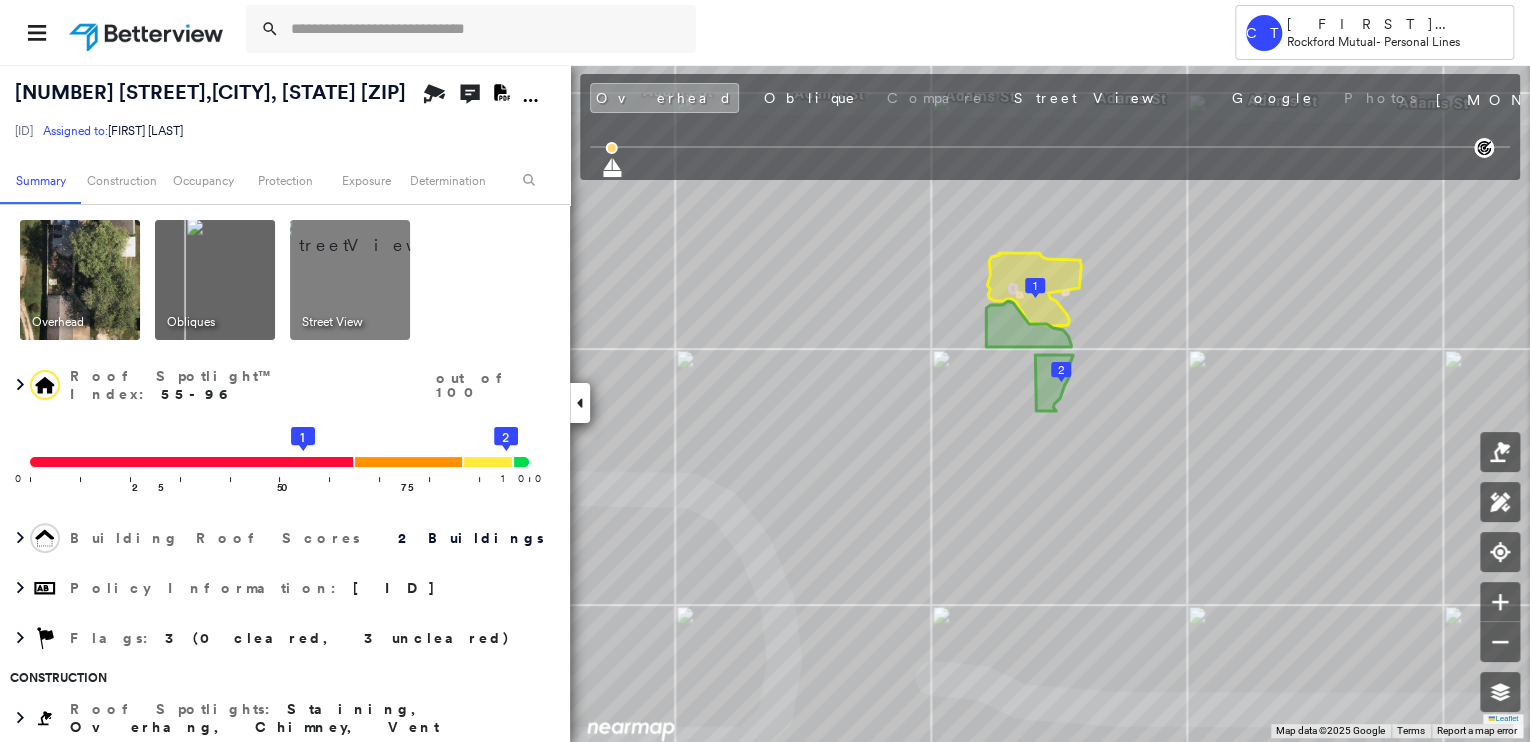 click at bounding box center (374, 235) 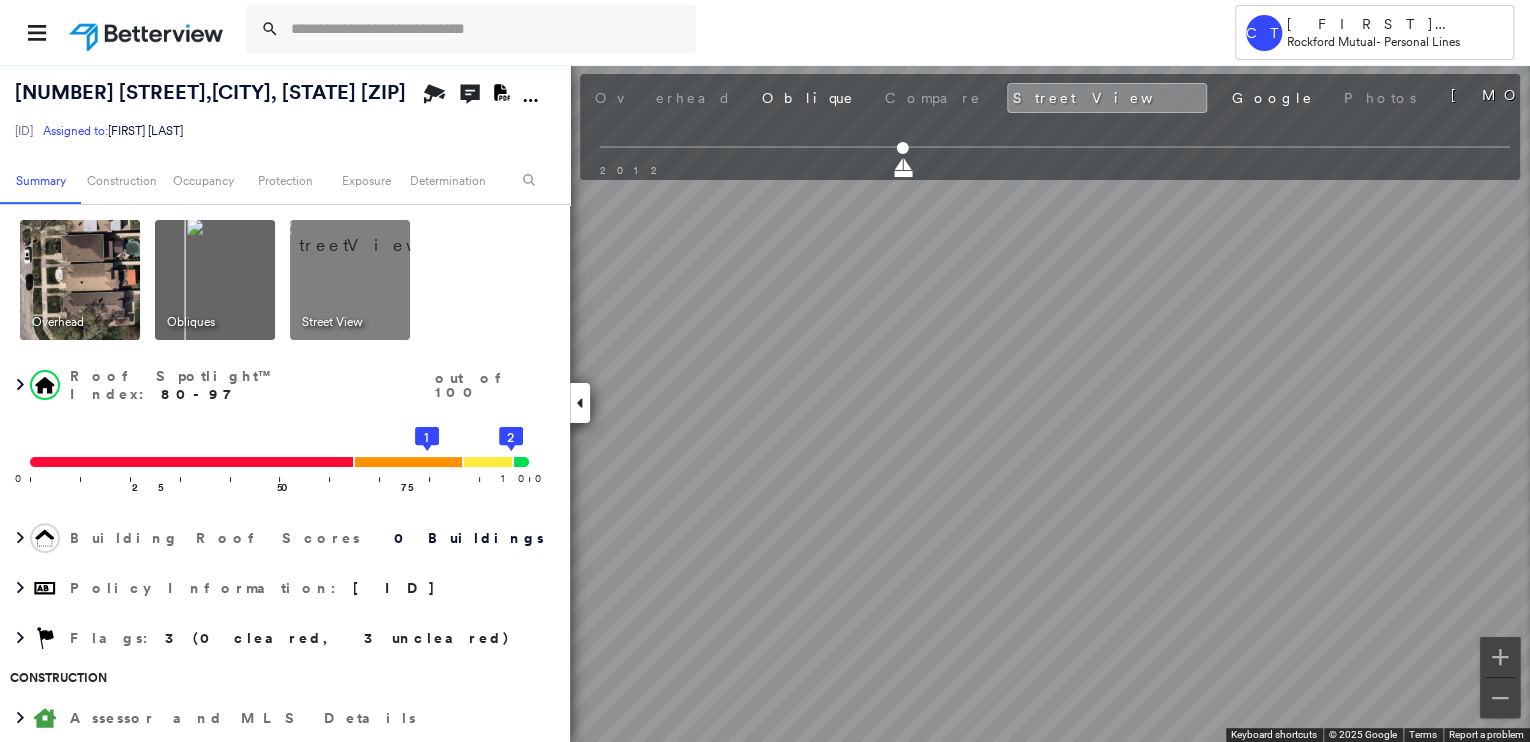 click at bounding box center (80, 280) 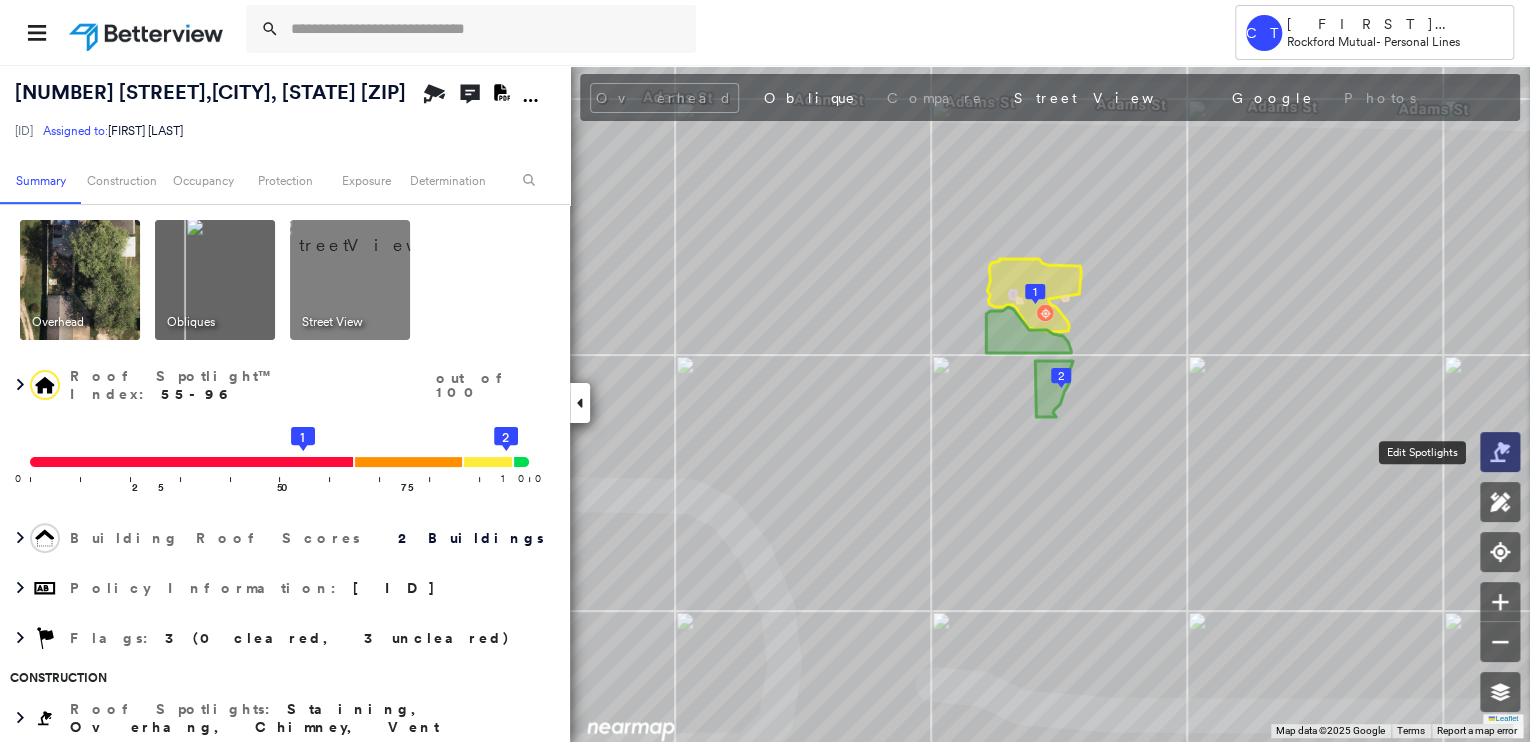 click 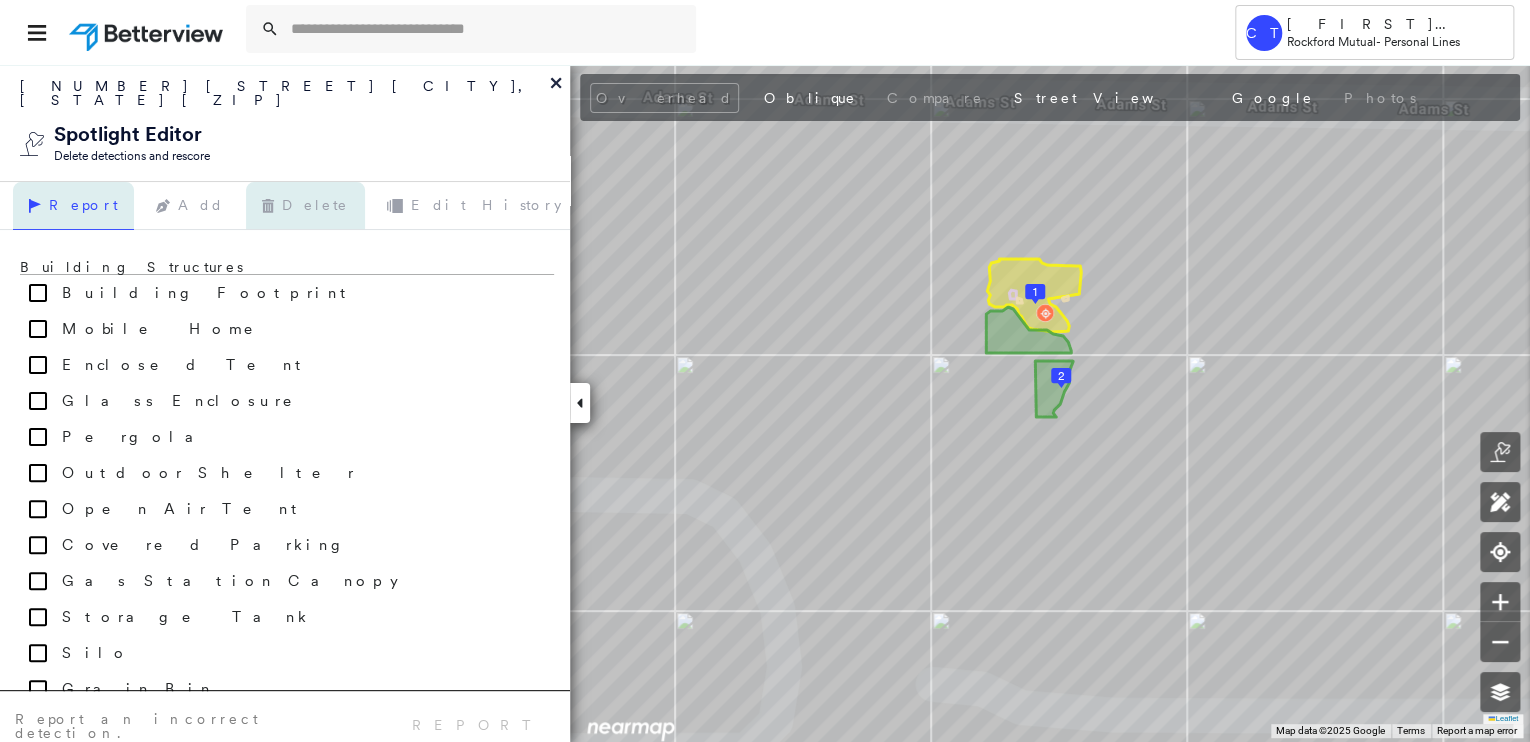 click on "Delete" at bounding box center [305, 206] 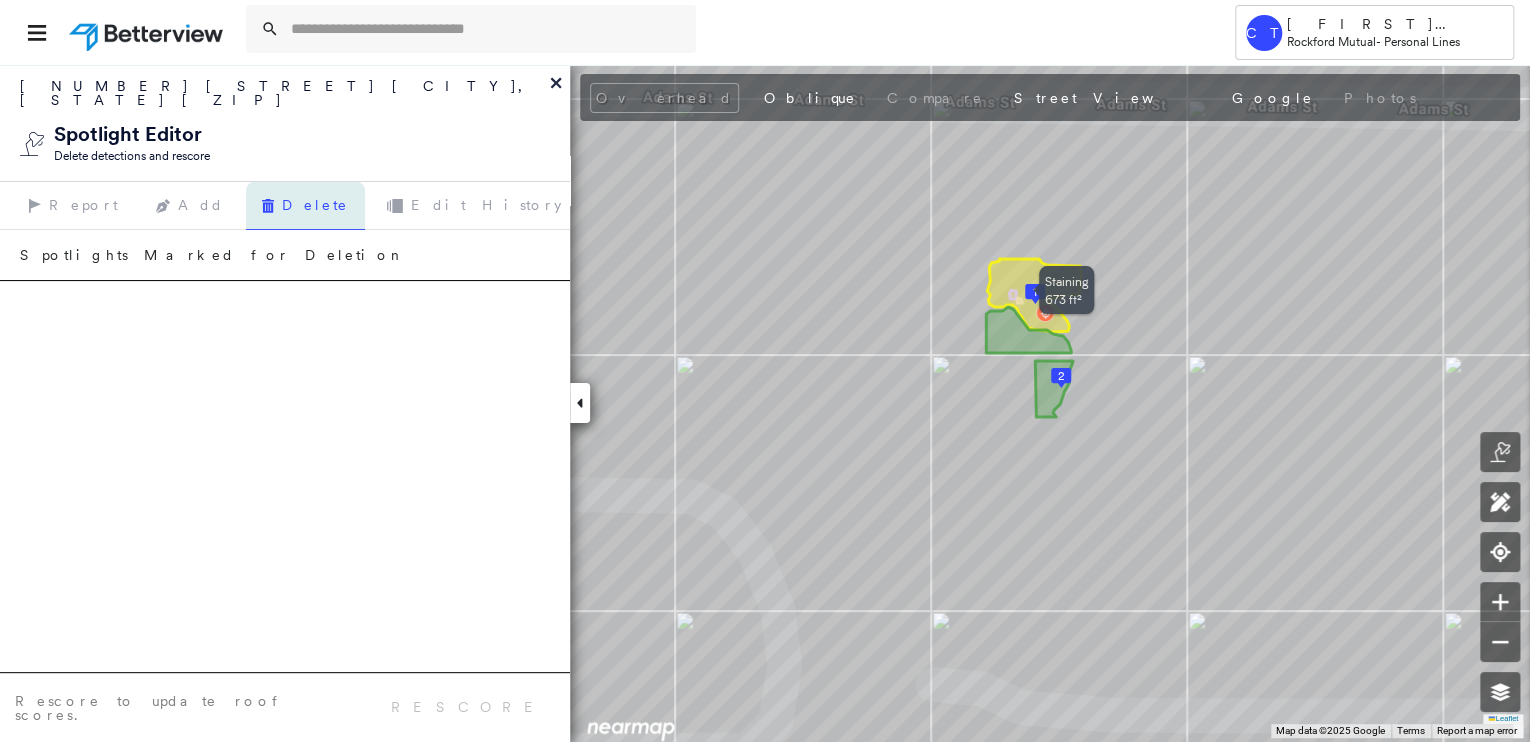 click 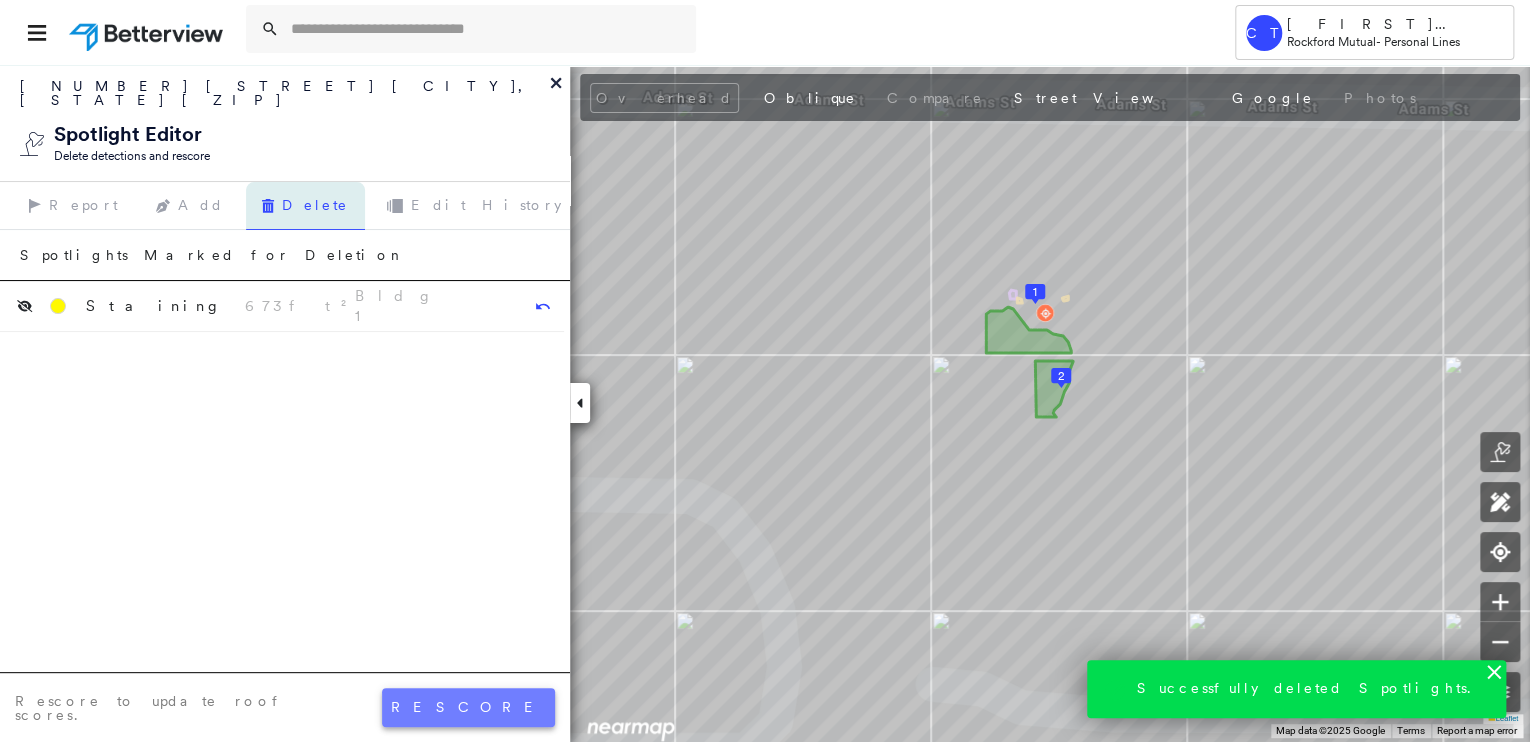 click on "rescore" at bounding box center (468, 707) 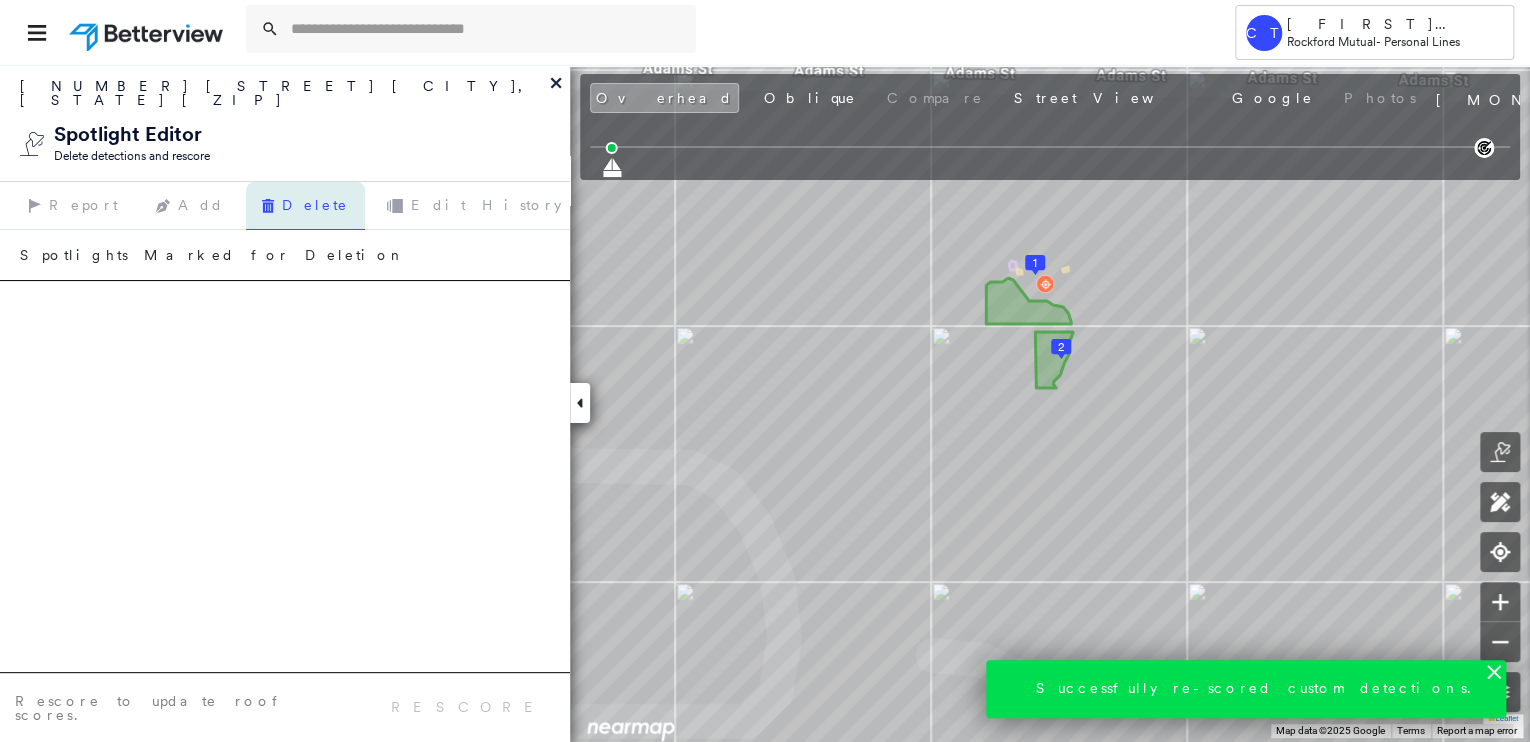 click 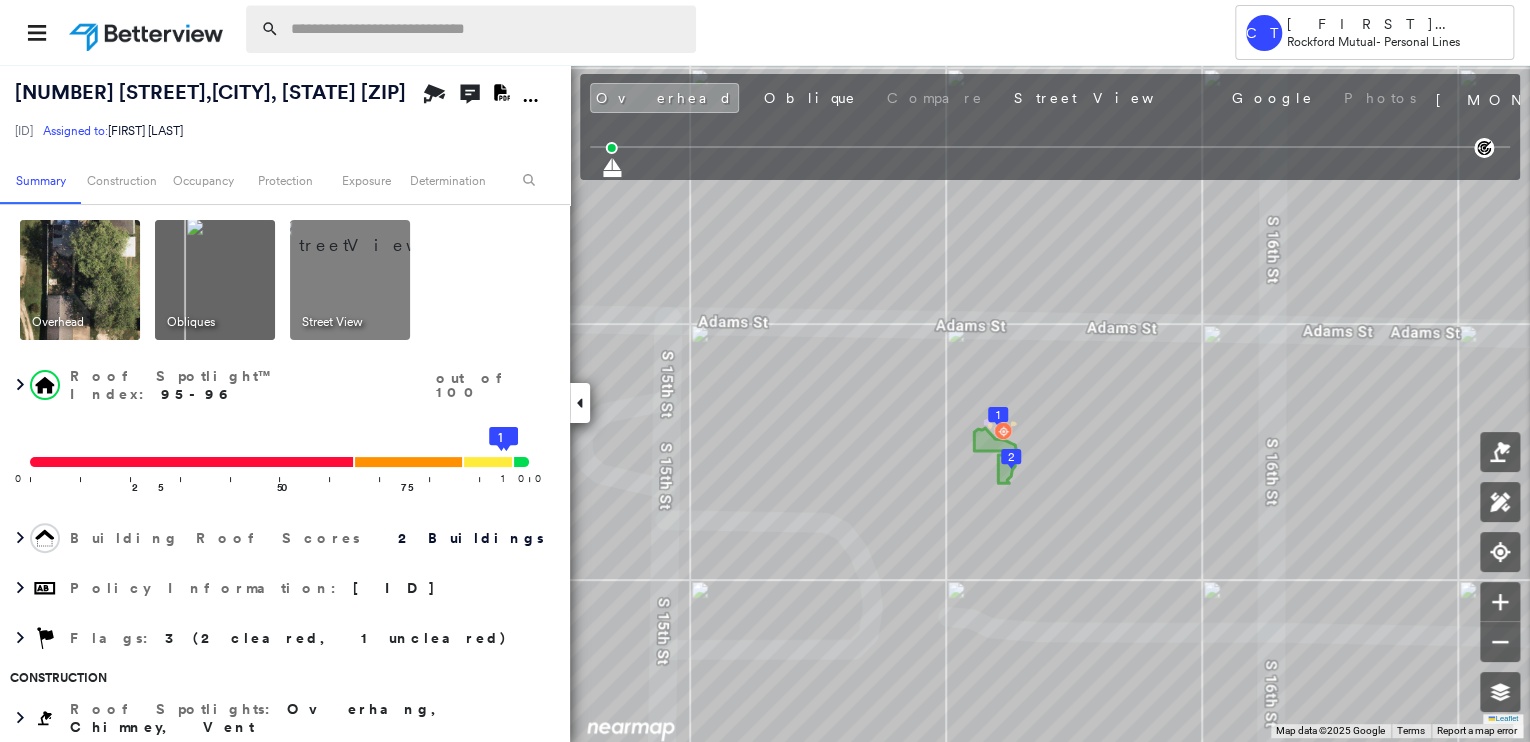 click at bounding box center (487, 29) 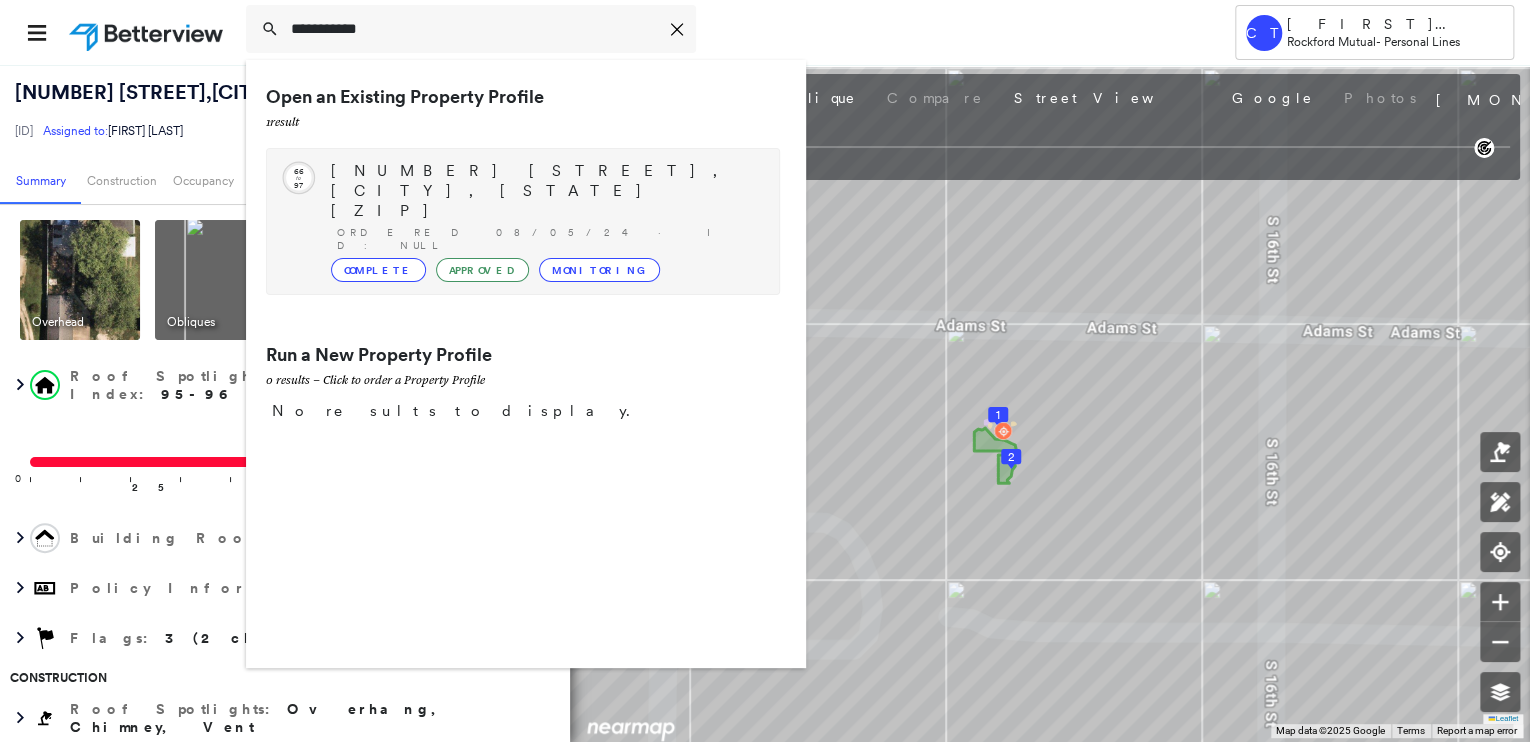type on "**********" 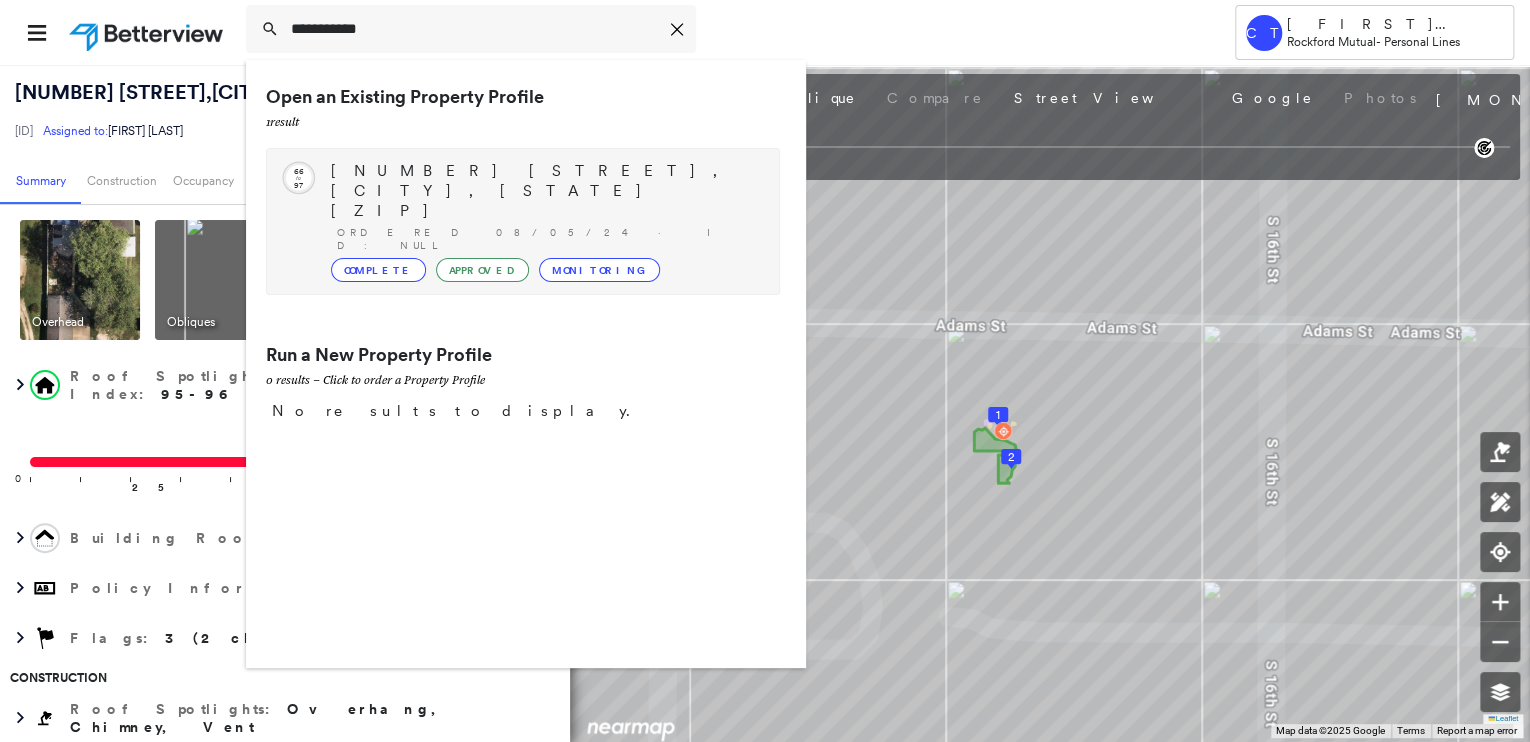 click on "Ordered 08/05/24 · ID: null" at bounding box center [548, 239] 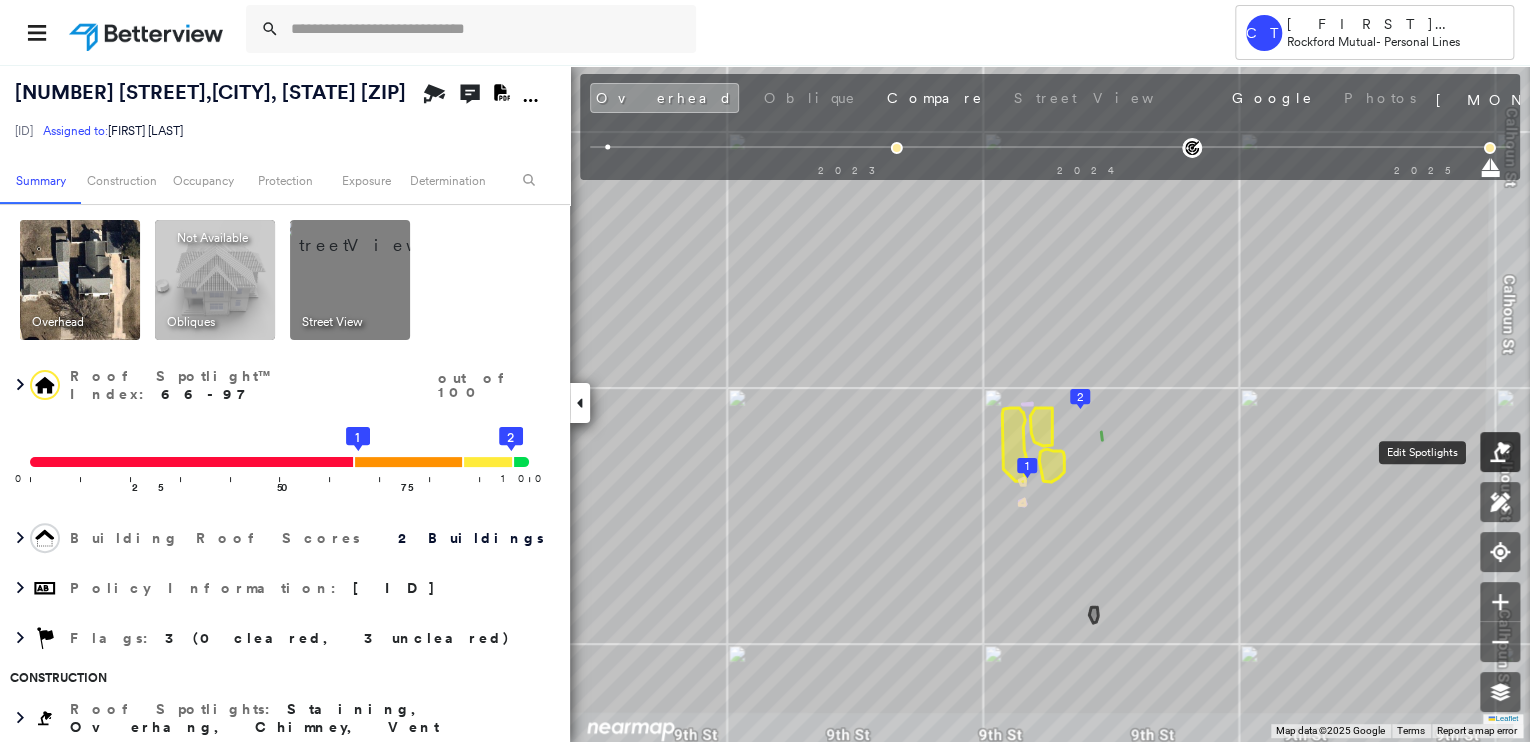 click at bounding box center [1500, 452] 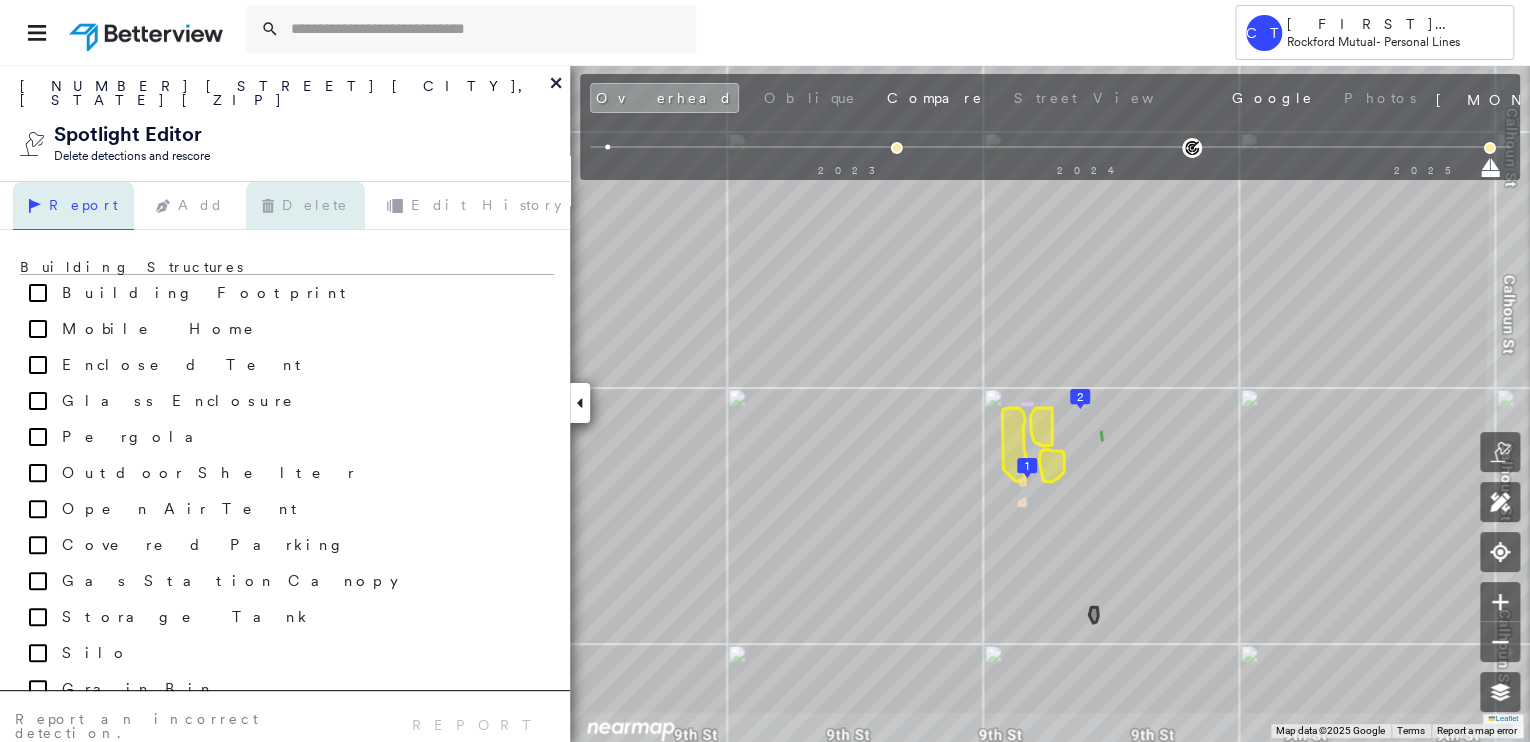click on "Delete" at bounding box center [305, 206] 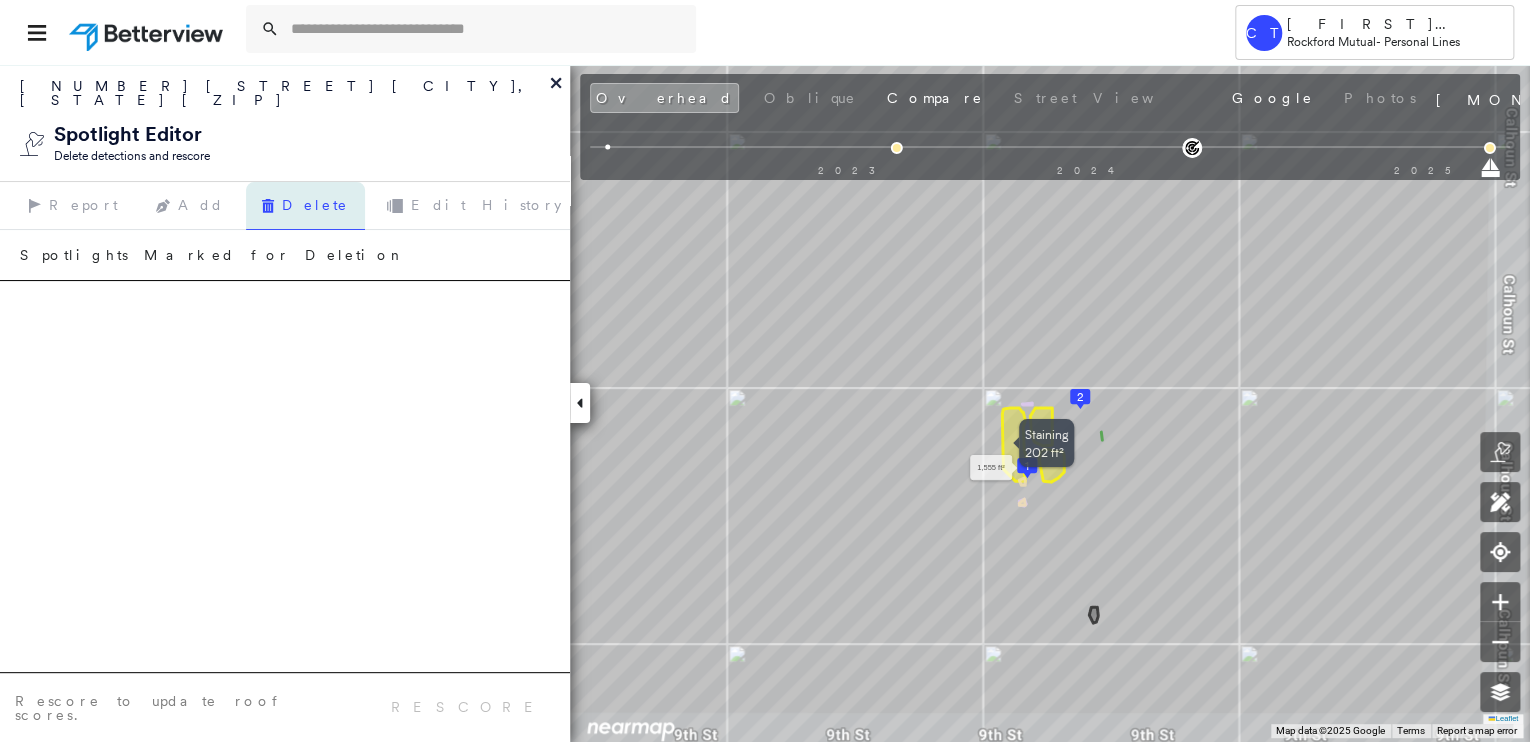 click 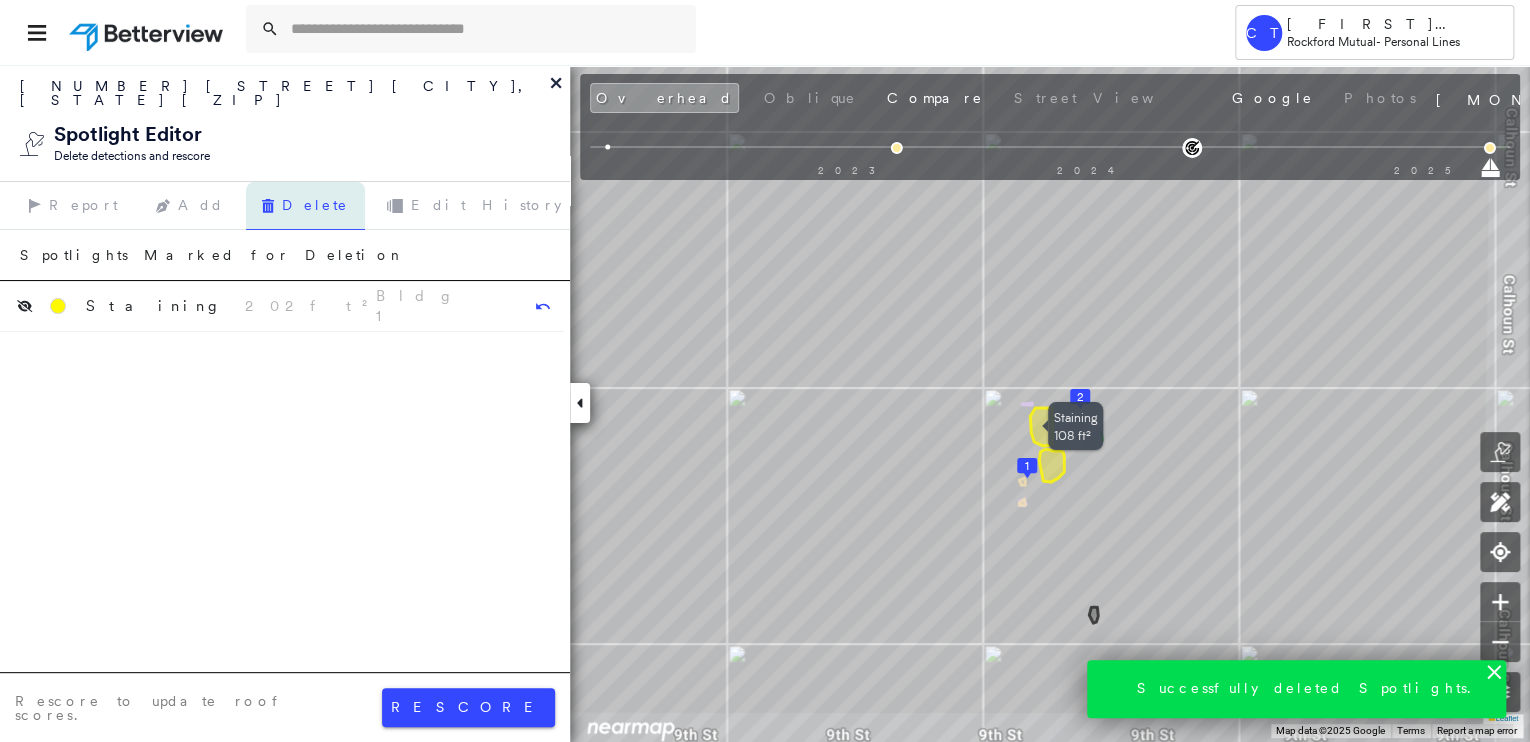 click 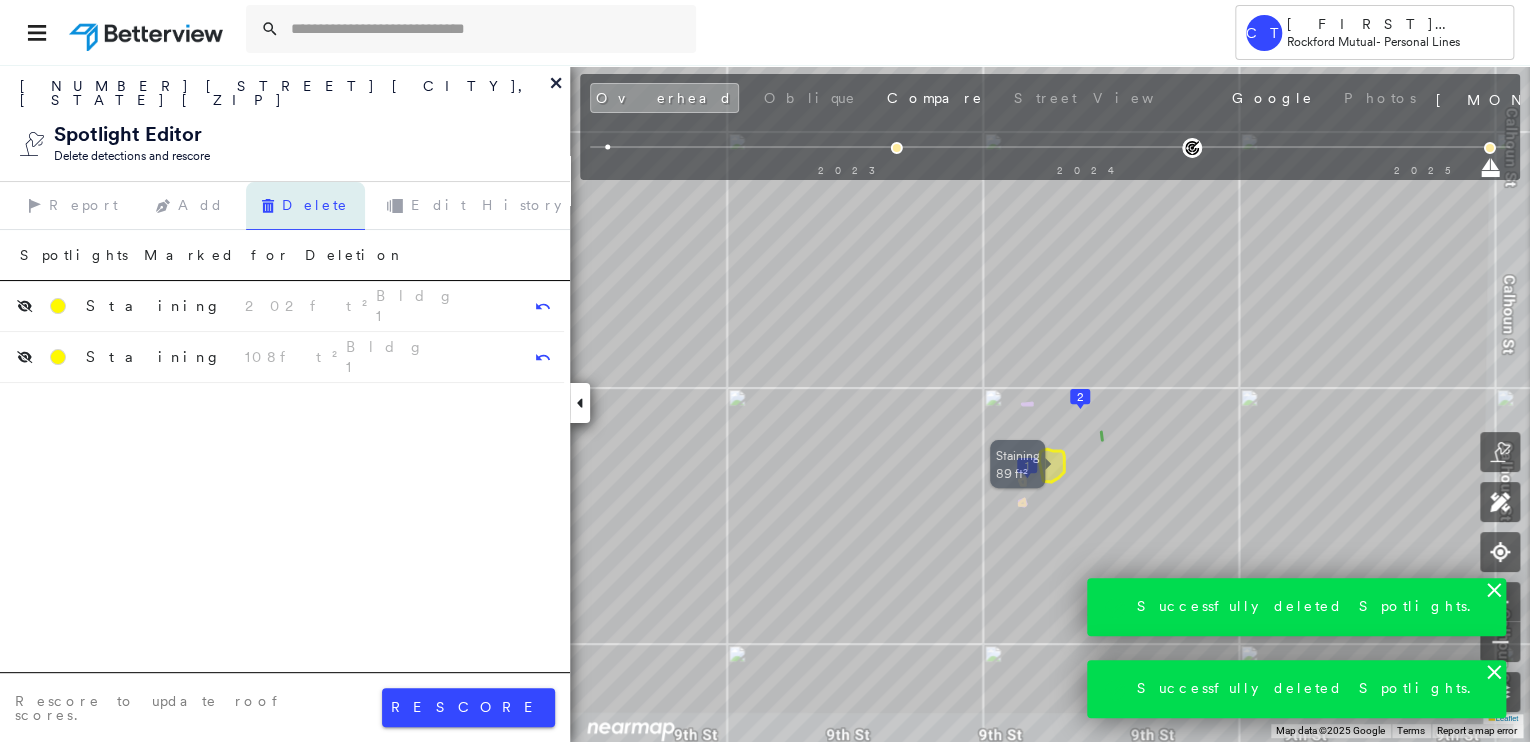 click 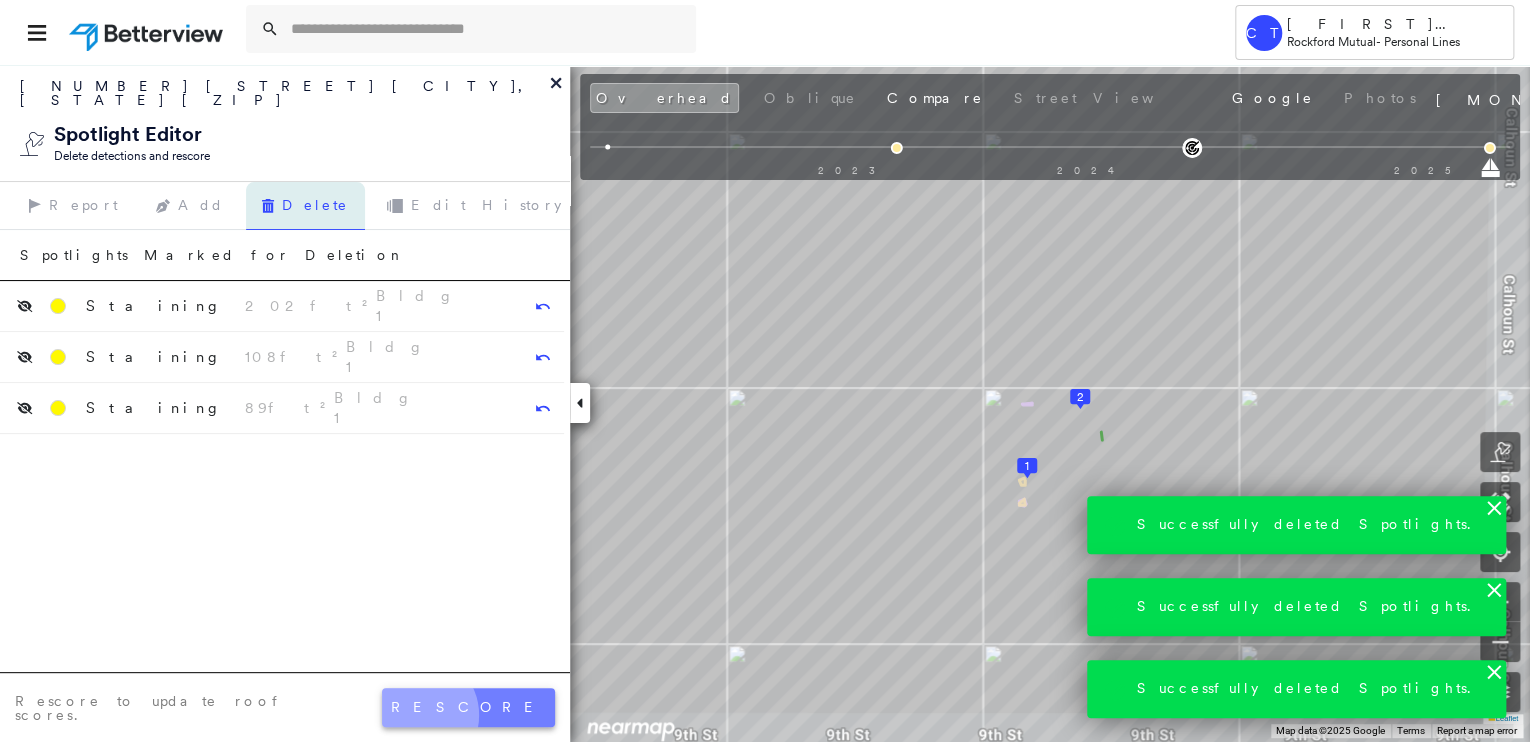 click on "rescore" at bounding box center (468, 707) 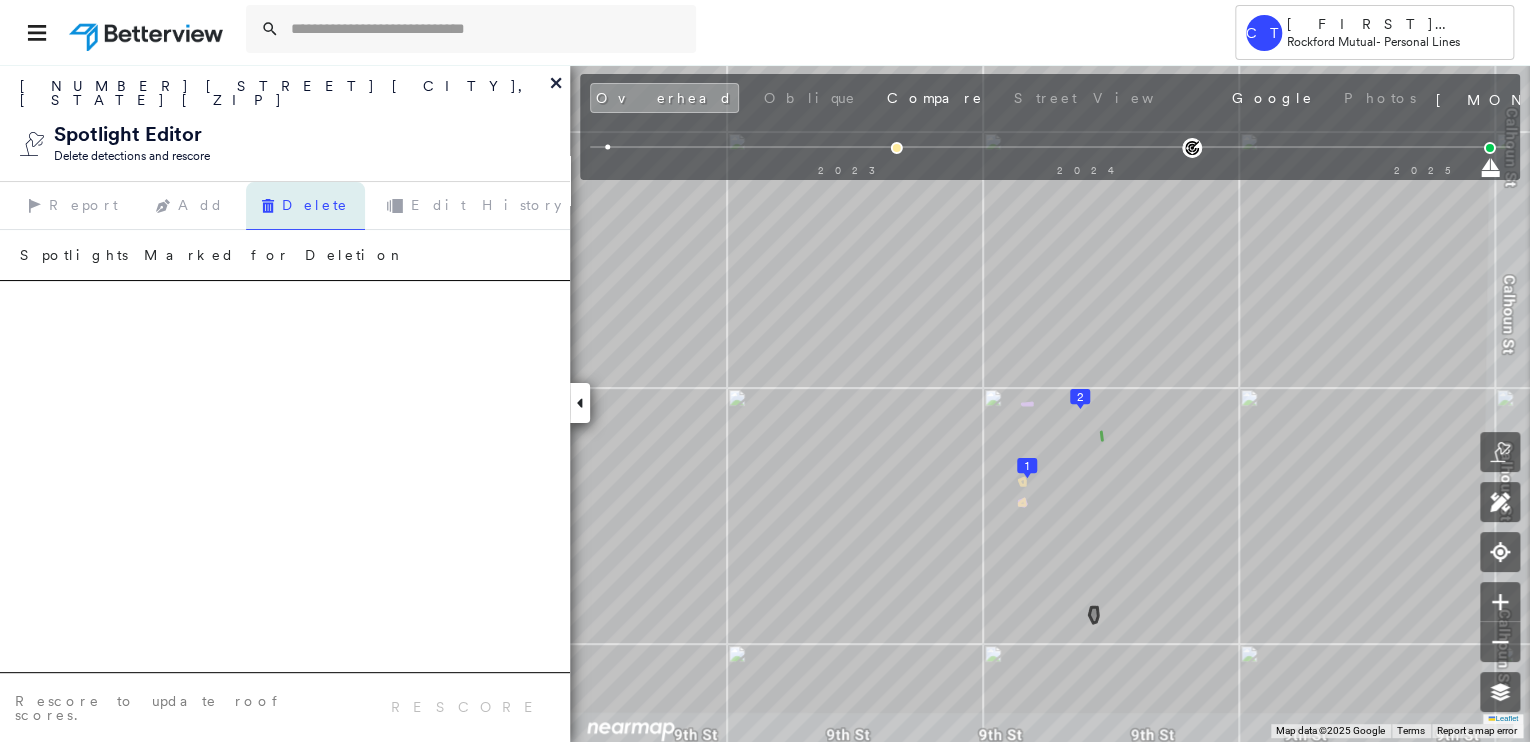 click 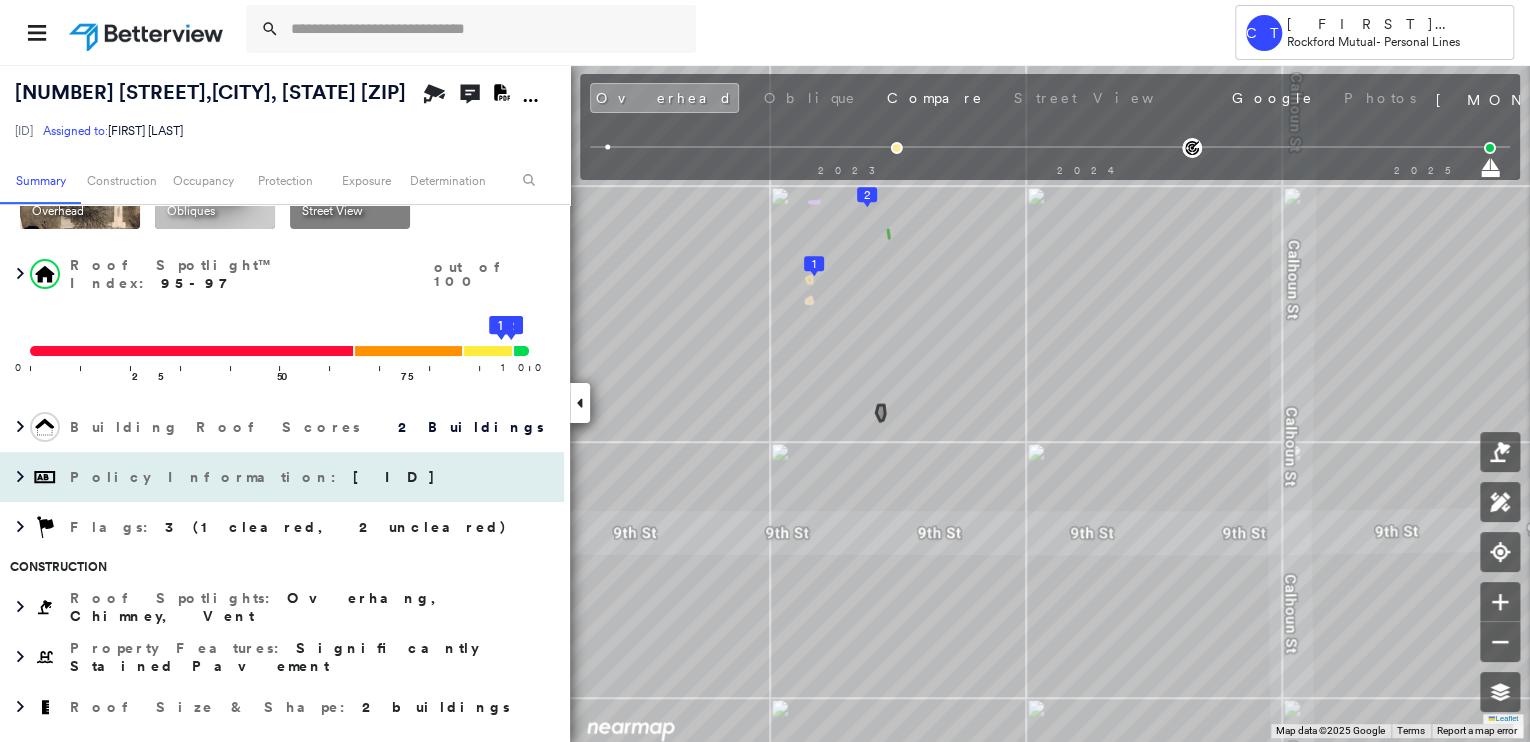 scroll, scrollTop: 160, scrollLeft: 0, axis: vertical 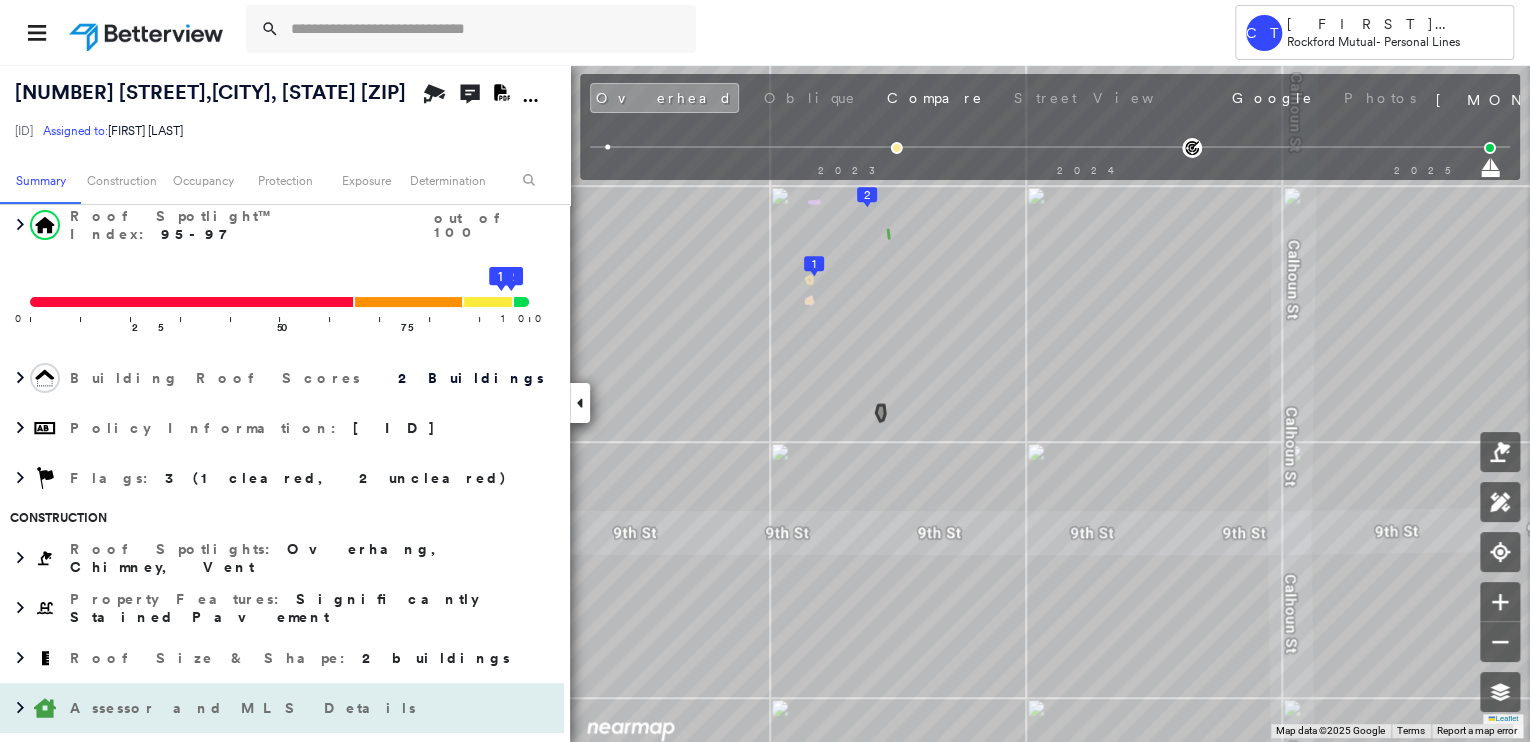click on "Assessor and MLS Details" at bounding box center (245, 708) 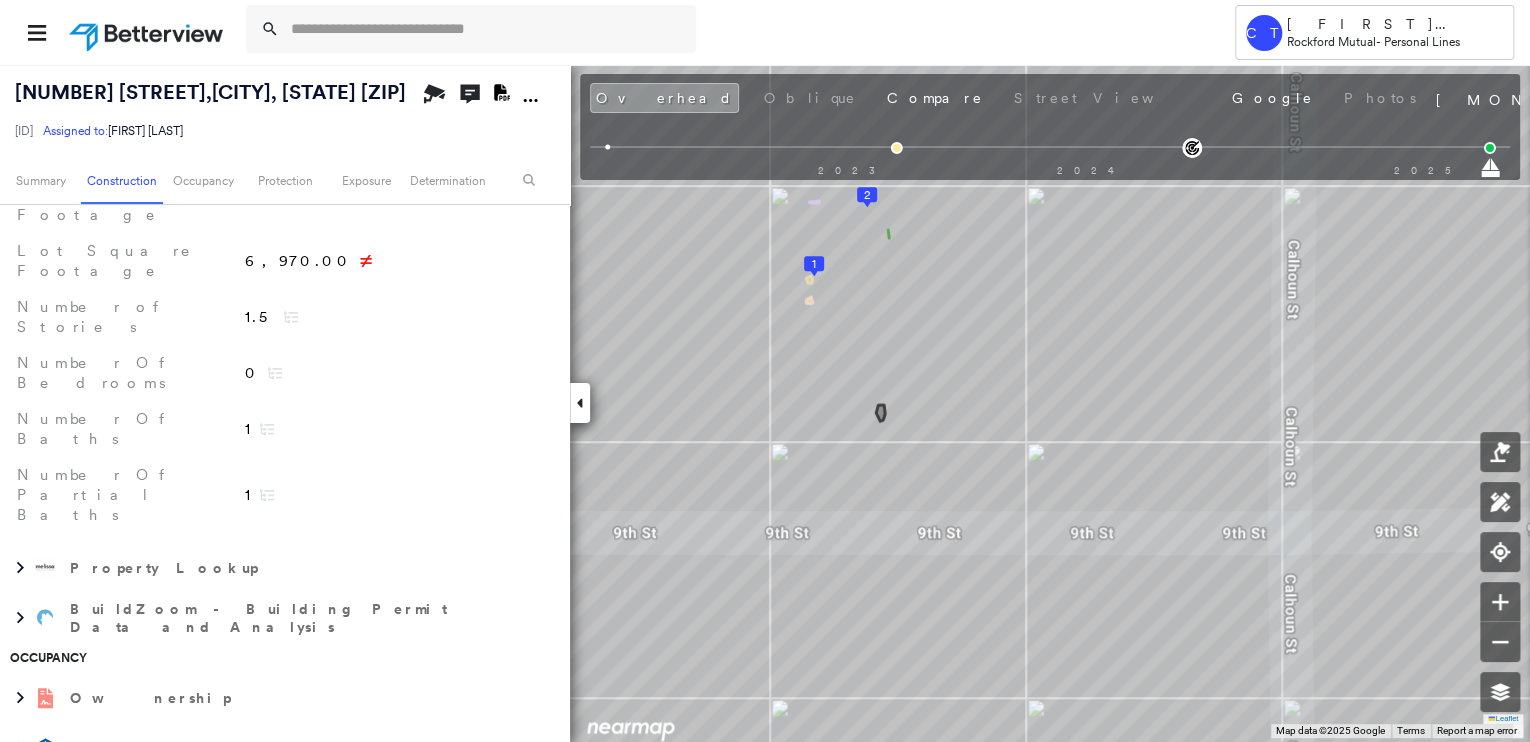 scroll, scrollTop: 800, scrollLeft: 0, axis: vertical 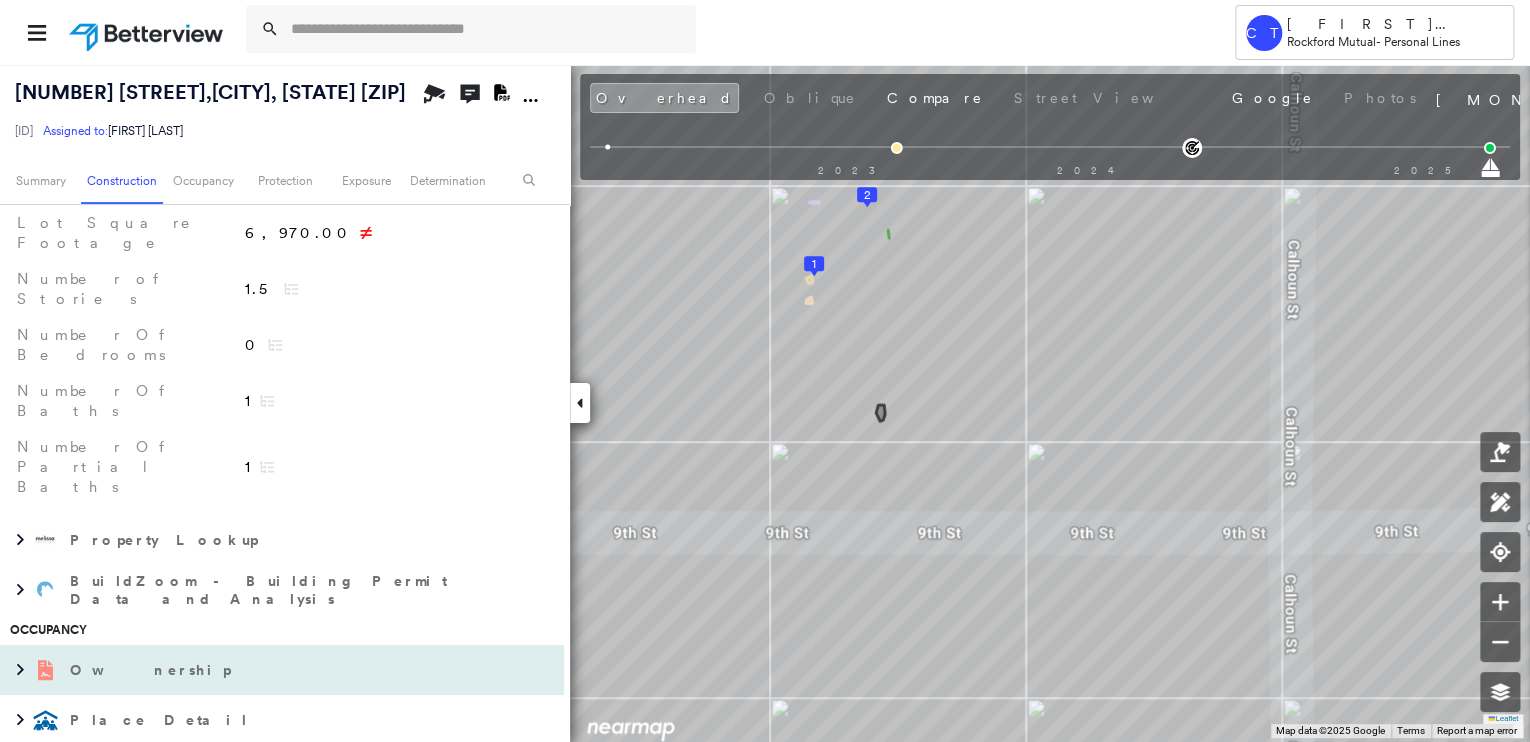 click on "Ownership" at bounding box center [152, 670] 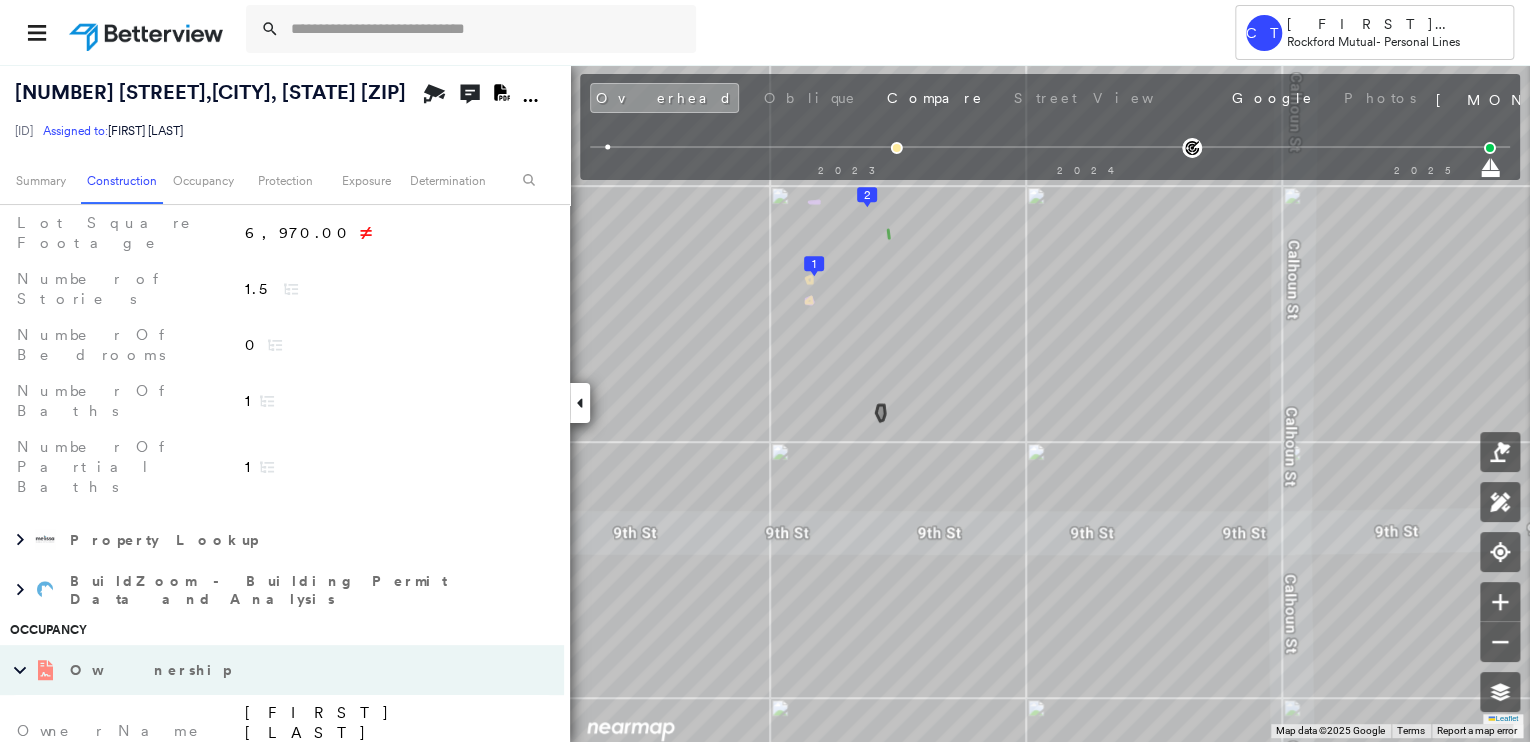 click on "Ownership" at bounding box center [152, 670] 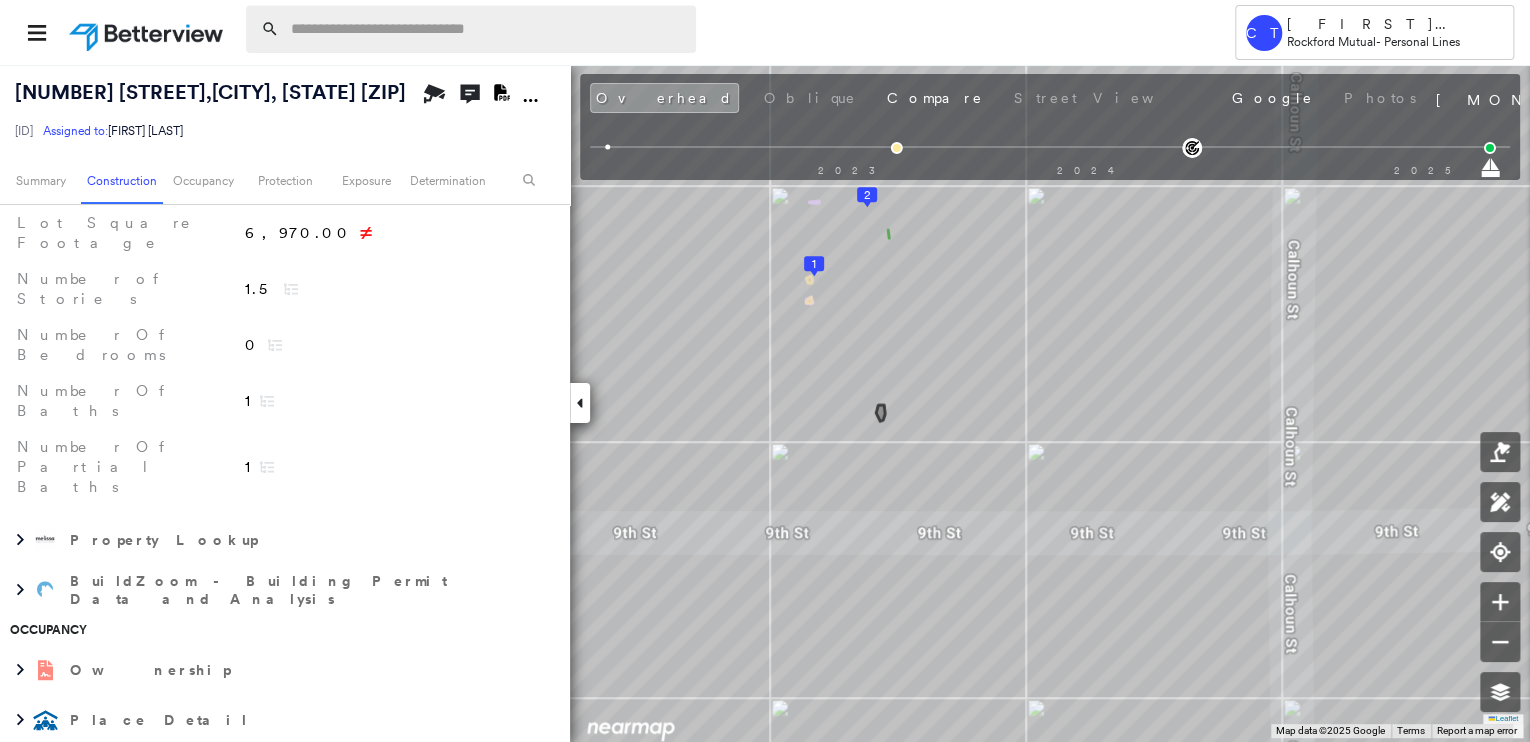 click at bounding box center [487, 29] 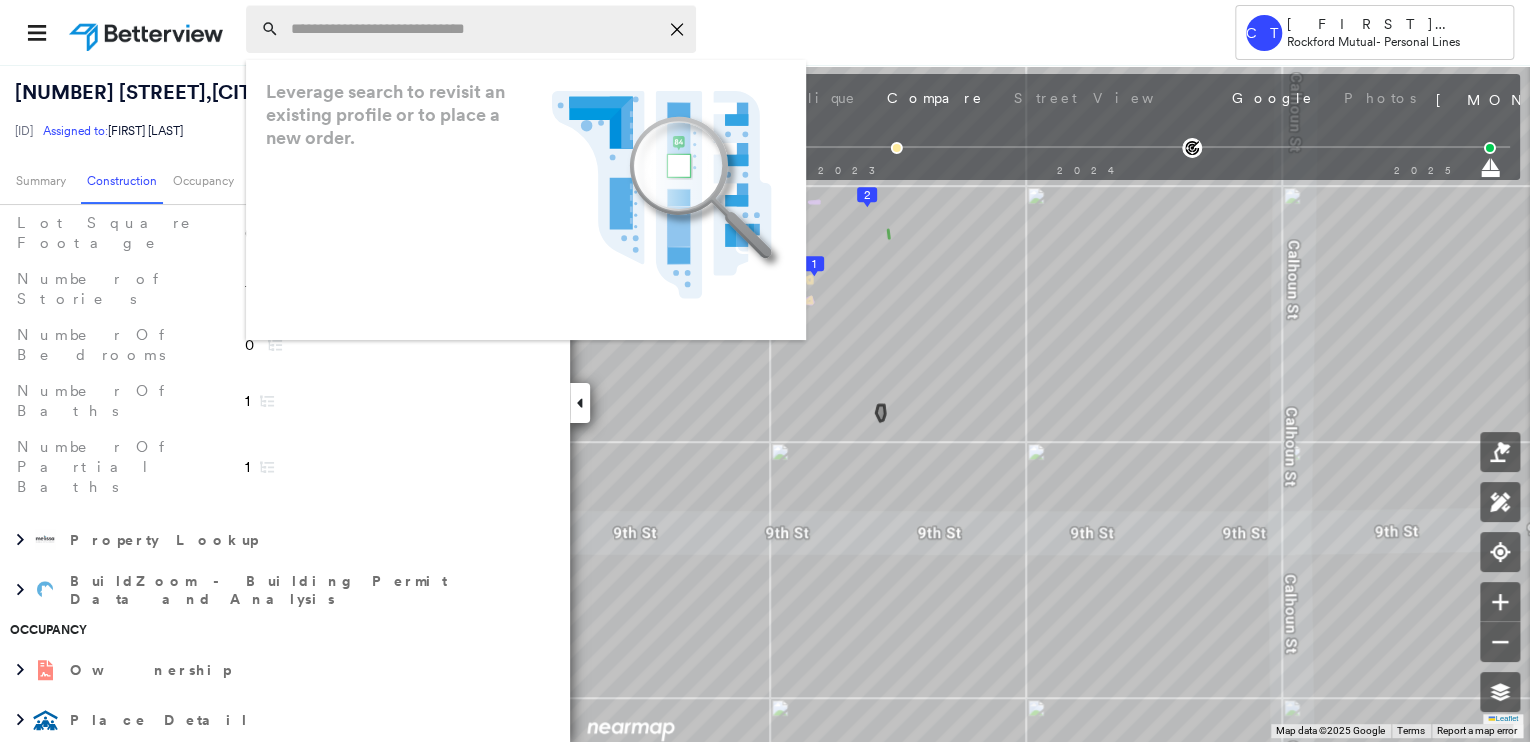 paste on "**********" 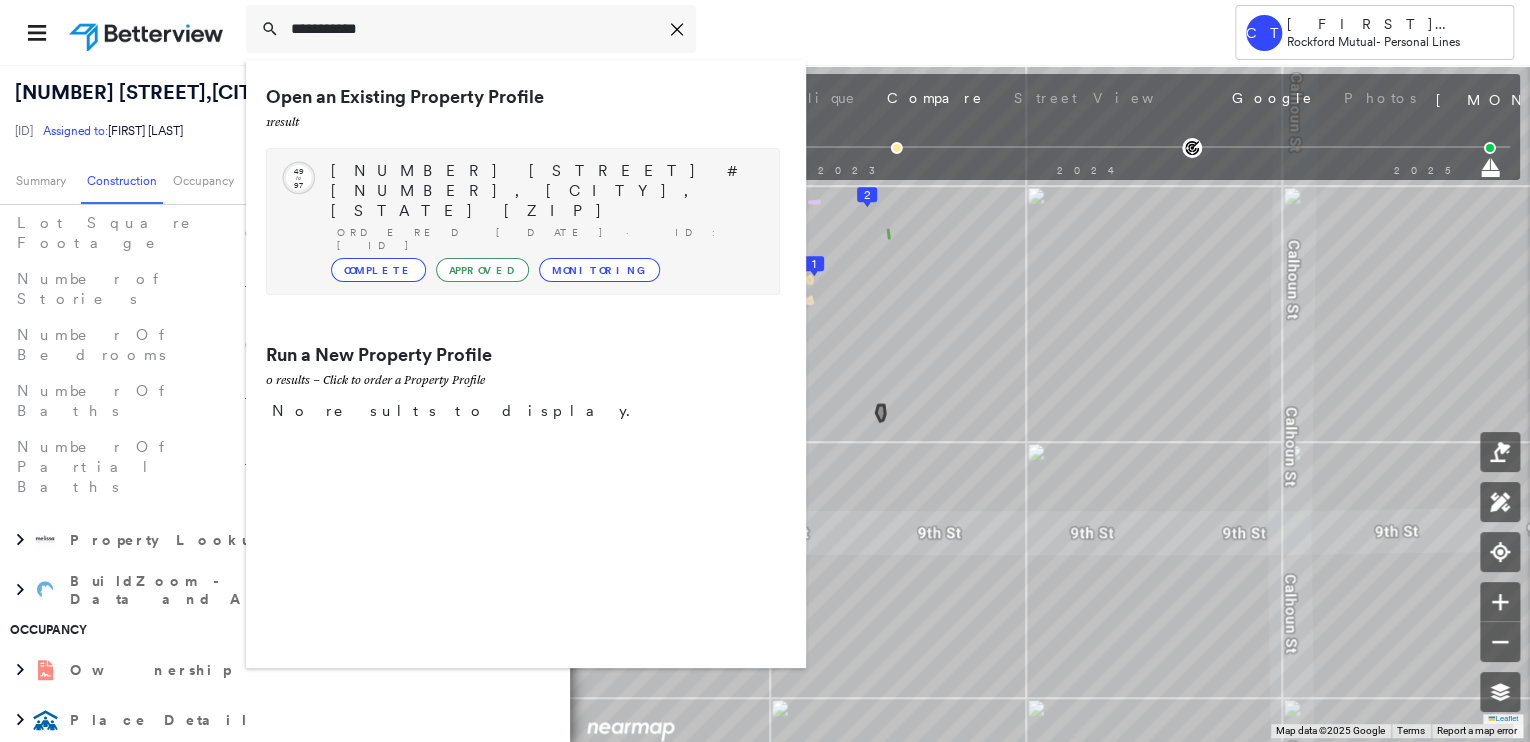 type on "**********" 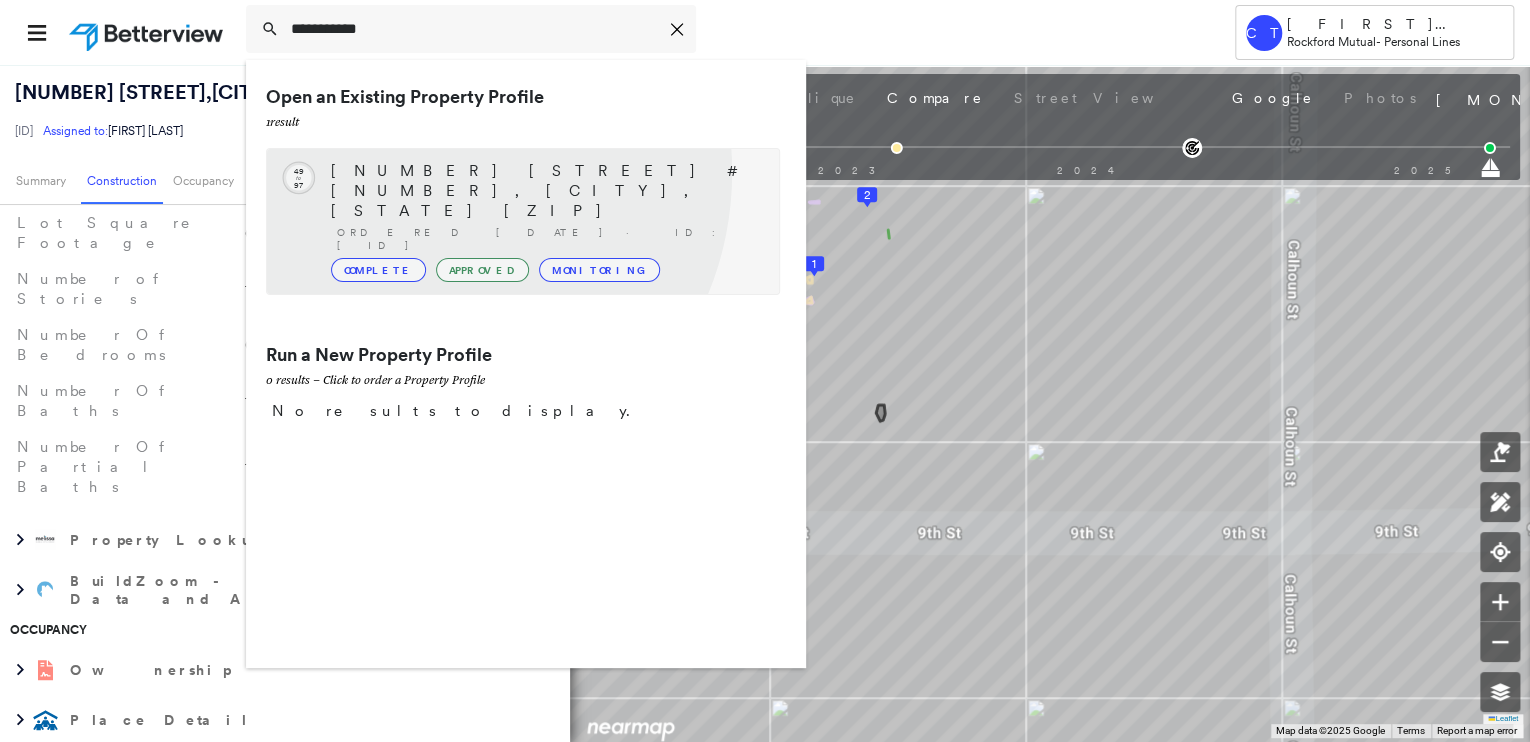 click on "[NUMBER] [STREET] # [NUMBER], [CITY], [STATE] [ZIP]" at bounding box center (545, 191) 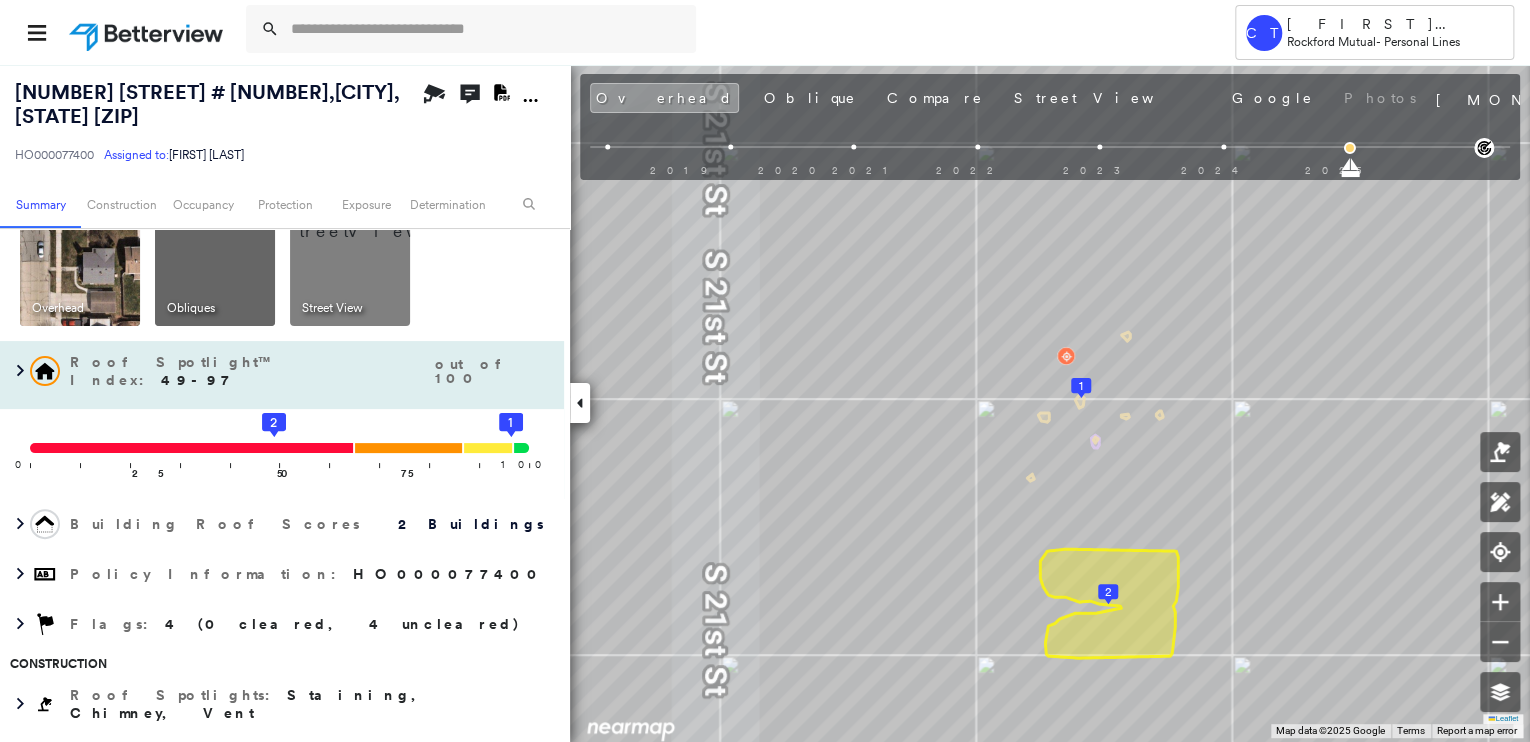 scroll, scrollTop: 0, scrollLeft: 0, axis: both 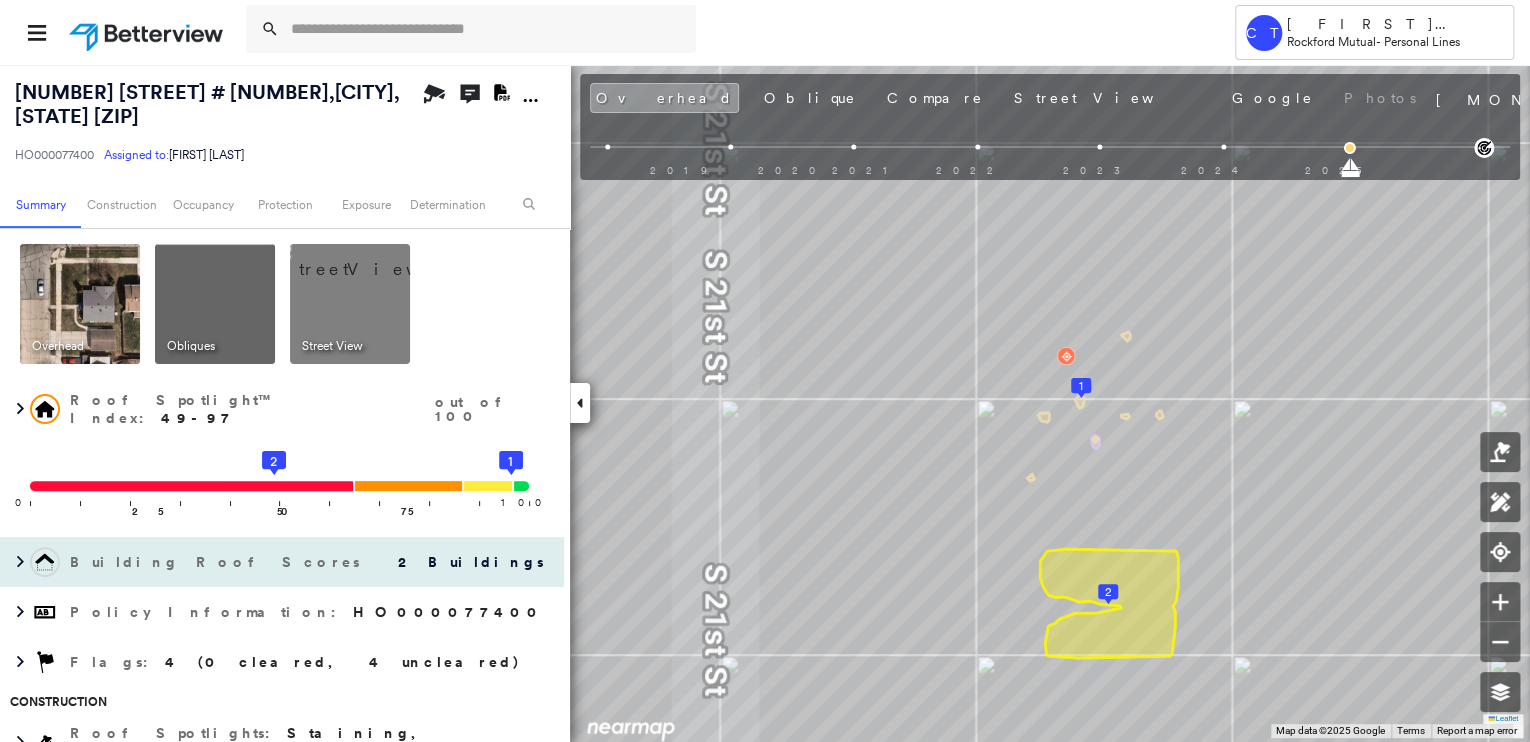 drag, startPoint x: 314, startPoint y: 304, endPoint x: 413, endPoint y: 400, distance: 137.90215 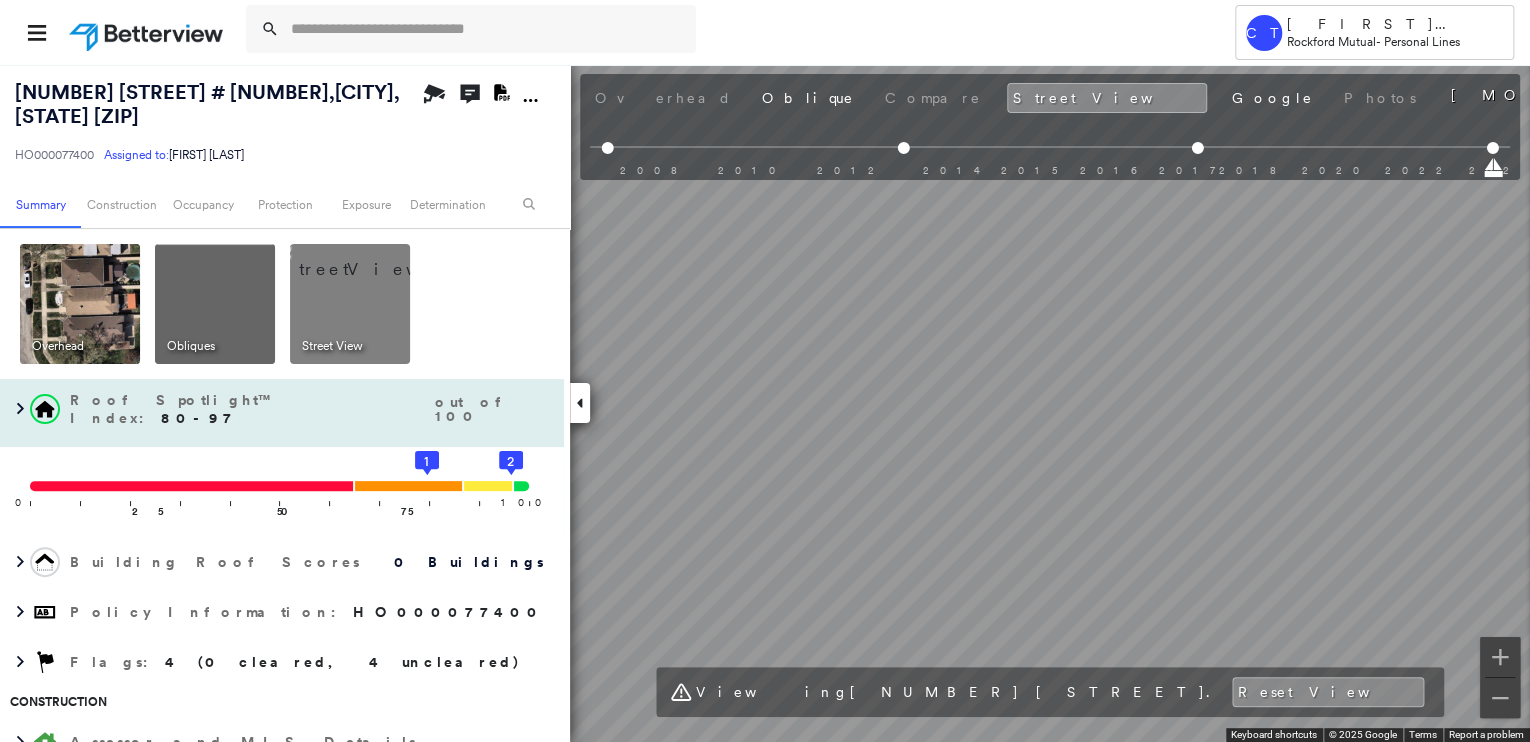 click on "[MONTH] [DAY], [YEAR] [NUMBER] [STREET] # [NUMBER], [CITY], [STATE] [ZIP] [ID] Assigned to: [FIRST] [LAST] Assigned to: [FIRST] [LAST] [ID] Assigned to: [FIRST] [LAST] Open Comments Download PDF Report Summary Construction Occupancy Place Detail Protection Exposure FEMA Risk Index Determination Flags : 4 (0 cleared, 4 uncleared) Uncleared Flags (4) Cleared Flags (0) LOW Low Priority Roof Score Flagged [DATE] Clear MED Medium Priority Roof Score Flagged [DATE] Clear Wear and Damage Flagged [DATE] Clear Year Built Prior to 1960 Flagged [DATE] Clear Action Taken New Entry History Quote/New Business Terms & Conditions Added ACV Endorsement Added Cosmetic Endorsement" at bounding box center (765, 403) 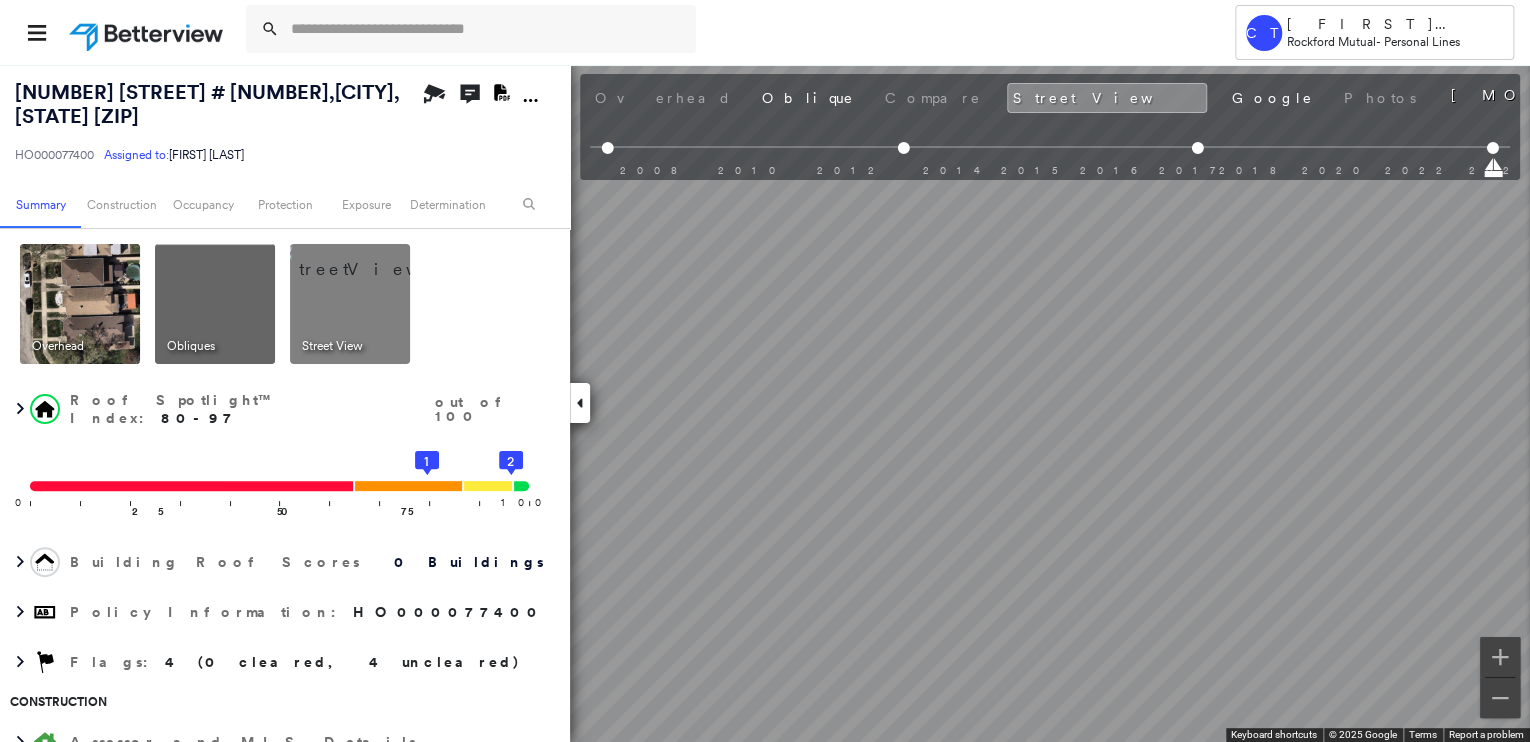 click at bounding box center (80, 304) 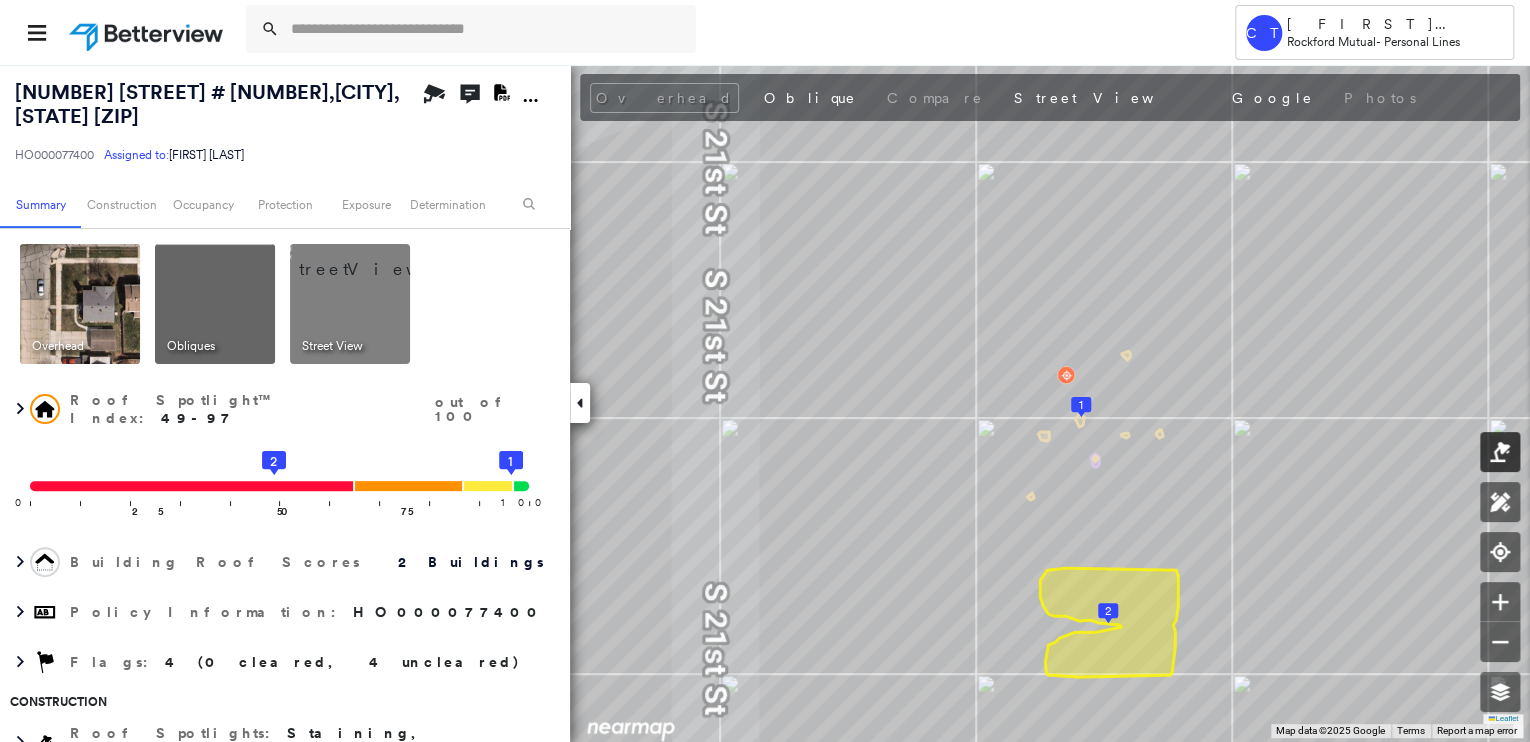 click 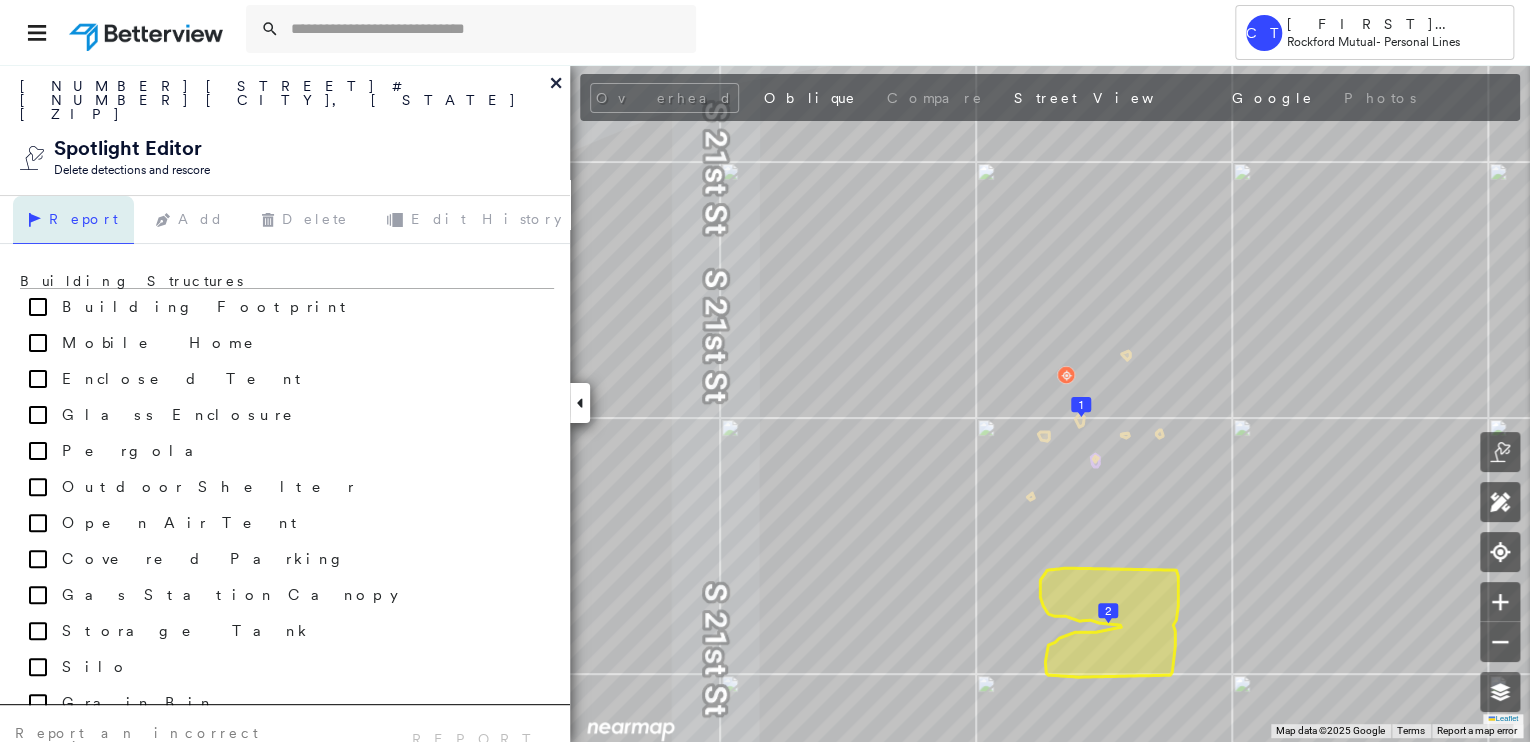 click on "[NUMBER] [STREET] # [NUMBER]   [CITY], [STATE] [ZIP] Spotlight Editor Delete detections and rescore" at bounding box center (285, 130) 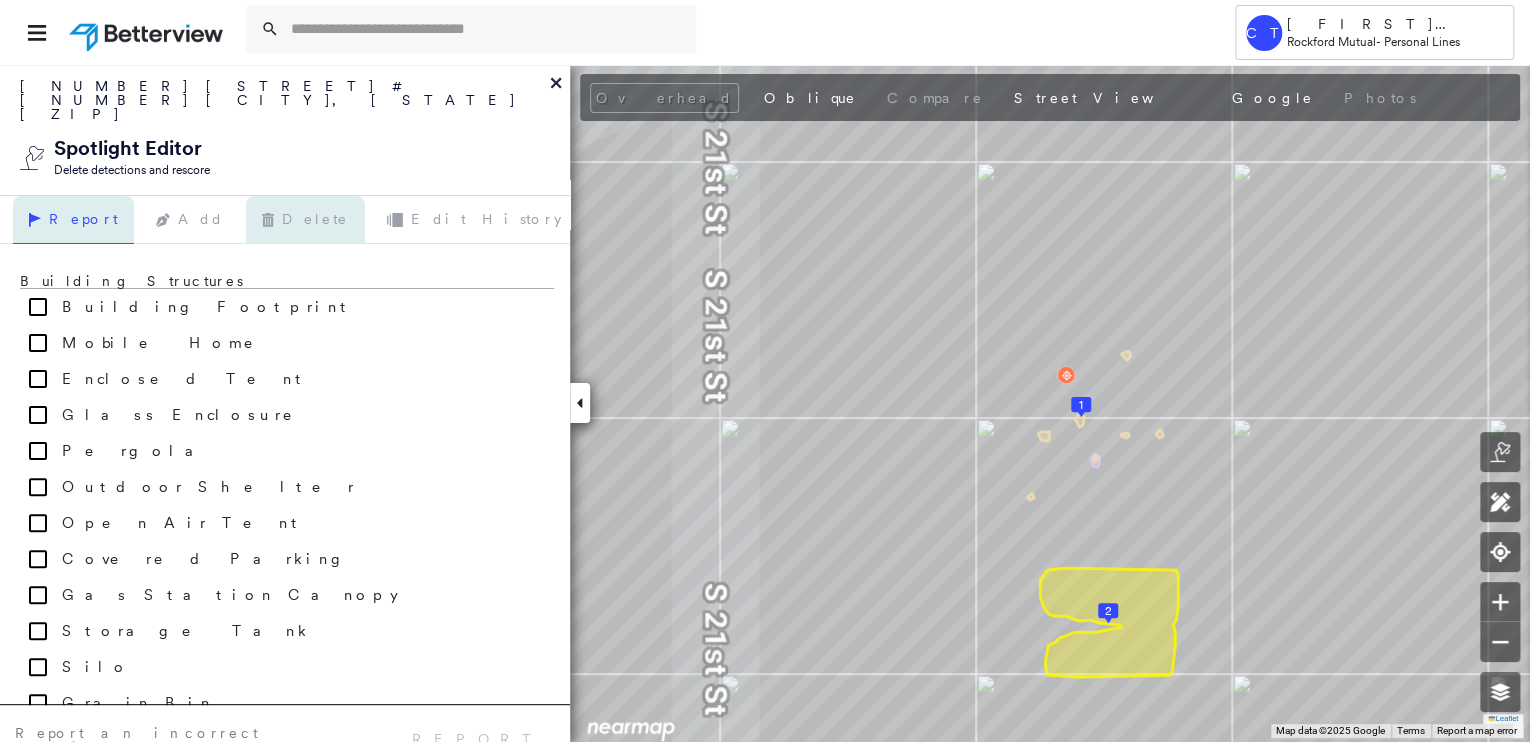 click on "Delete" at bounding box center (305, 220) 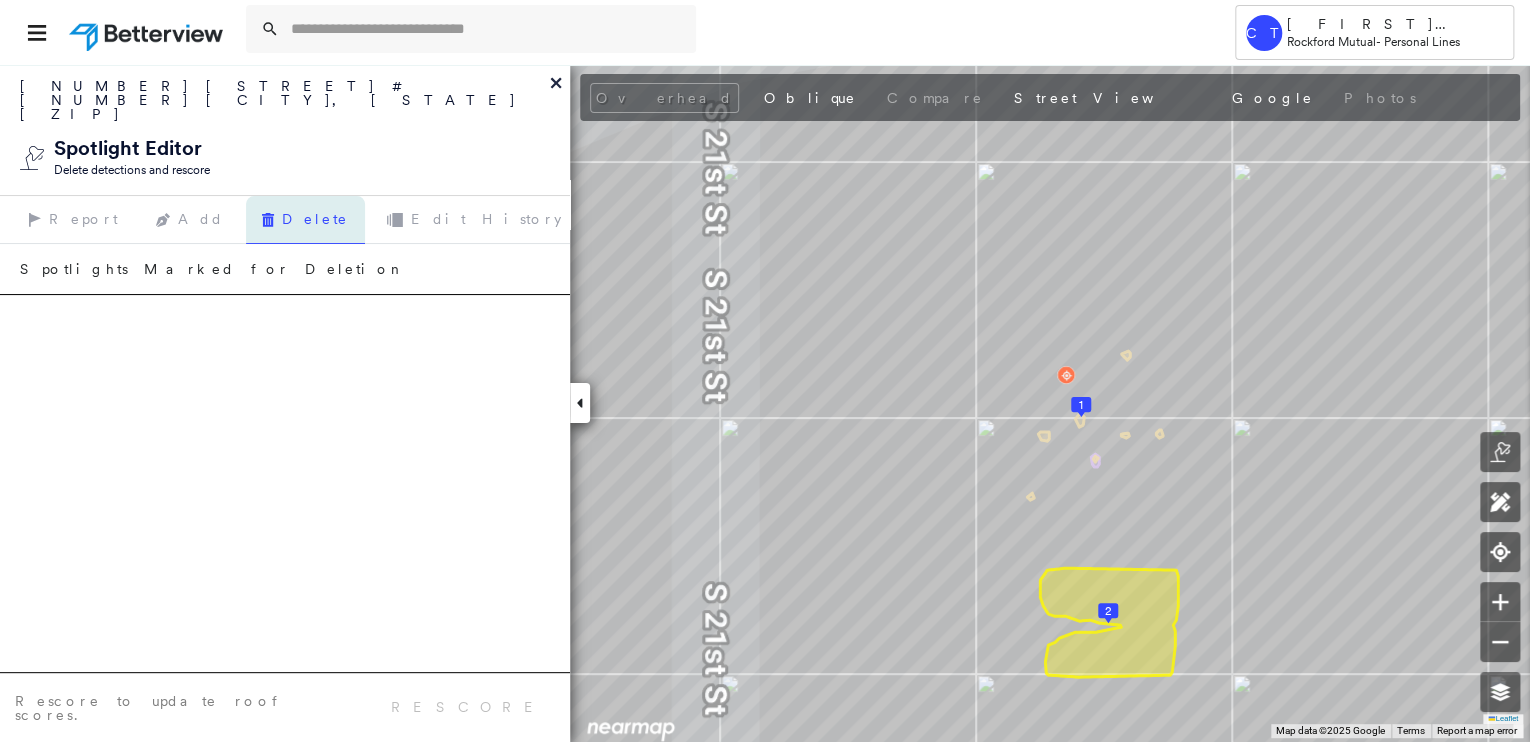 click 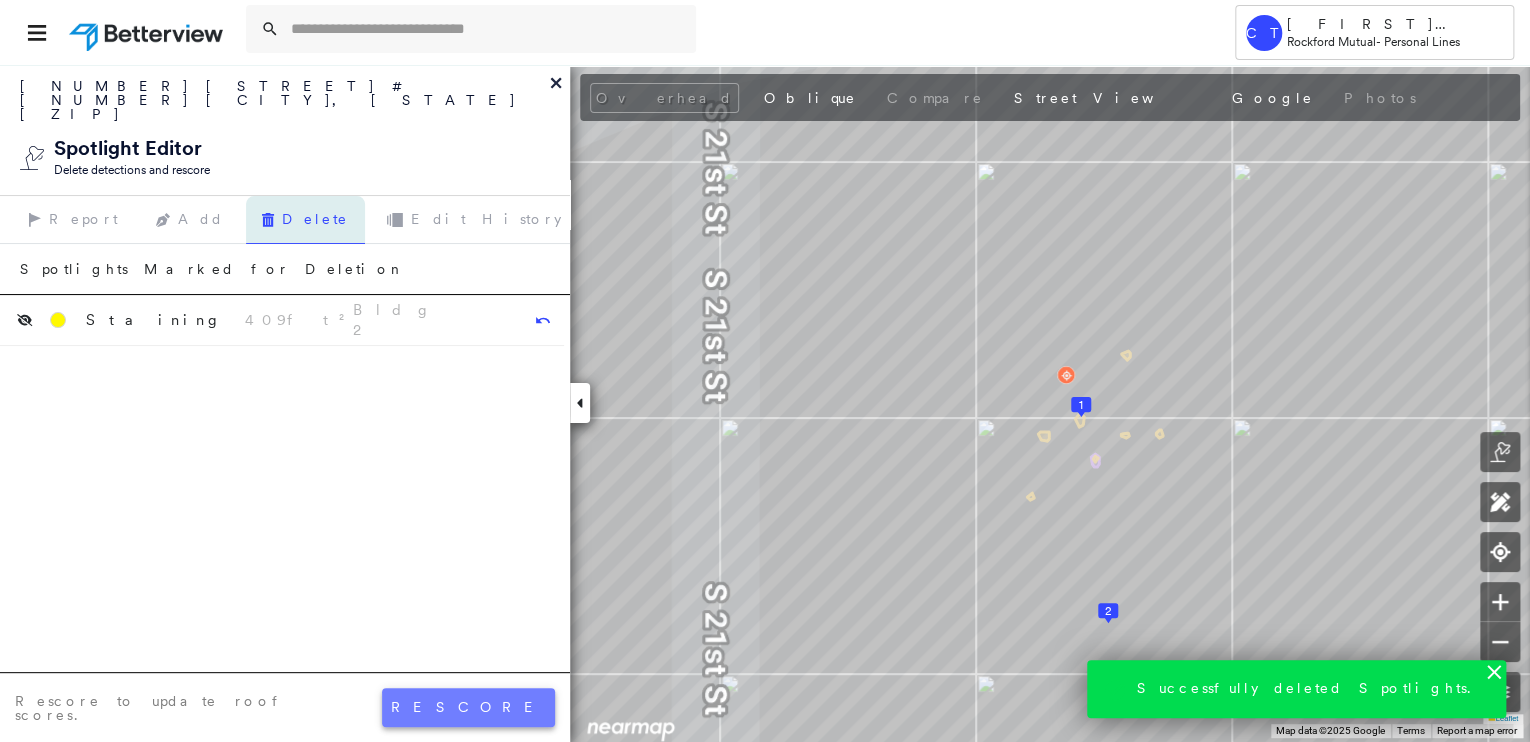 click on "rescore" at bounding box center [468, 707] 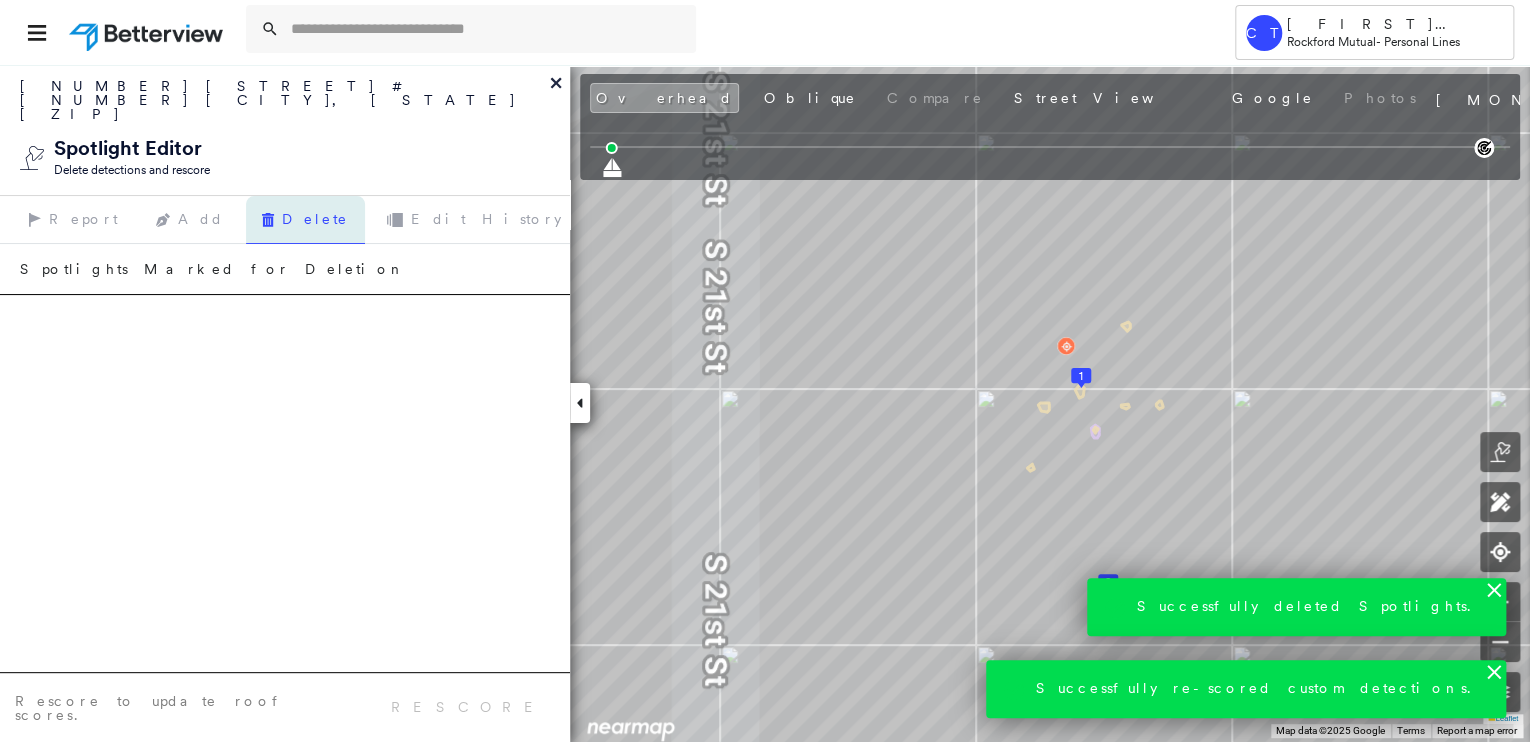 click on "[NUMBER] [STREET] # [NUMBER]   [CITY], [STATE] [ZIP] Spotlight Editor Delete detections and rescore" at bounding box center [285, 130] 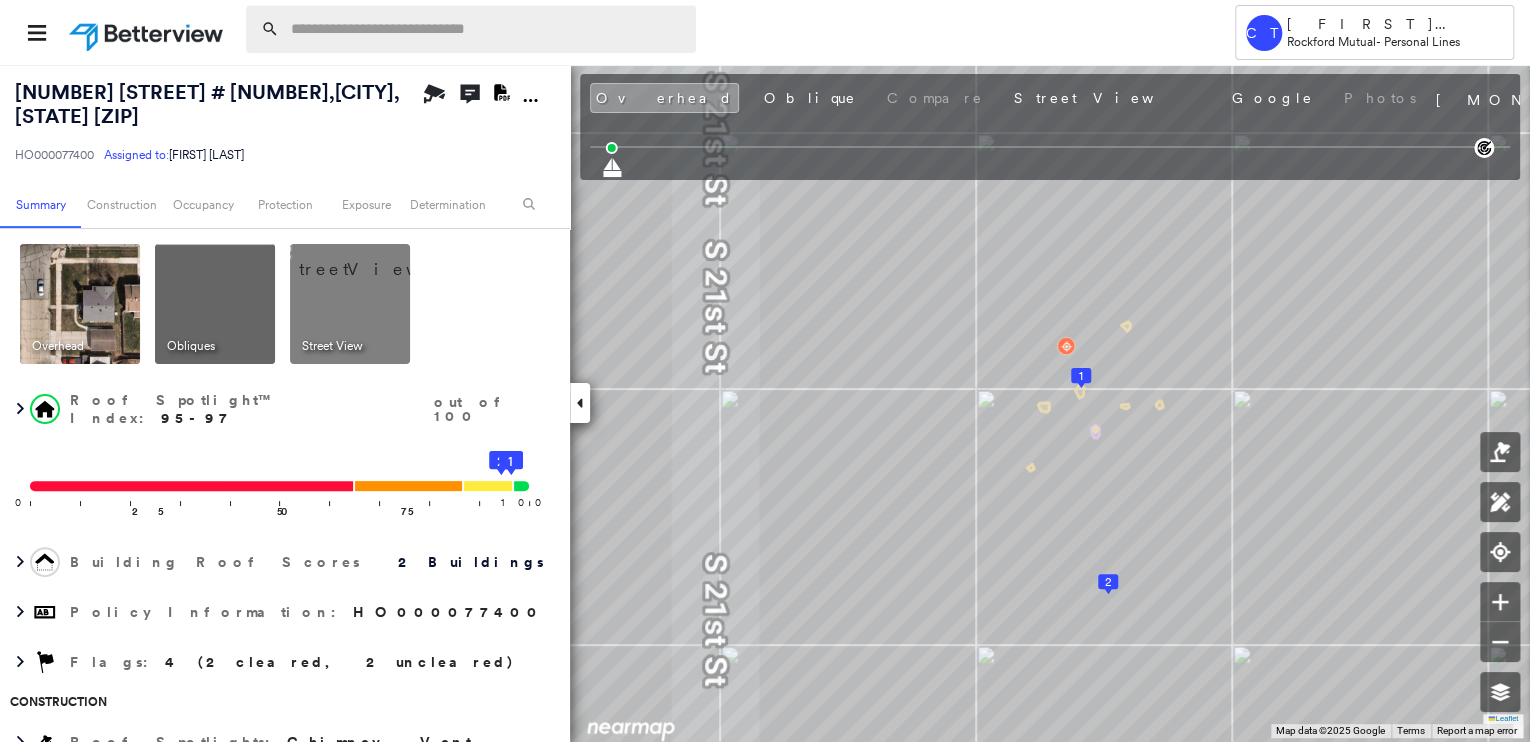 click at bounding box center [487, 29] 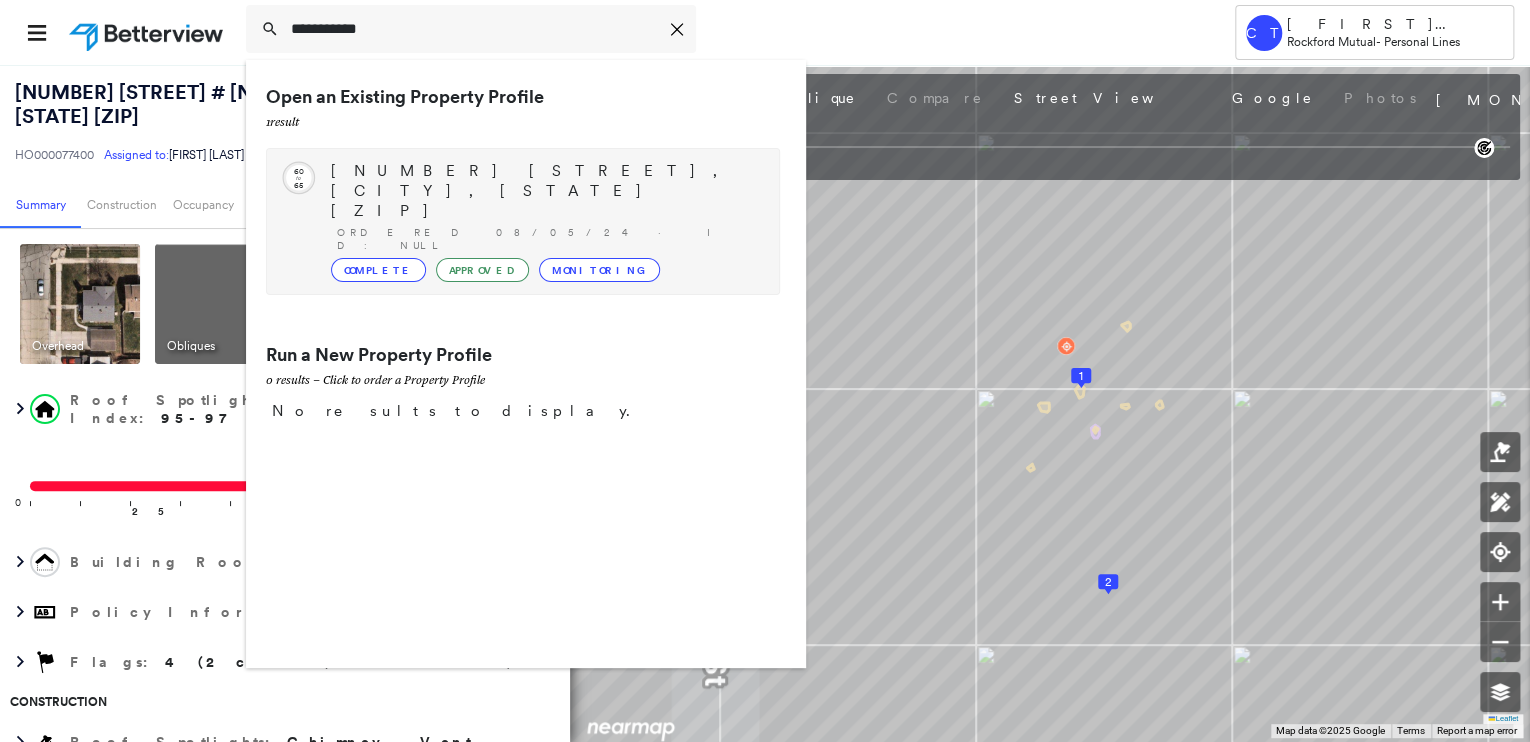 type on "**********" 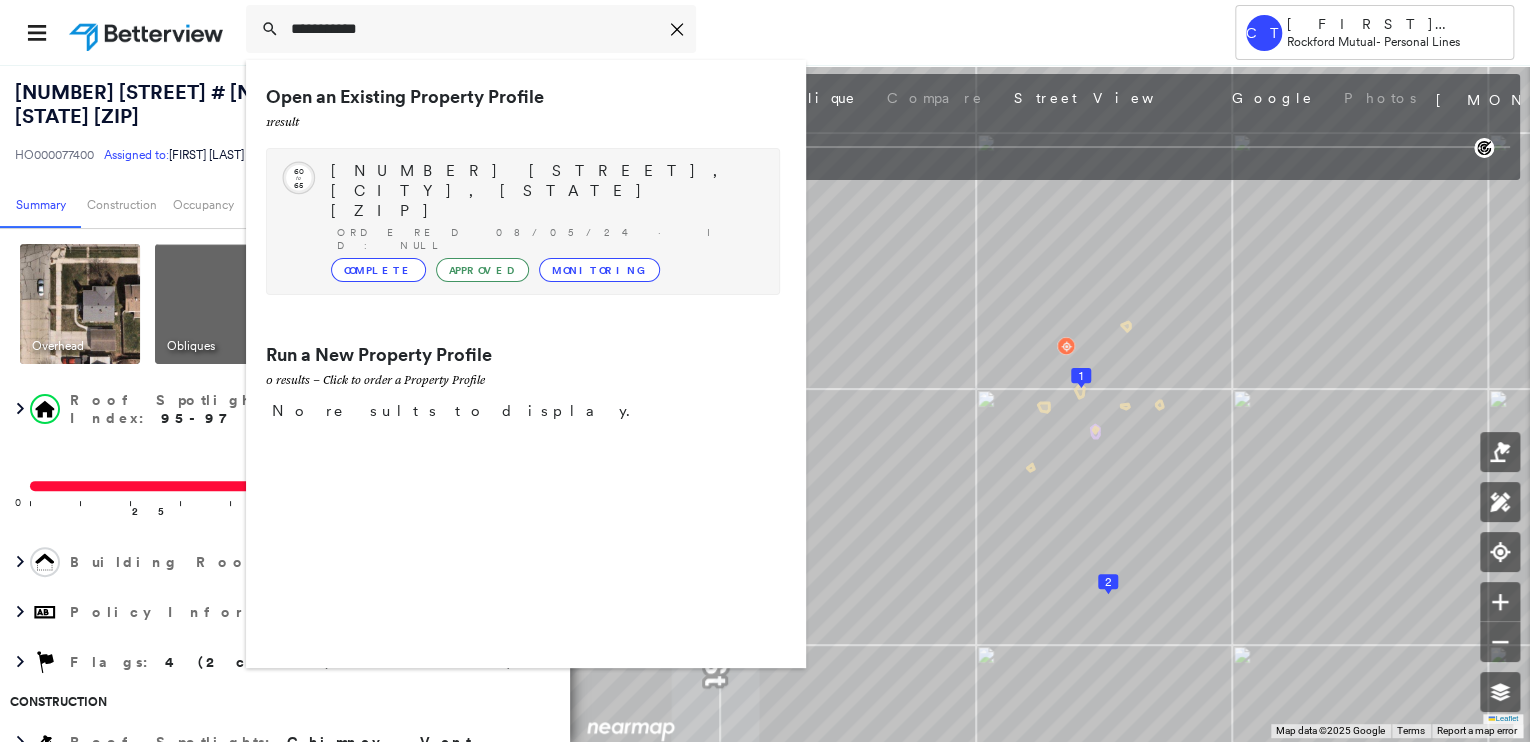 click on "[NUMBER] [STREET], [CITY], [STATE] [ZIP]" at bounding box center [545, 191] 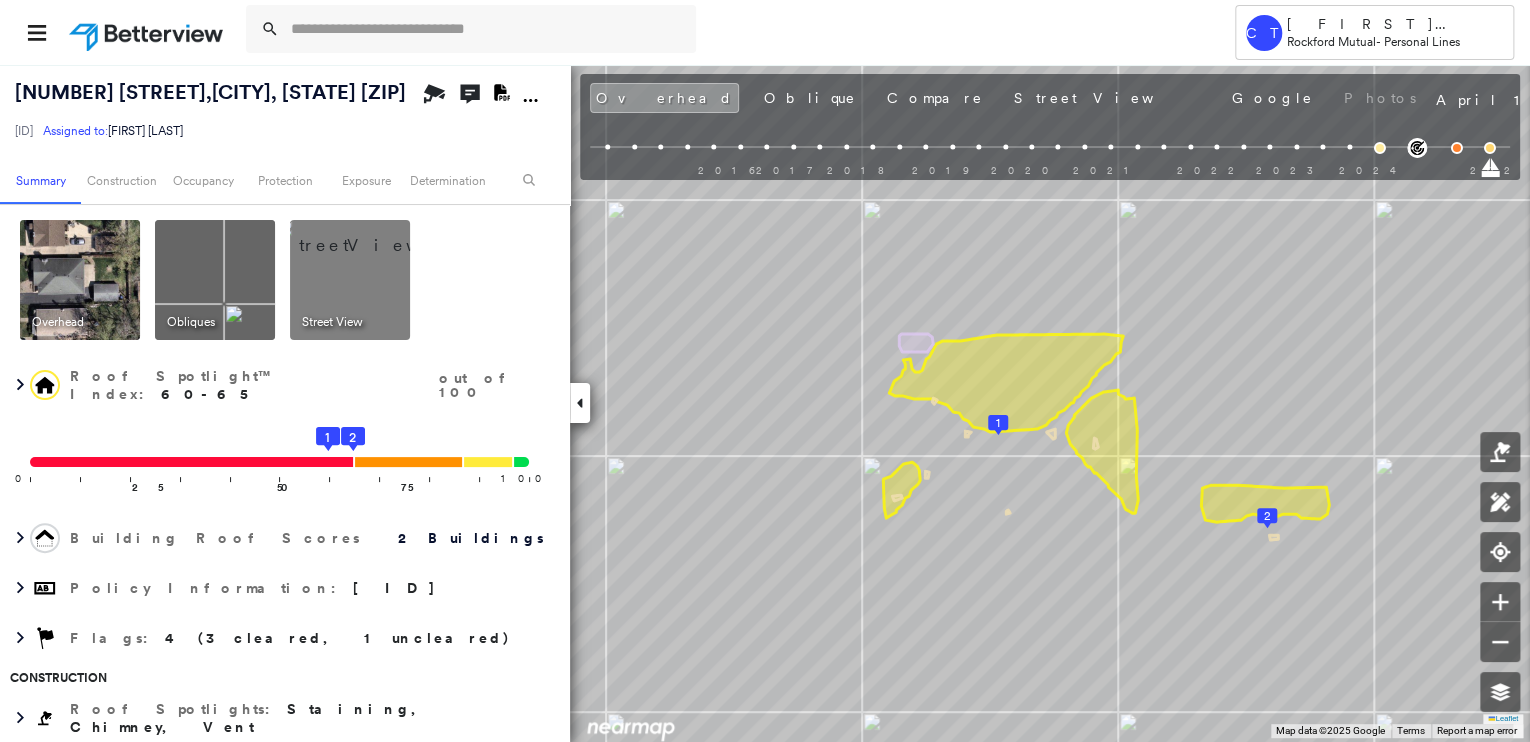 click at bounding box center (374, 235) 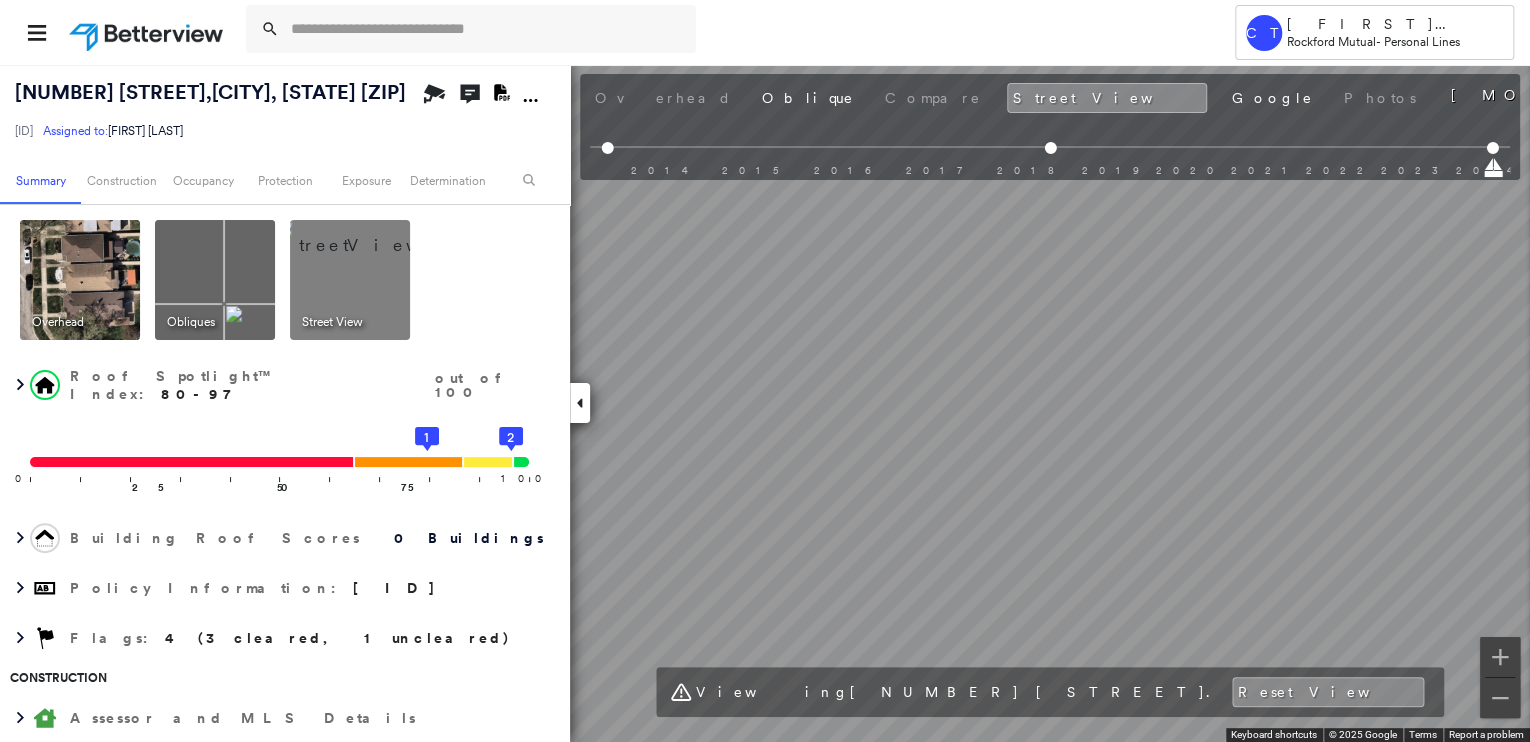 click at bounding box center [80, 280] 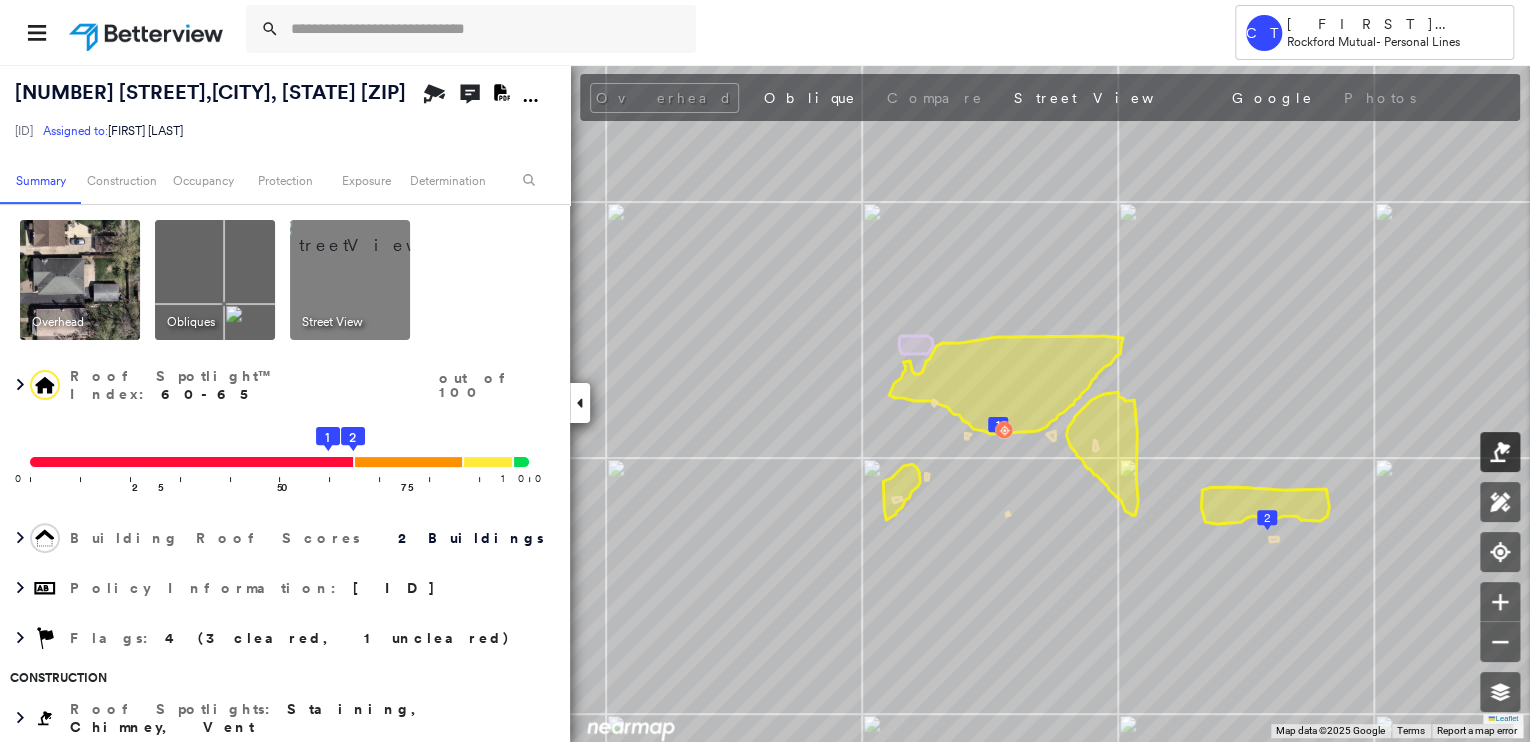 click at bounding box center (1500, 452) 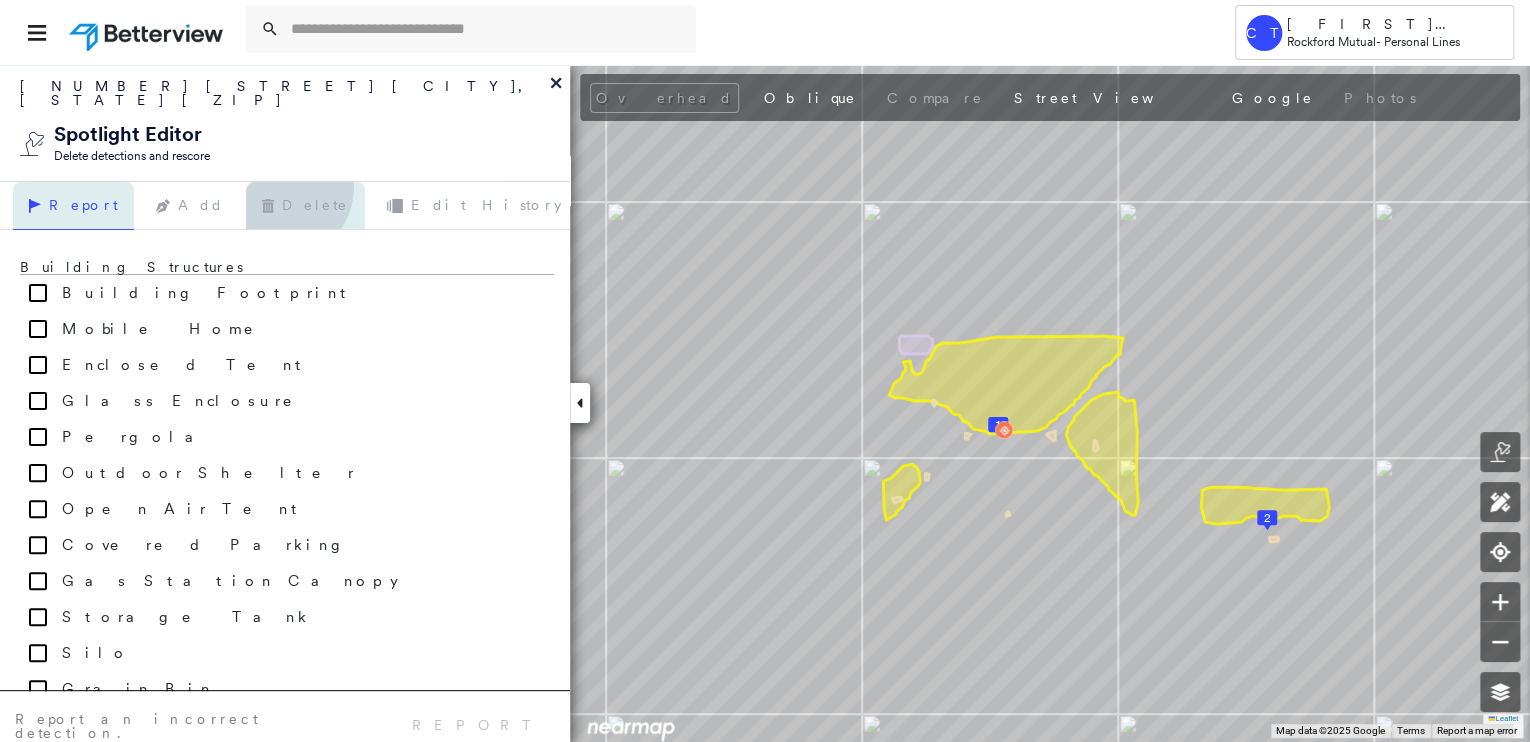 click on "Delete" at bounding box center [305, 206] 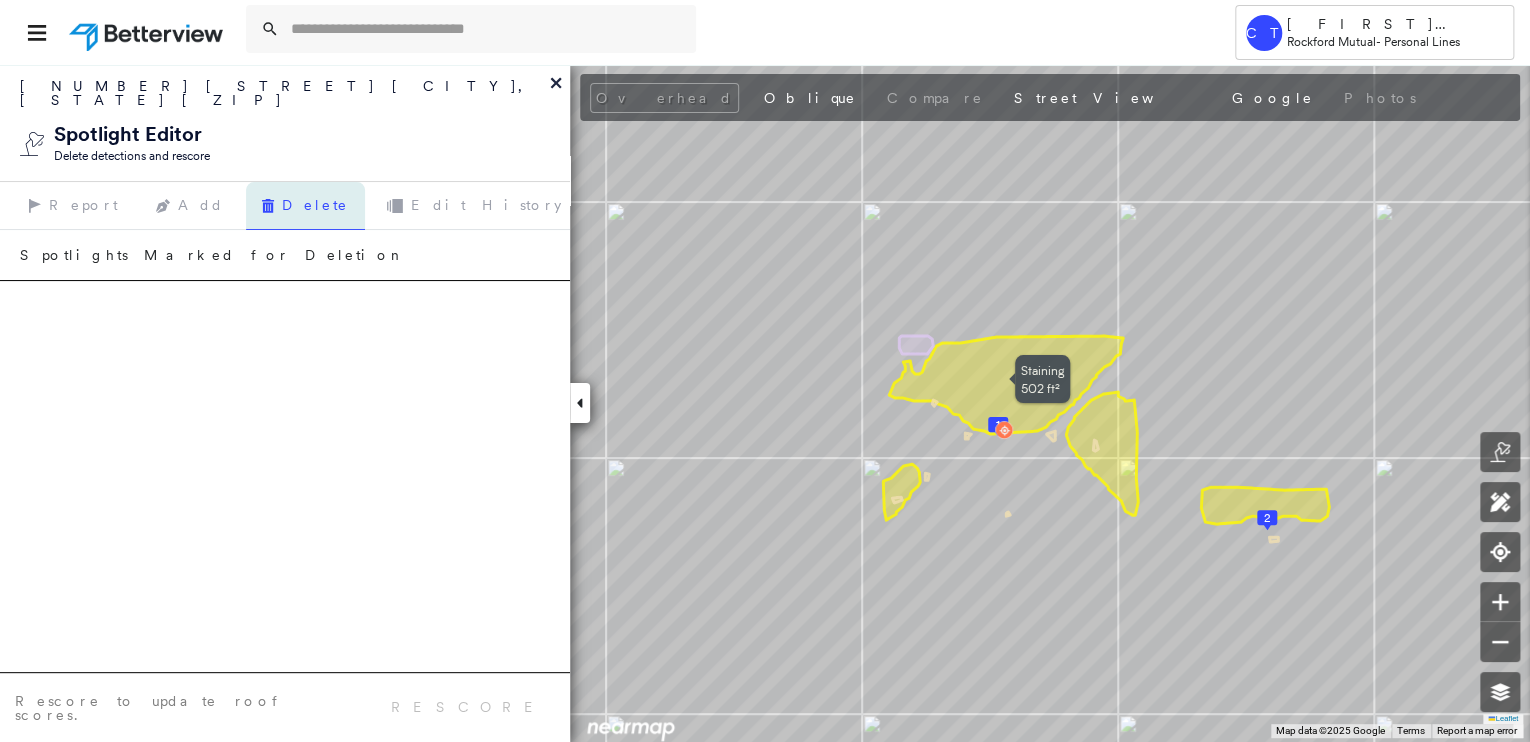 click 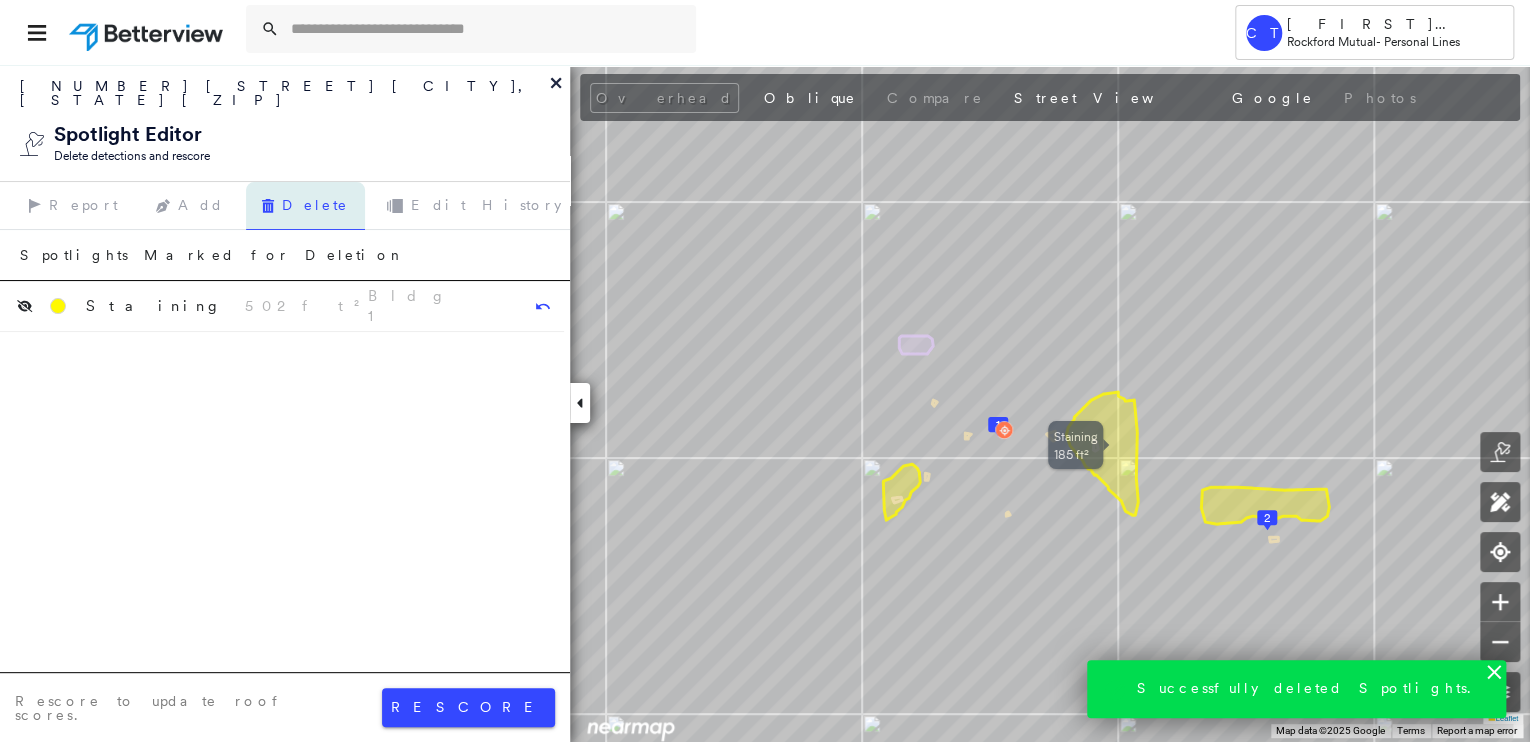 click 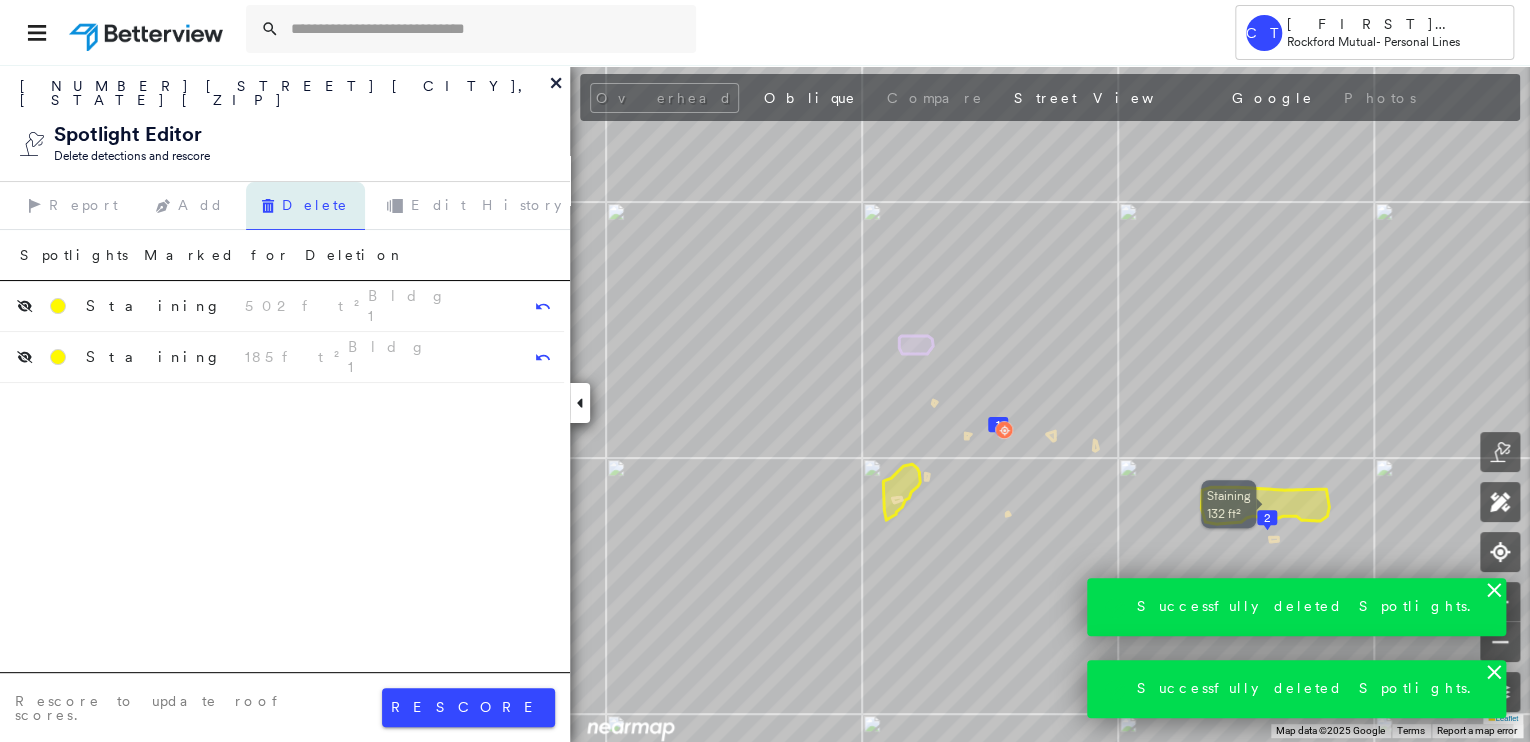 click 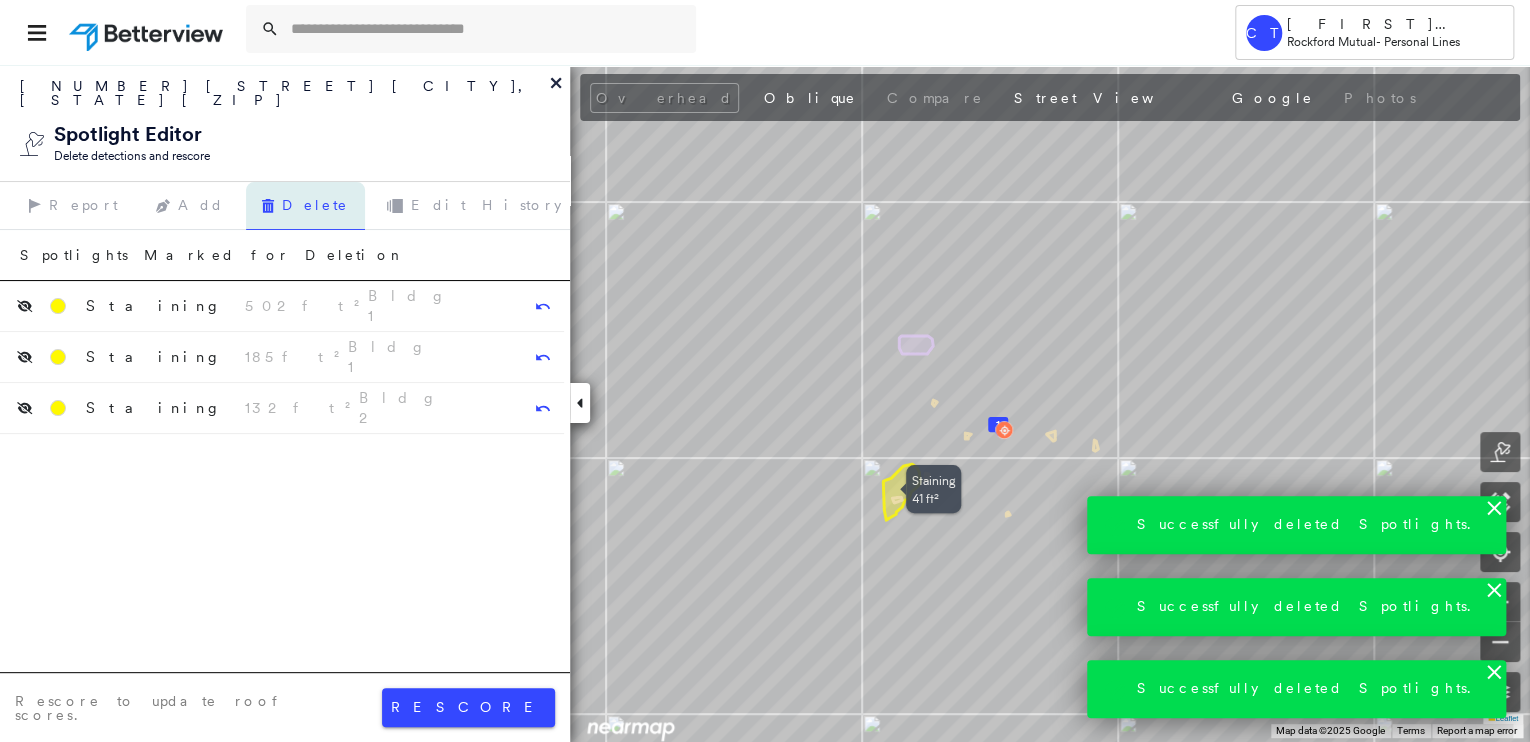 click 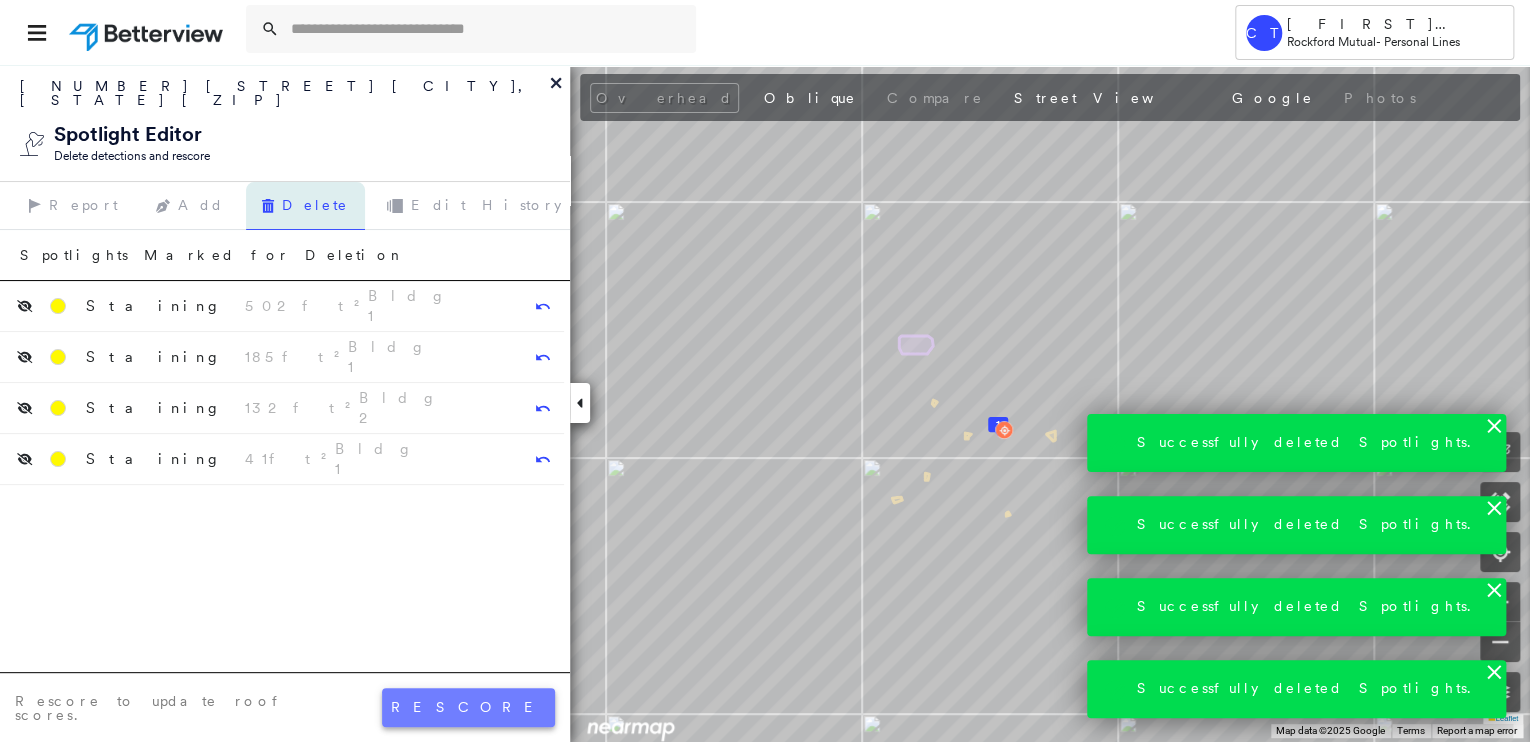 click on "rescore" at bounding box center [468, 707] 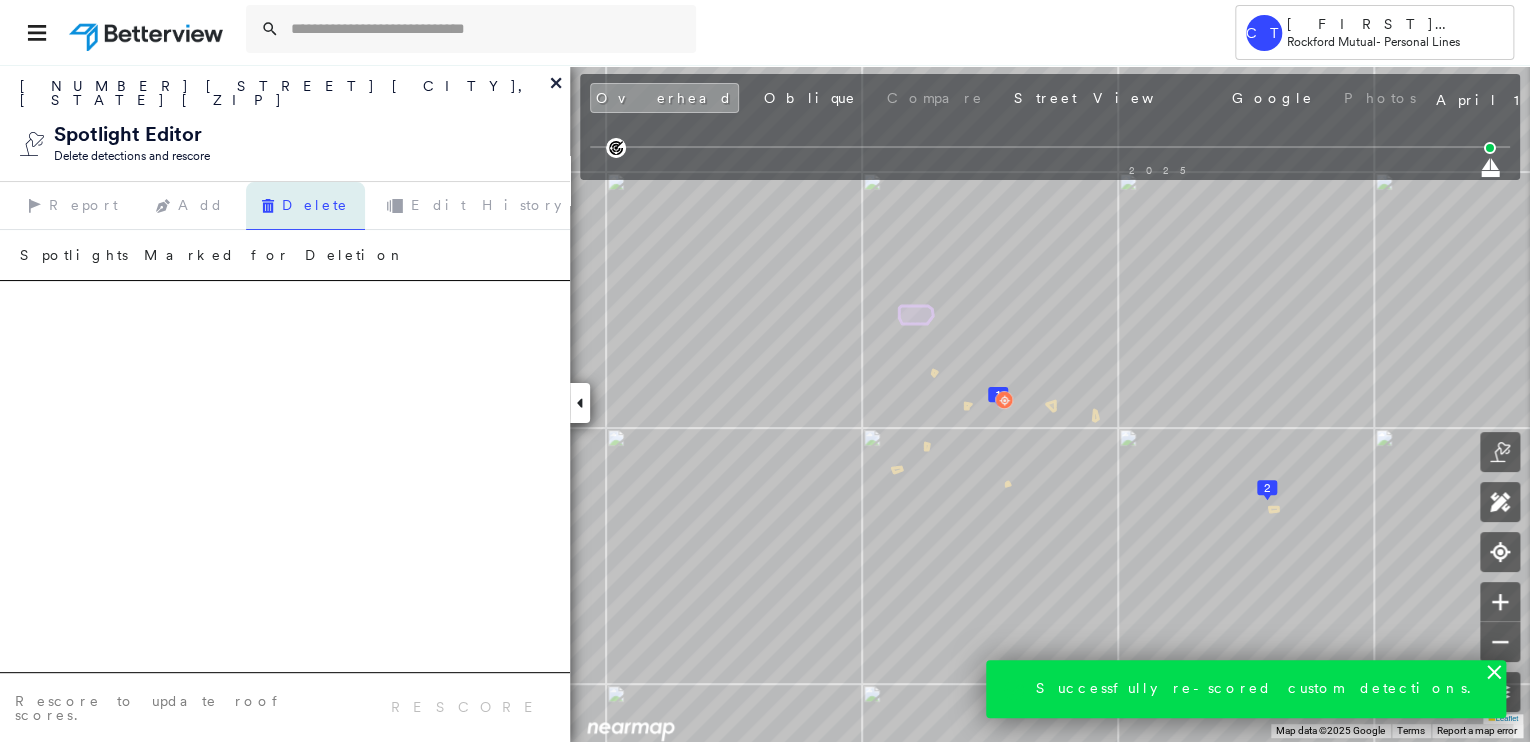 click 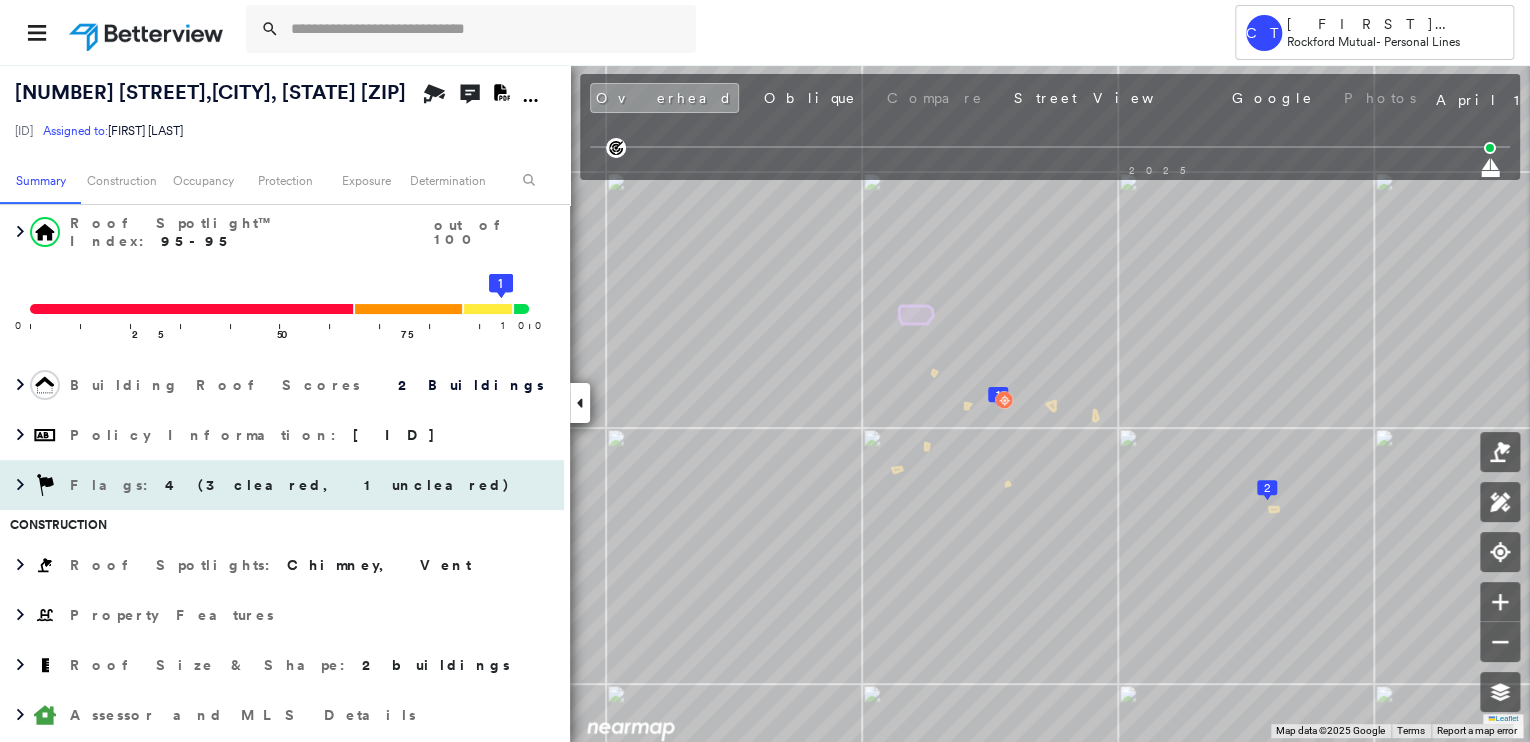 scroll, scrollTop: 400, scrollLeft: 0, axis: vertical 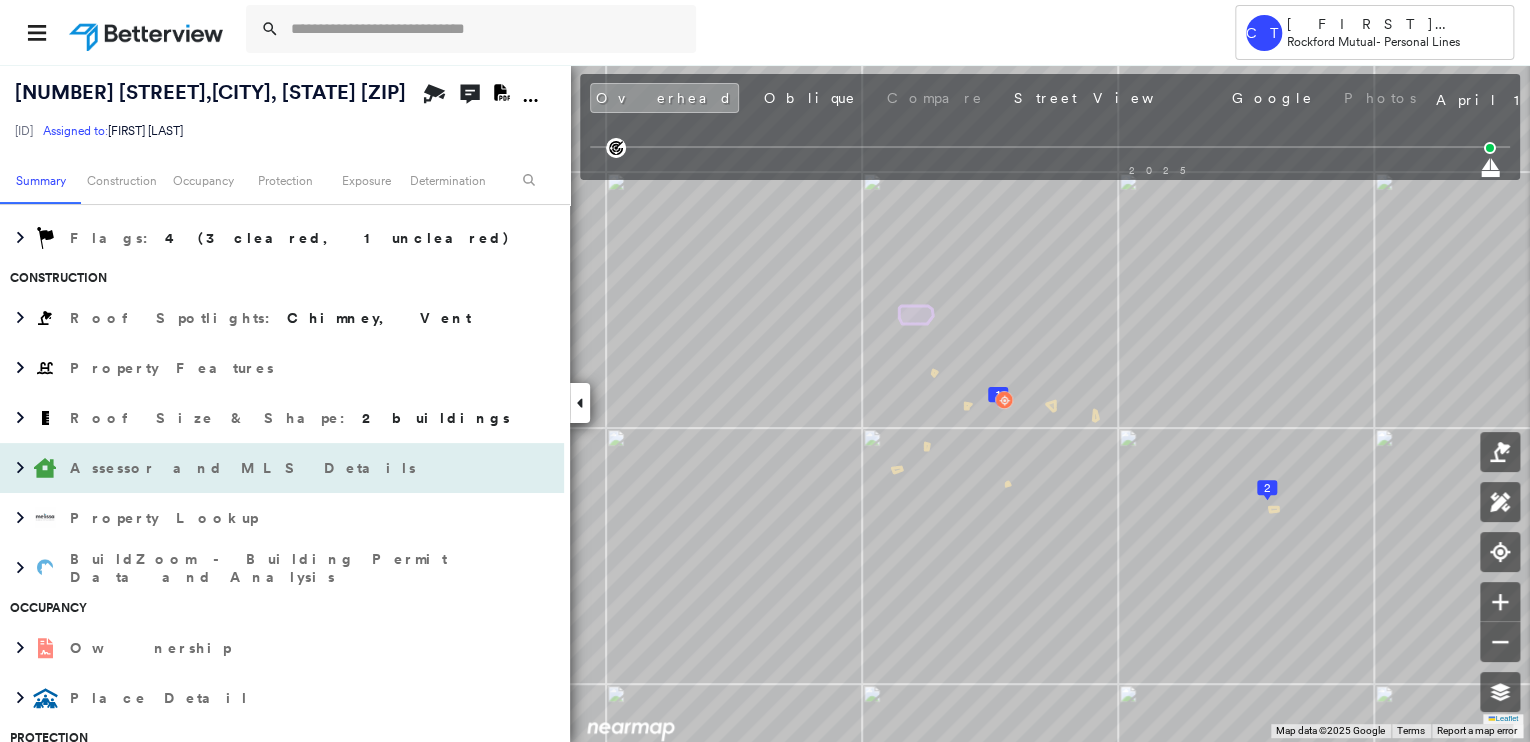 click on "Assessor and MLS Details" at bounding box center [245, 468] 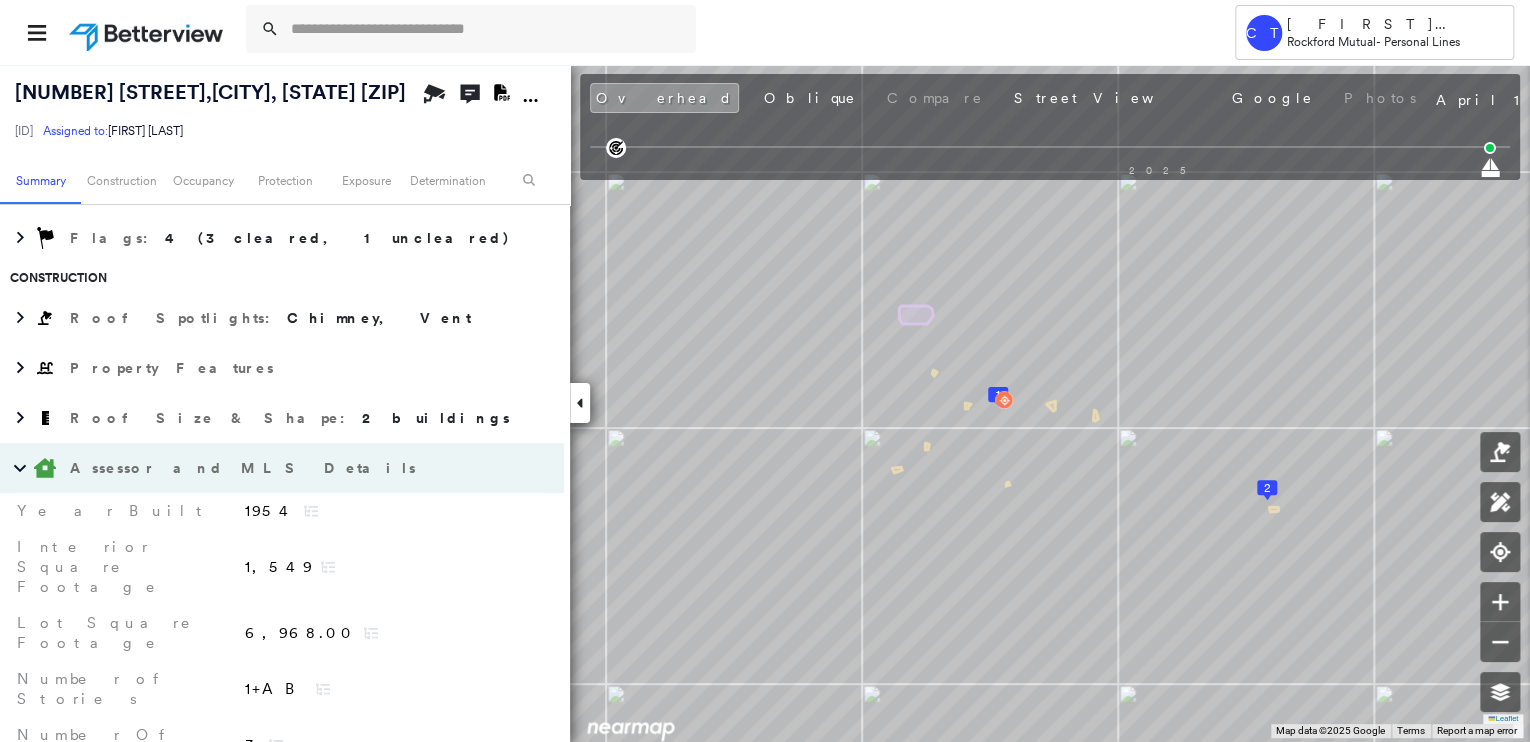click on "Assessor and MLS Details" at bounding box center [245, 468] 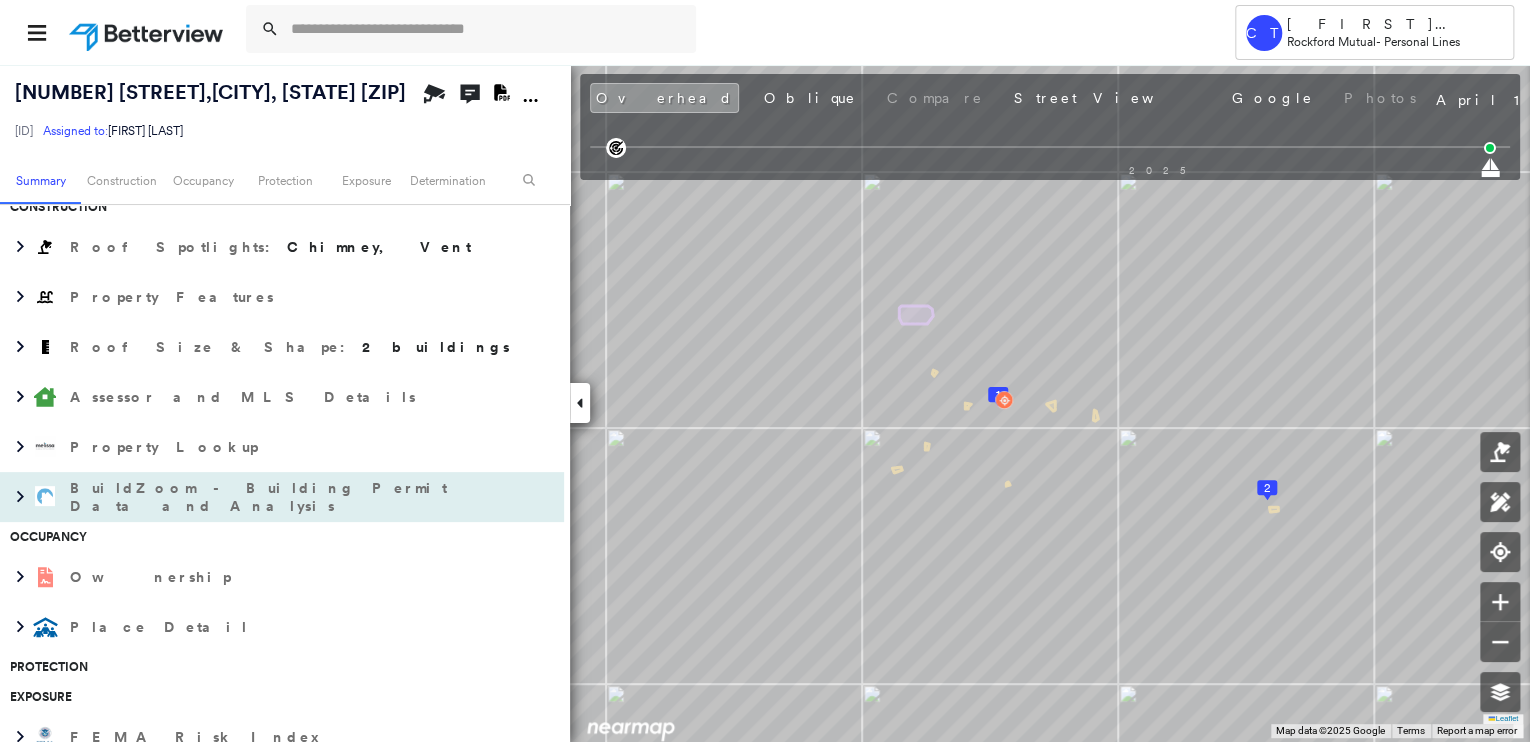 scroll, scrollTop: 560, scrollLeft: 0, axis: vertical 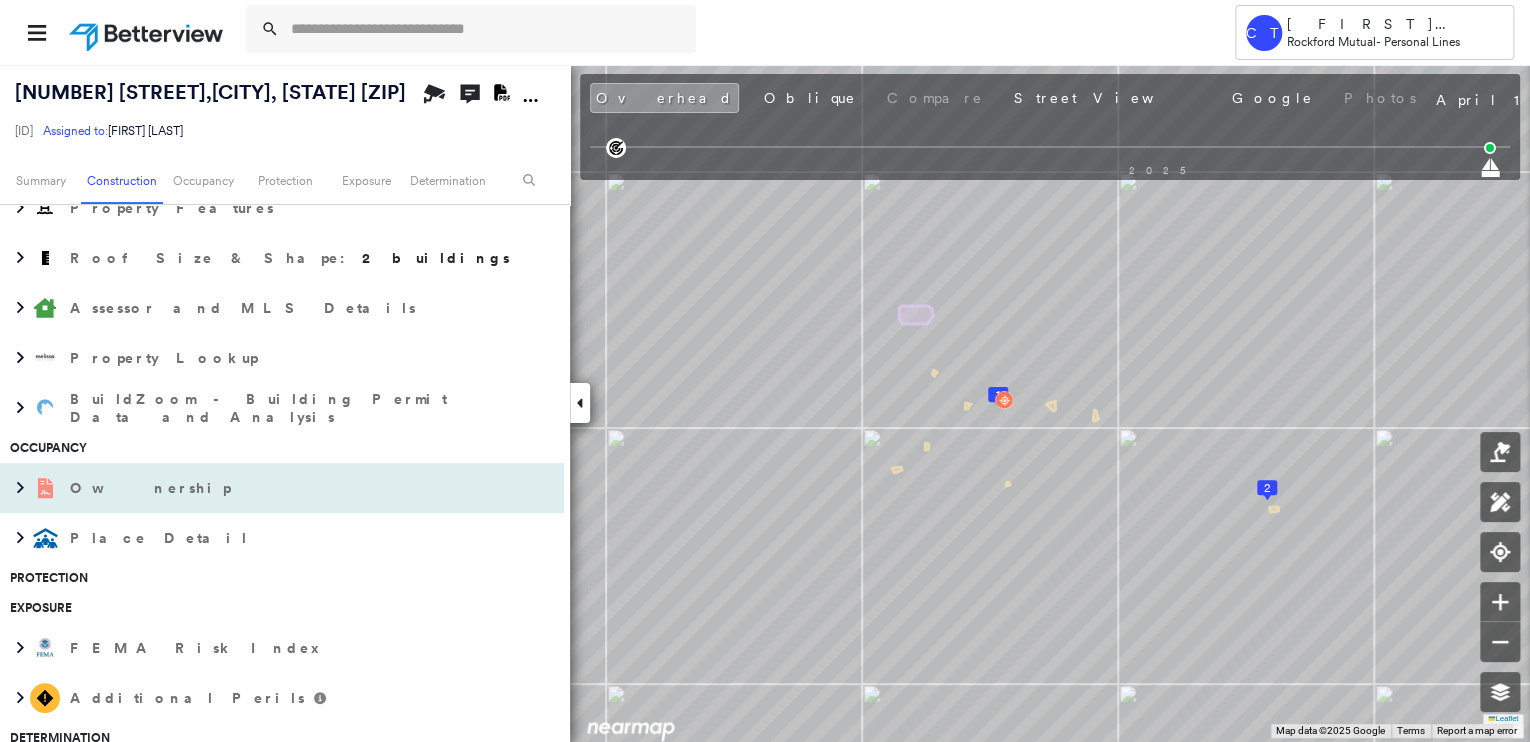 click on "Ownership" at bounding box center [152, 488] 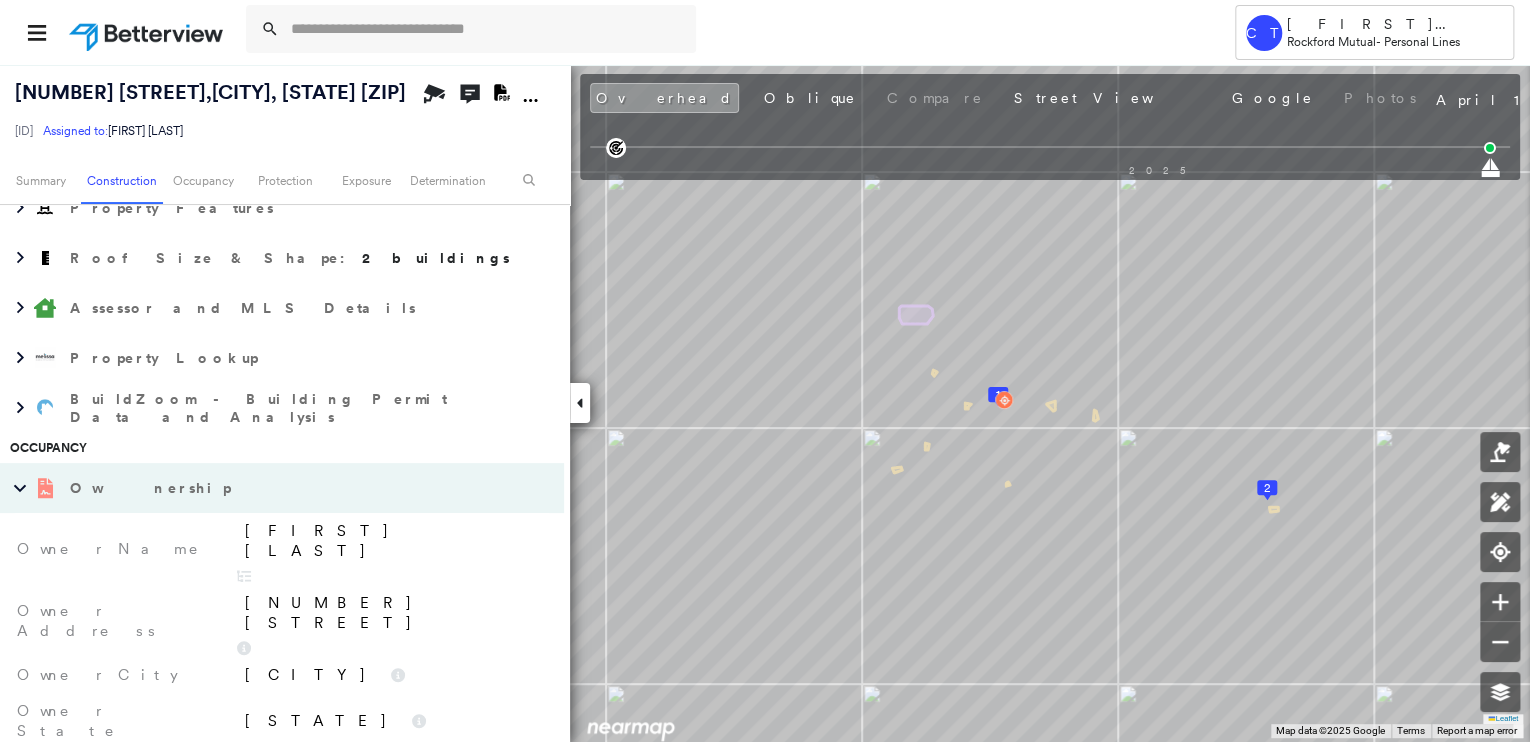 click on "Ownership" at bounding box center [152, 488] 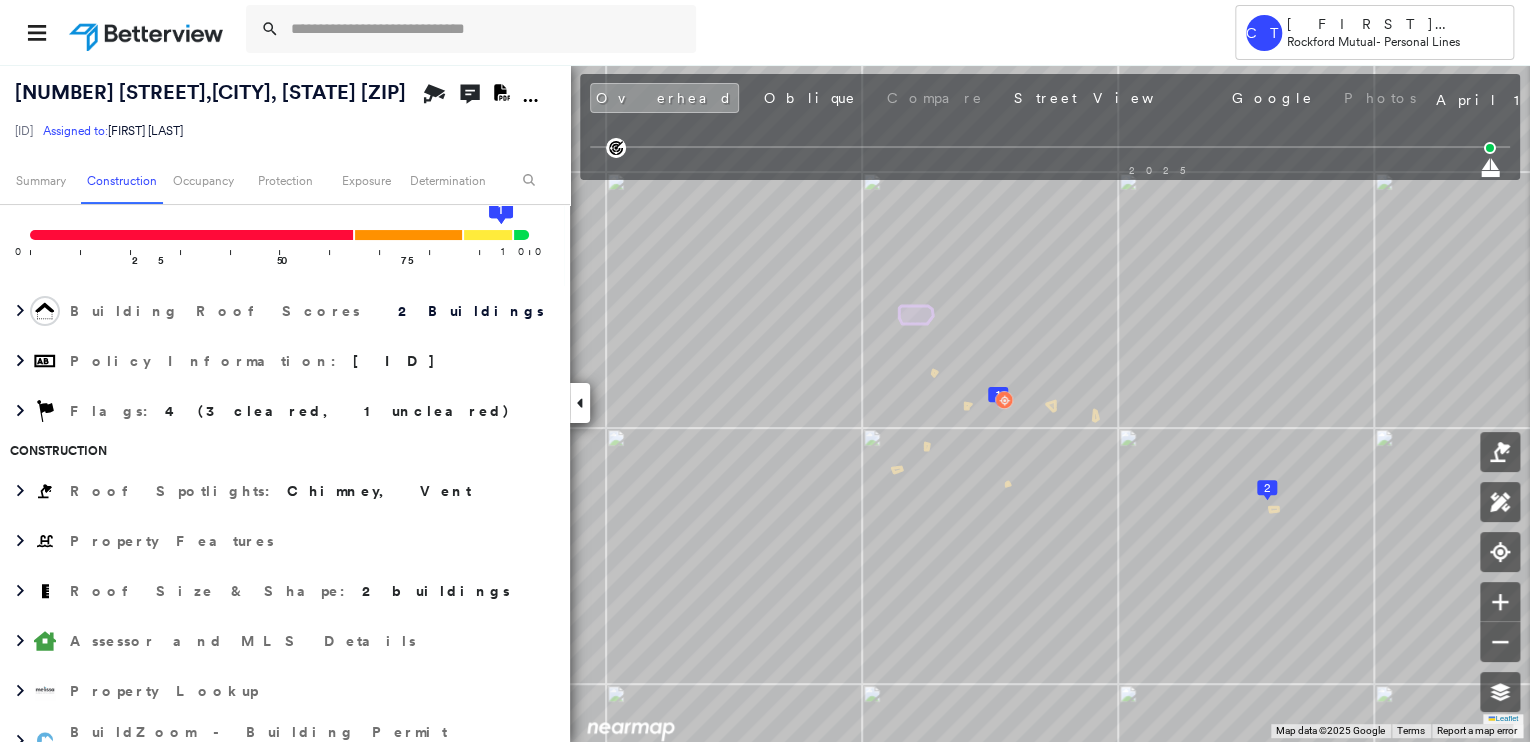 scroll, scrollTop: 0, scrollLeft: 0, axis: both 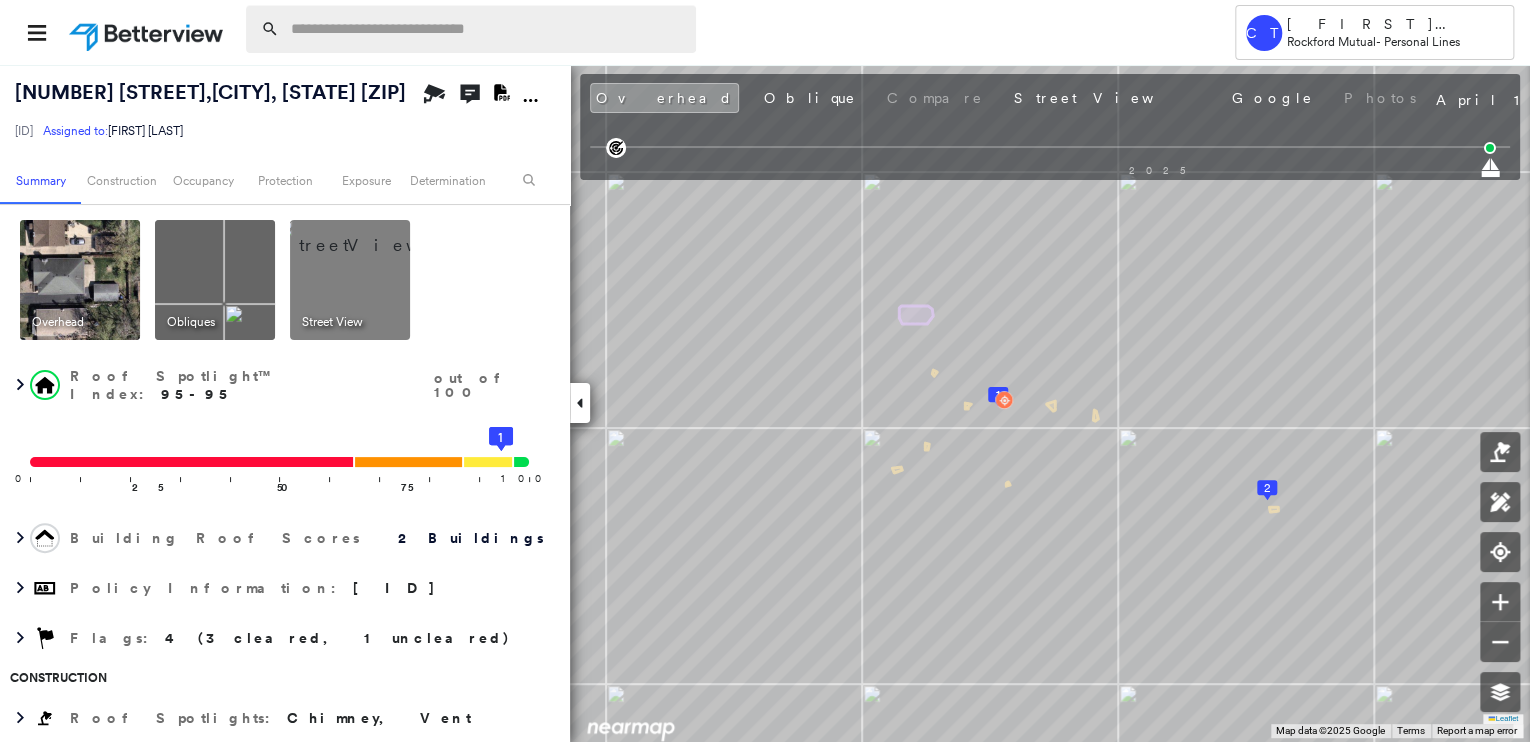click at bounding box center (487, 29) 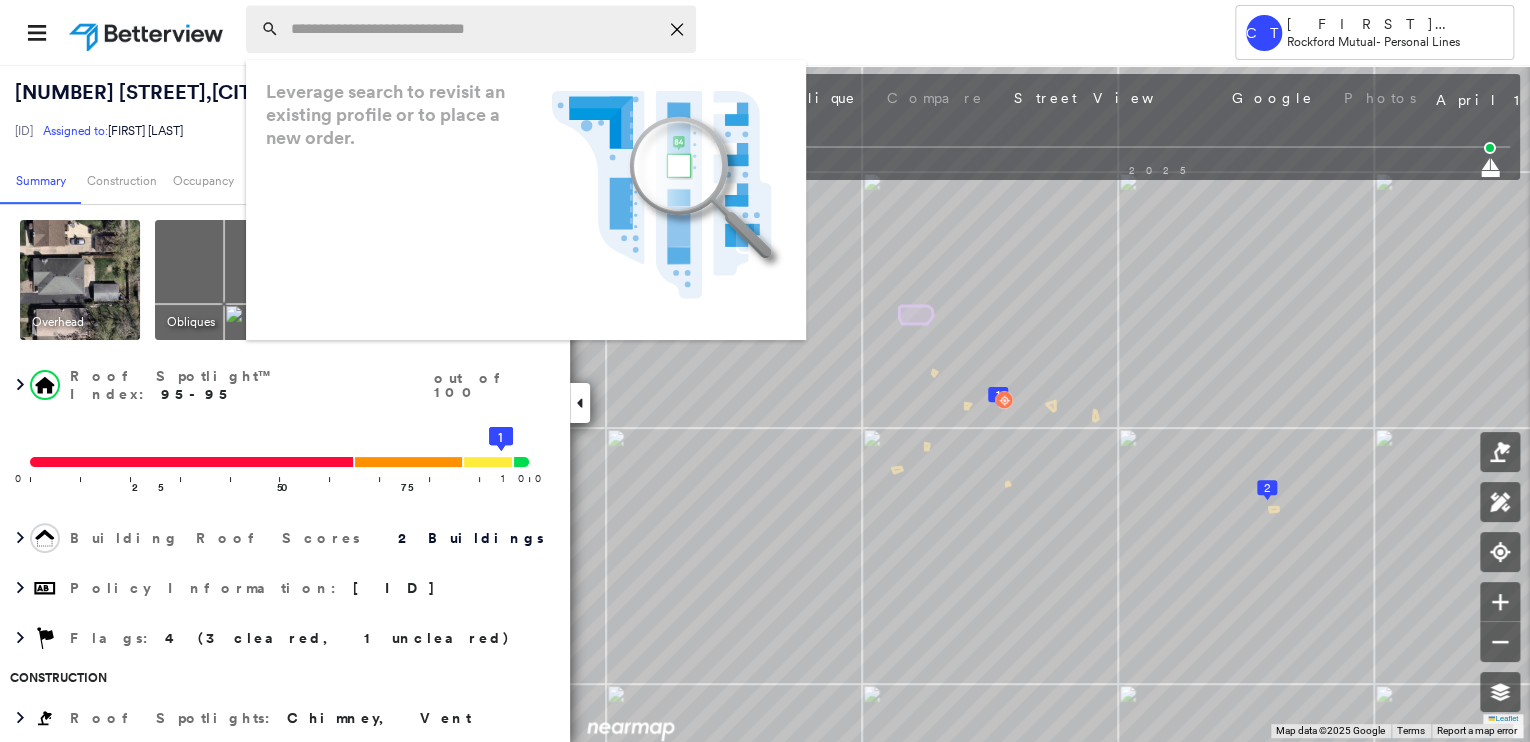 paste on "**********" 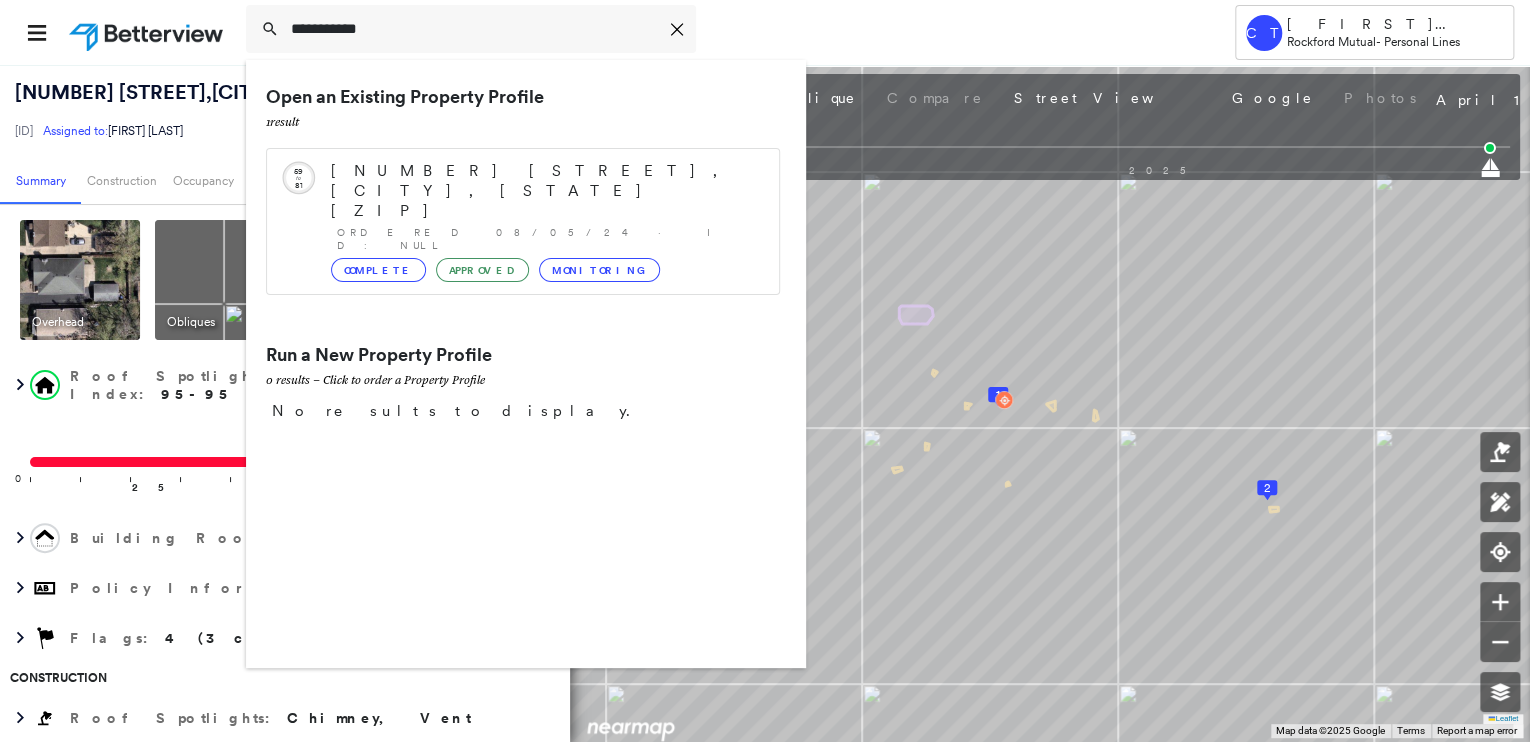 type on "**********" 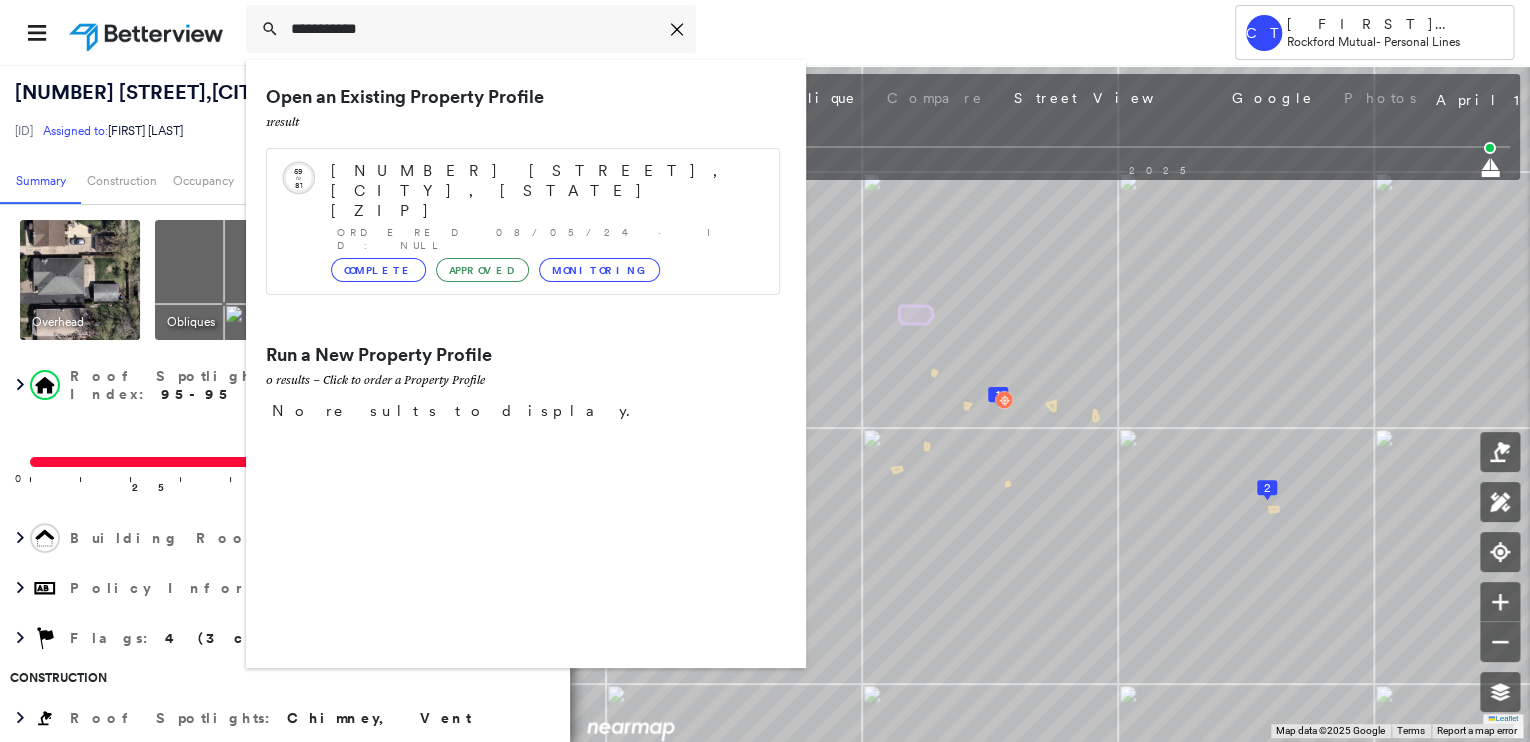 click on "Open an Existing Property Profile 1  result Circled Text Icon 59 to 81 [NUMBER] [STREET], [CITY], [STATE] [ZIP] Ordered [DATE] · ID: null Complete Approved Monitoring" at bounding box center (523, 204) 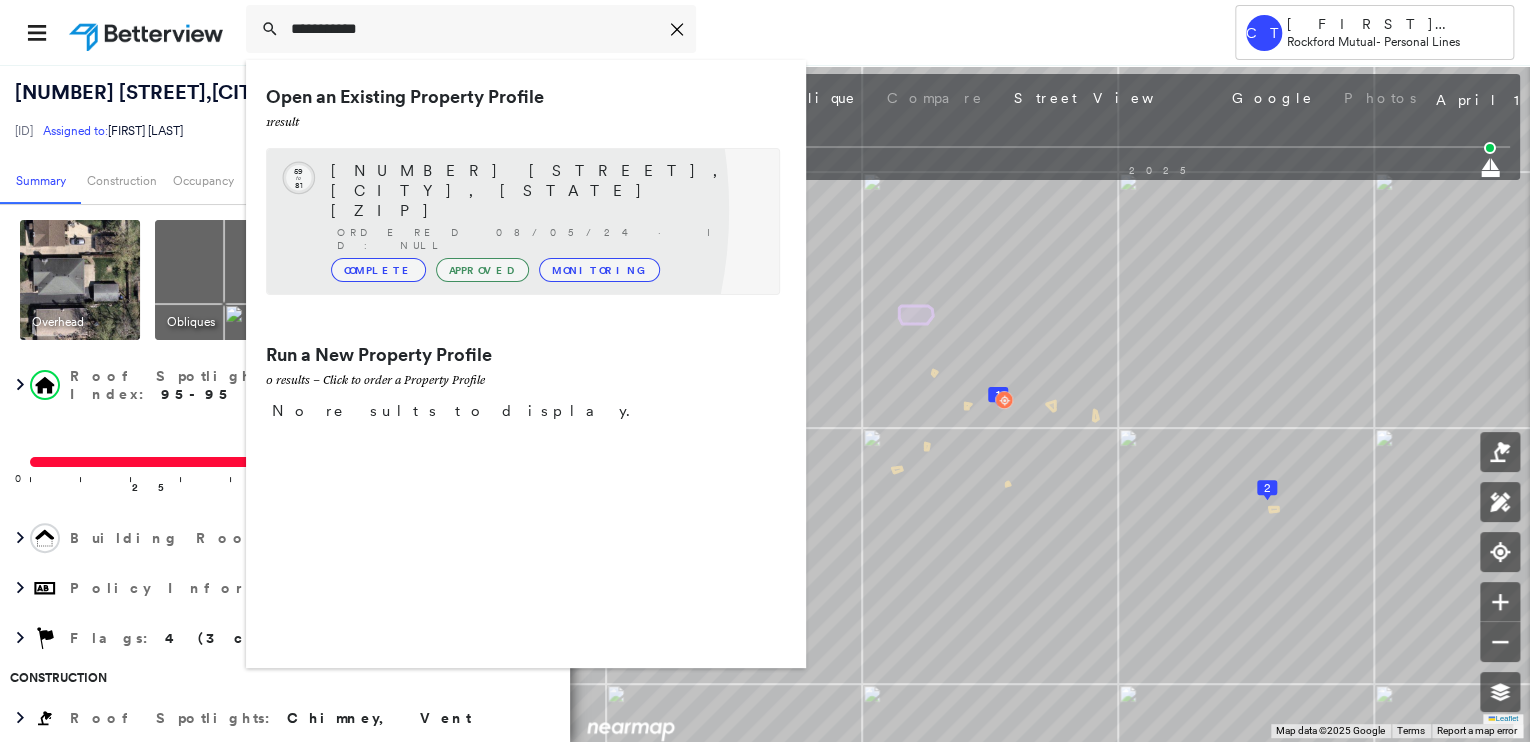 click on "Circled Text Icon 59 to 81 [NUMBER] [STREET], [CITY], [STATE] [ZIP] Ordered [DATE] · ID: null Complete Approved Monitoring" at bounding box center [523, 221] 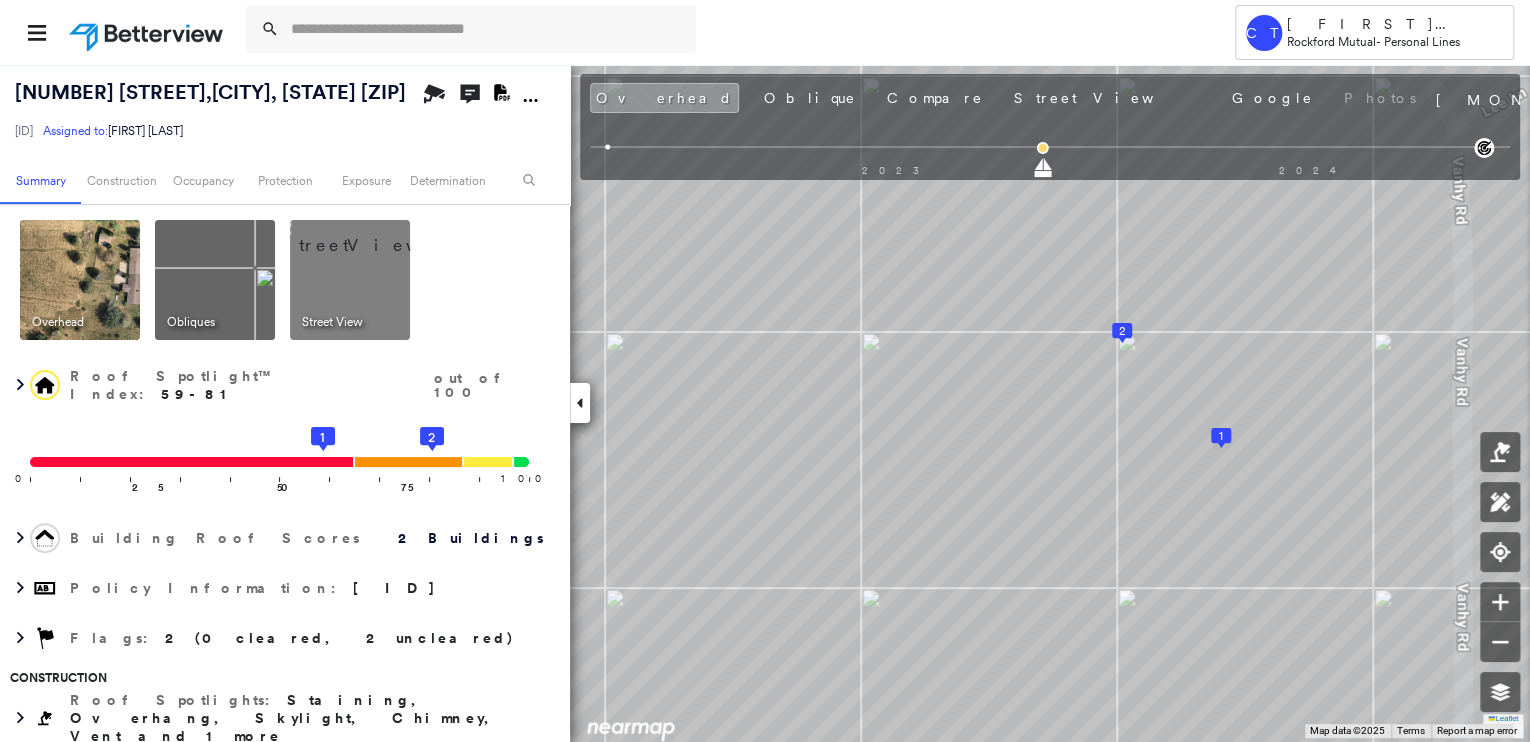 click at bounding box center [374, 235] 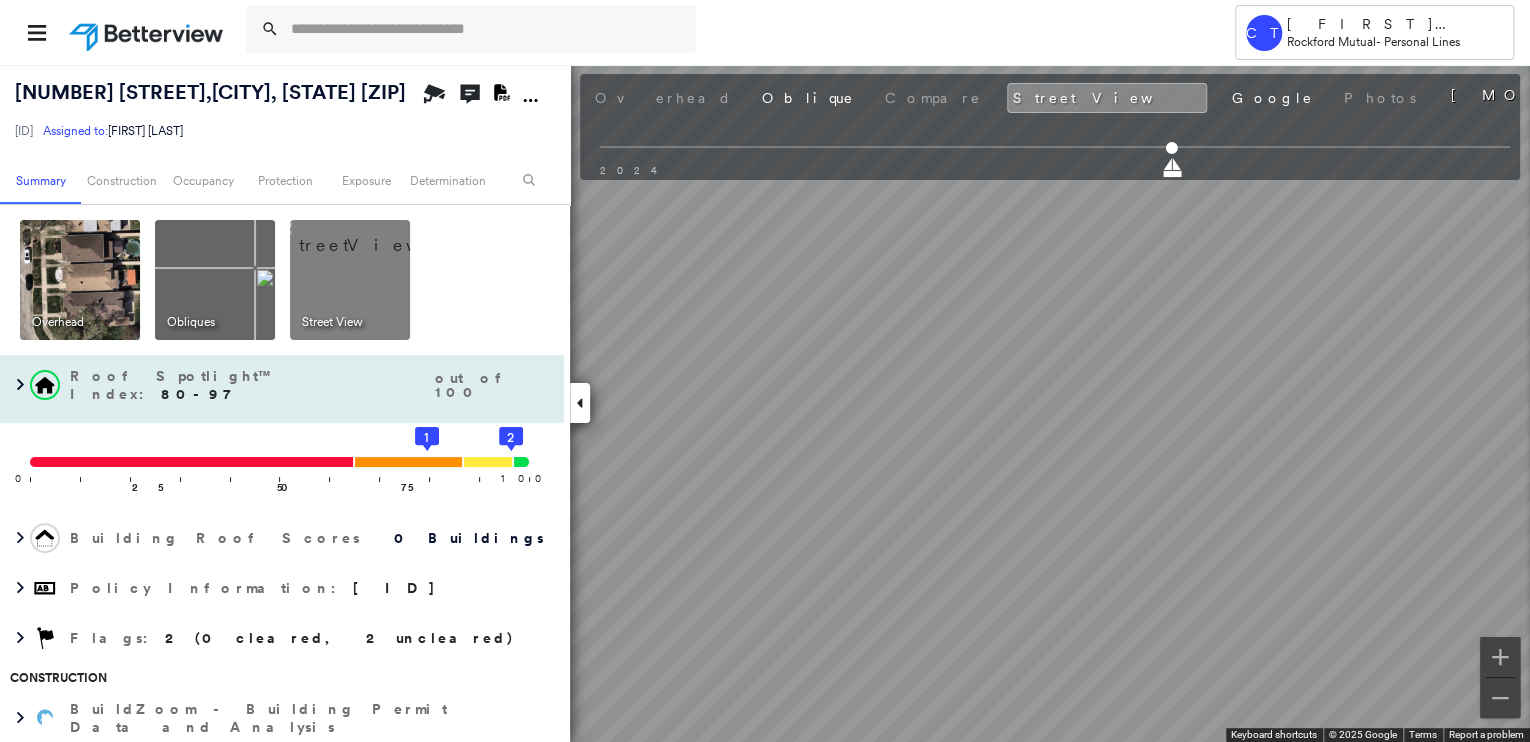 click on "[NUMBER] [STREET] # [NUMBER], [CITY], [STATE] [ZIP] [ID] Assigned to: [FIRST] [LAST] Assigned to: [FIRST] [LAST] [ID] Assigned to: [FIRST] [LAST] Open Comments Download PDF Report Summary Construction Occupancy Protection Exposure Determination Overhead Obliques Street View Roof Spotlight™ Index : 80-97 out of 100 0 100 25 50 75 1 2 Building Roof Scores 0 Buildings Policy Information : [ID] Flags : 2 (0 cleared, 2 uncleared) Construction BuildZoom - Building Permit Data and Analysis Occupancy Place Detail Protection Exposure FEMA Risk Index Additional Perils Determination Flags : 2 (0 cleared, 2 uncleared) Uncleared Flags (2) Cleared Flags (0) MED Medium Priority Roof Score Flagged [DATE] Clear LOW Low Priority Roof Score Flagged [DATE] Clear Action Taken New Entry History Quote/New Business Terms & Conditions Added ACV Endorsement Added Cosmetic Endorsement Inspection/Loss Control Report Information Added to Inspection Survey Onsite Inspection Ordered Determined No Inspection Needed General Save" at bounding box center [765, 403] 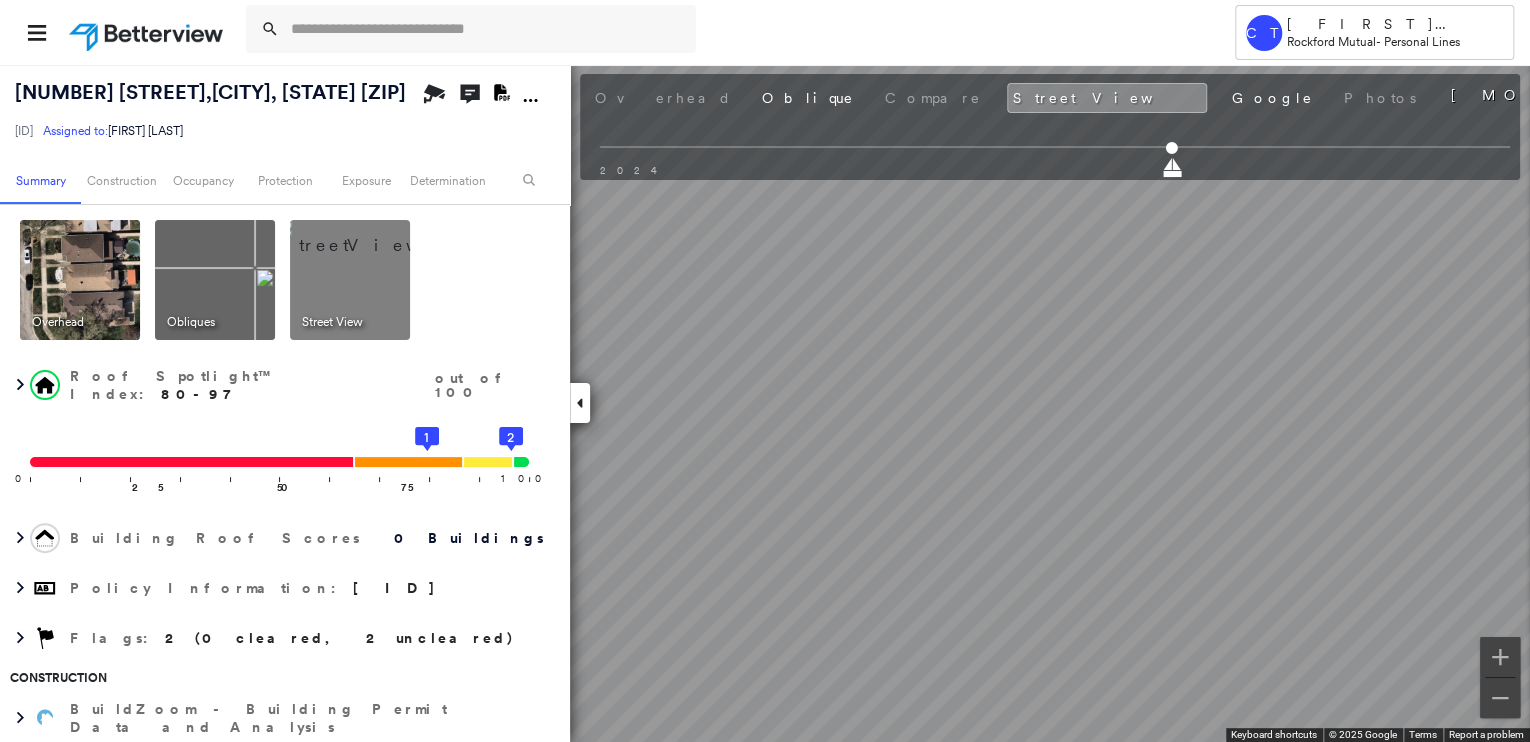 click at bounding box center [215, 280] 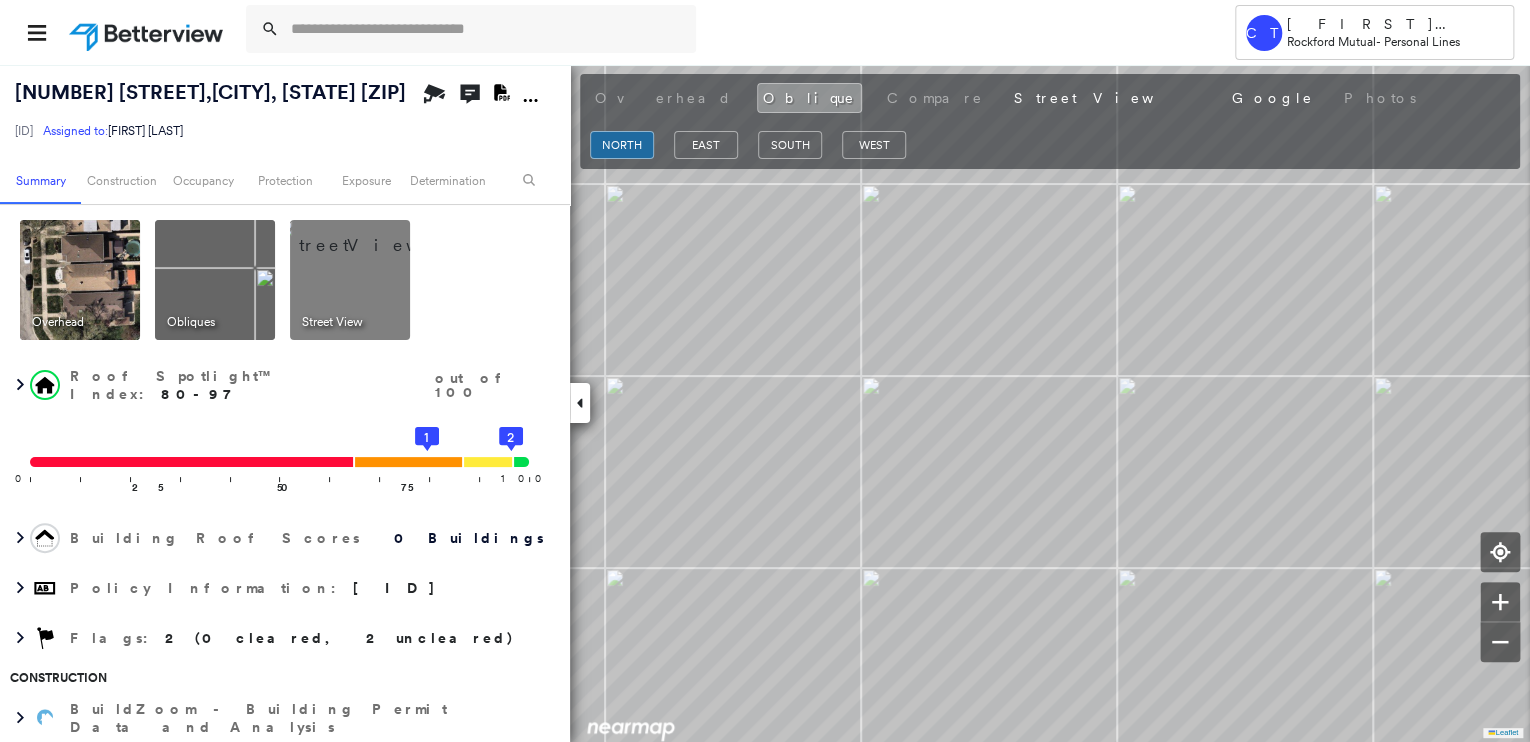 click at bounding box center (215, 280) 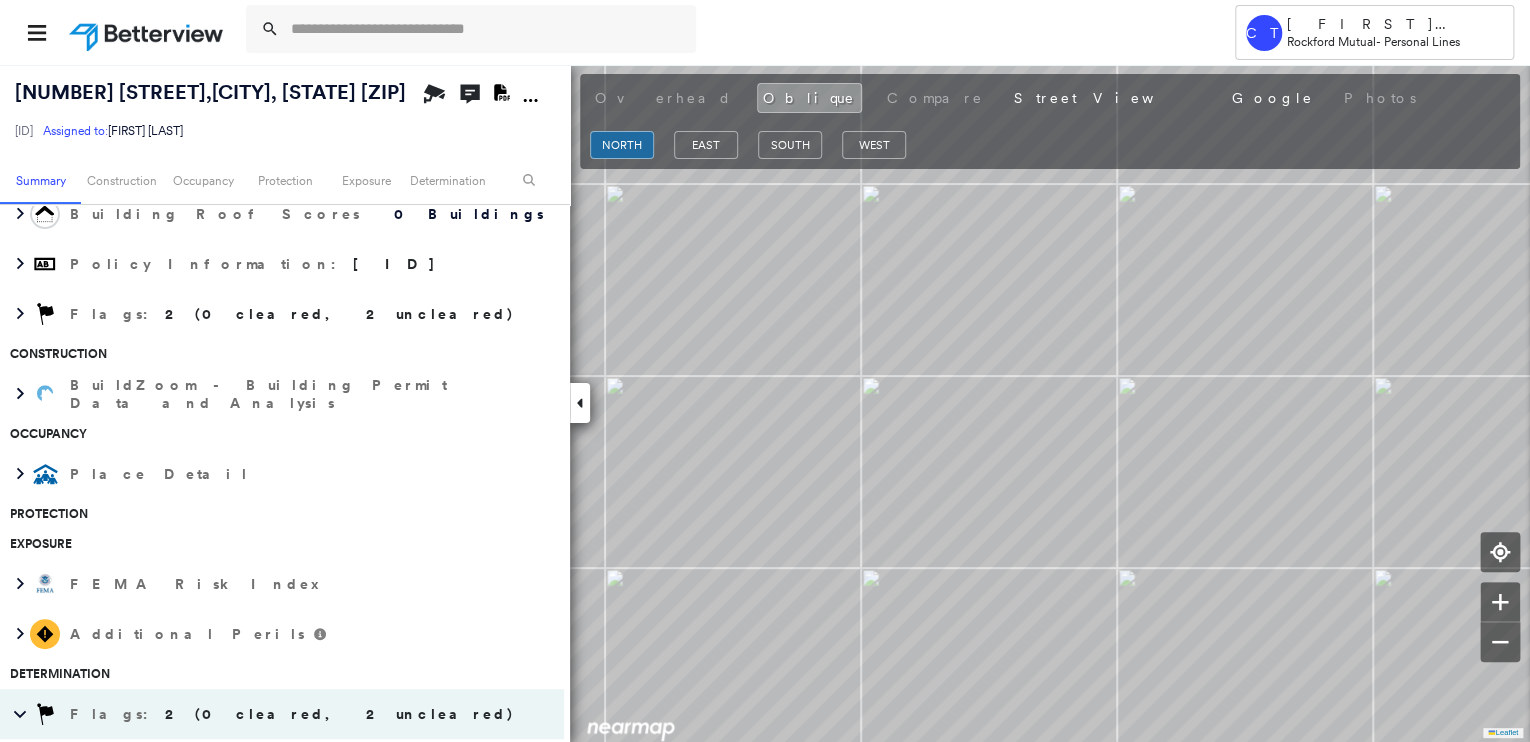 scroll, scrollTop: 400, scrollLeft: 0, axis: vertical 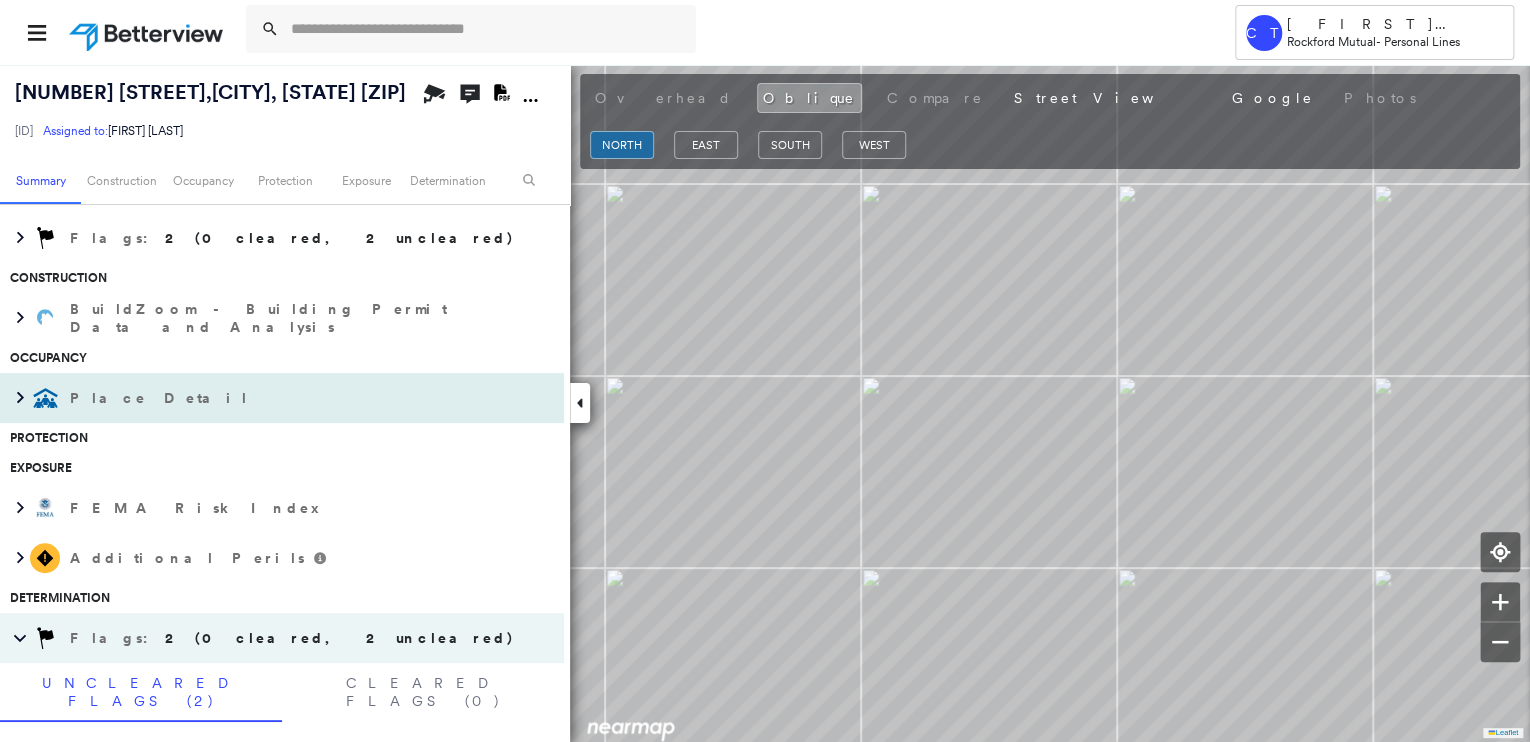 click on "Place Detail" at bounding box center (161, 398) 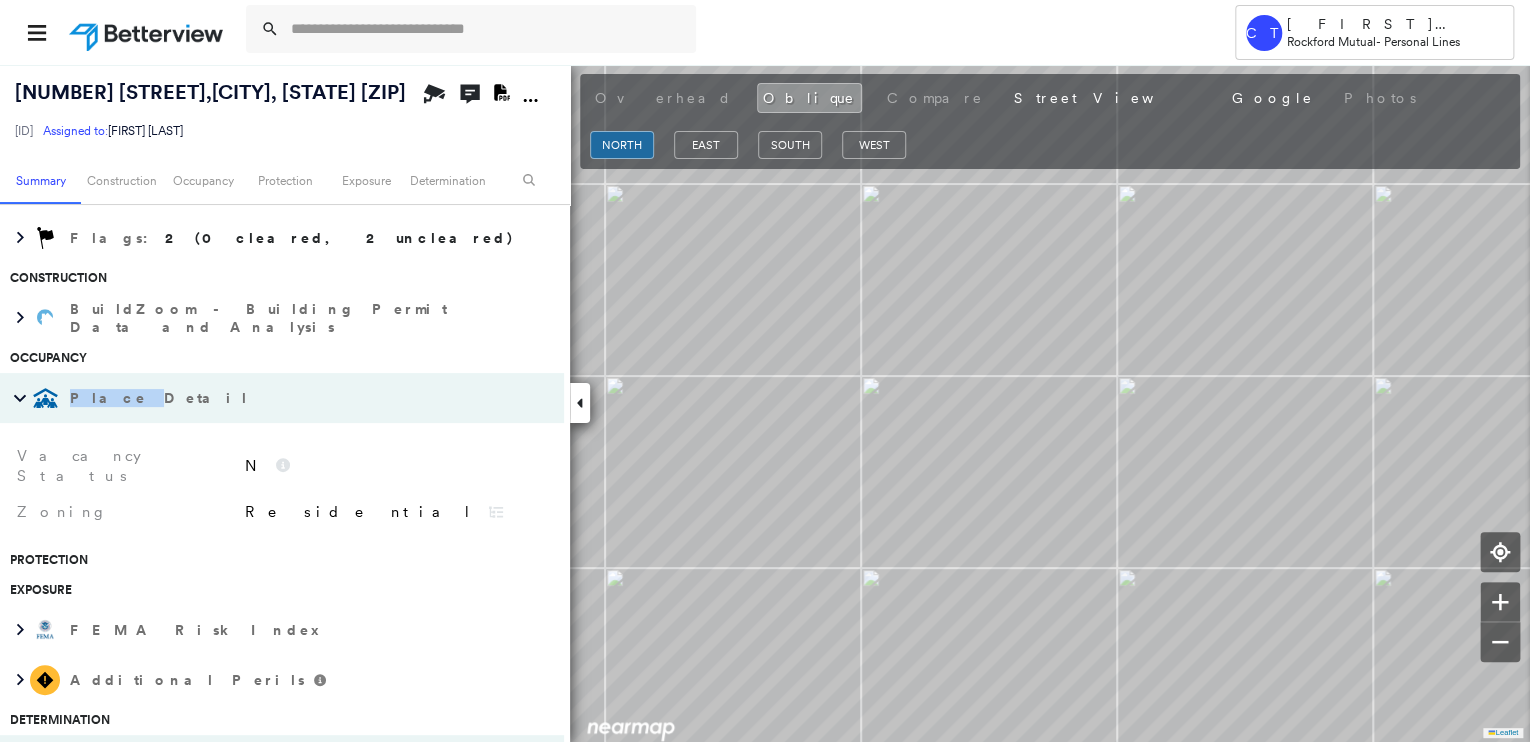 click on "Place Detail" at bounding box center [161, 398] 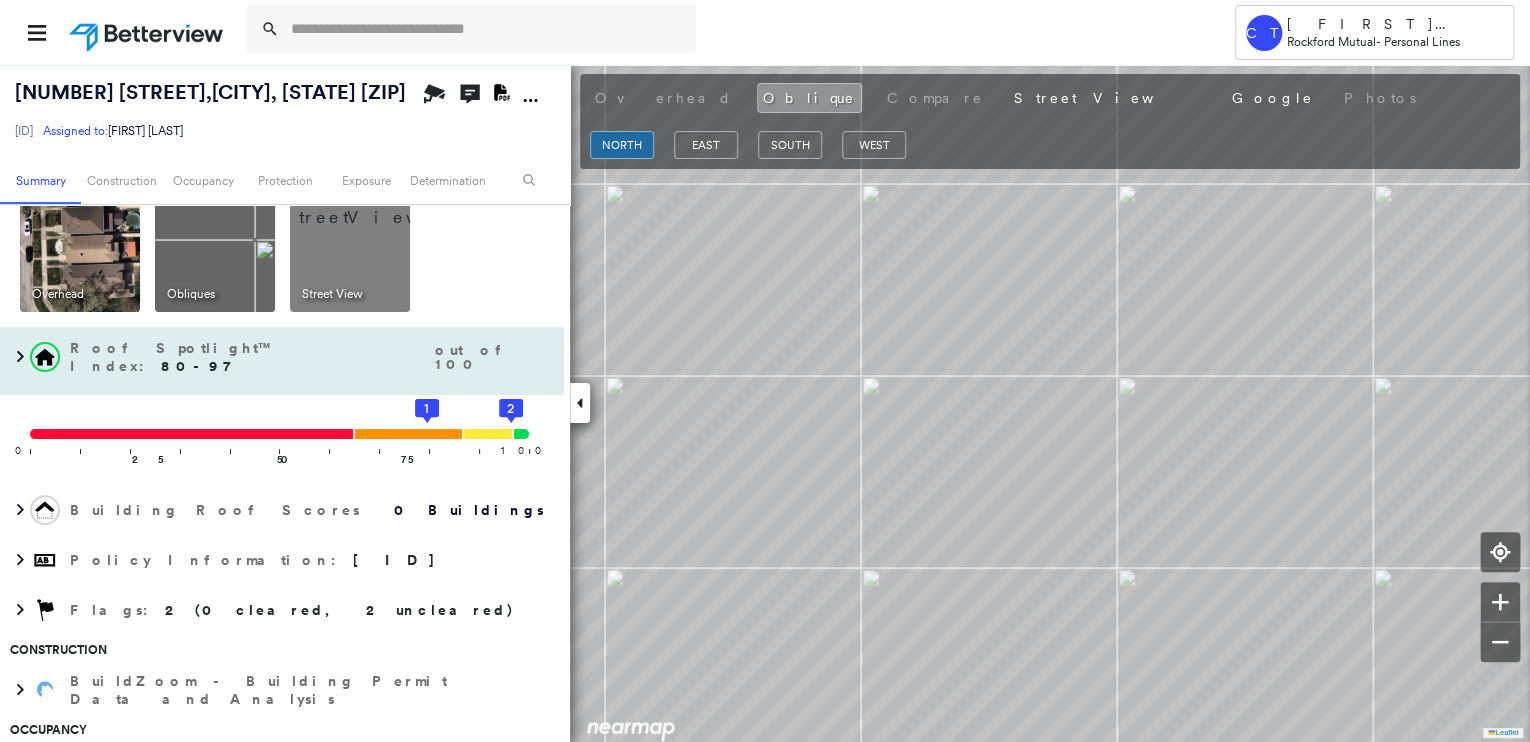 scroll, scrollTop: 0, scrollLeft: 0, axis: both 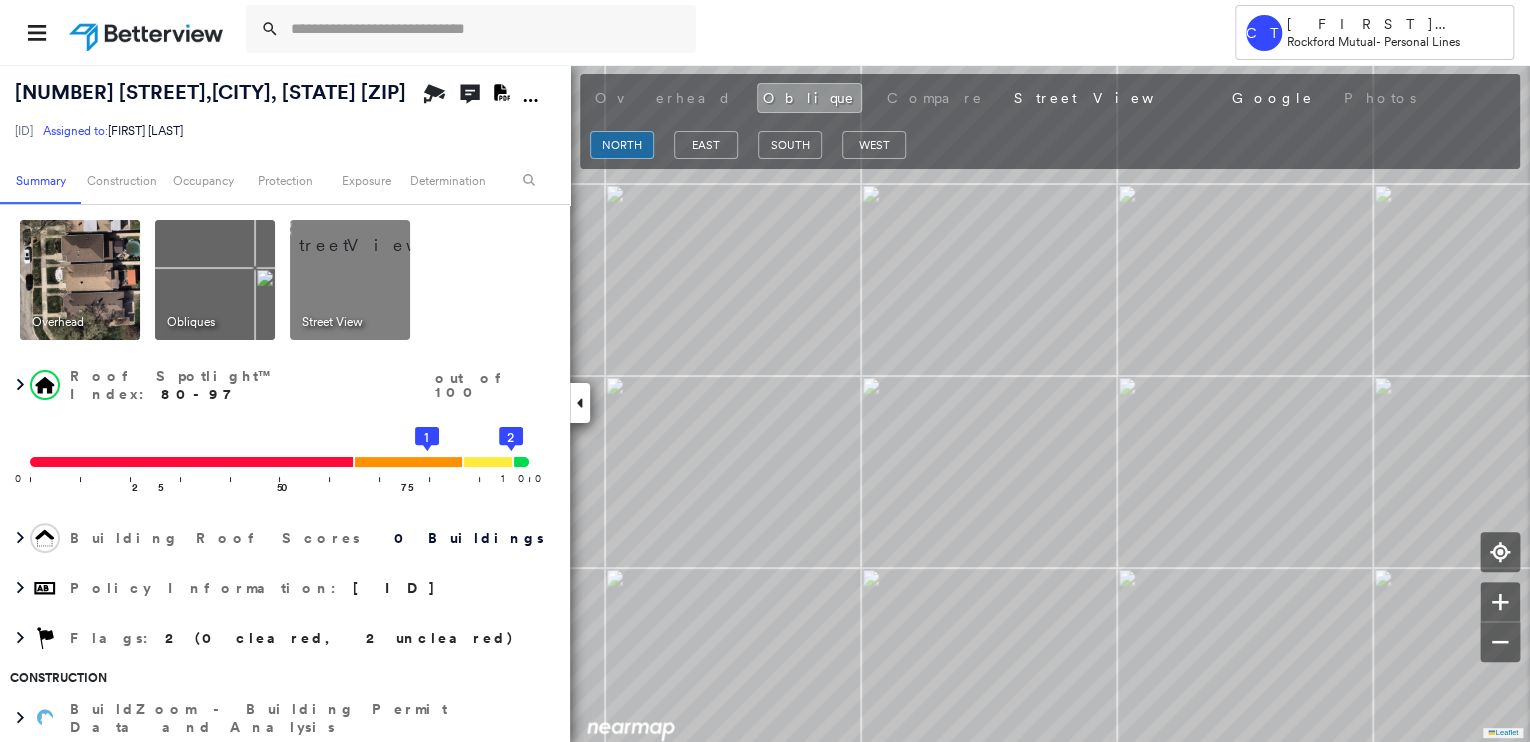 click at bounding box center (374, 235) 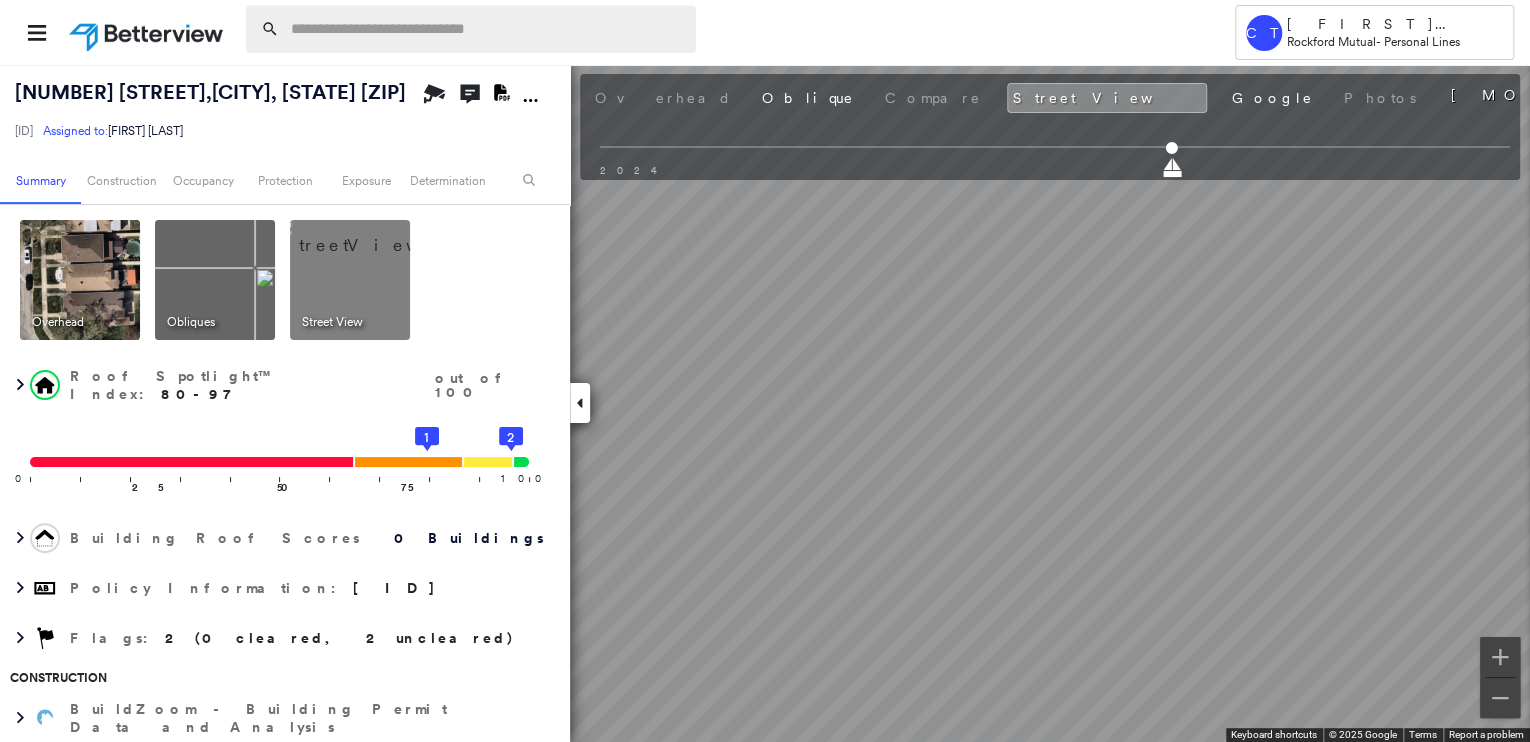 click at bounding box center (487, 29) 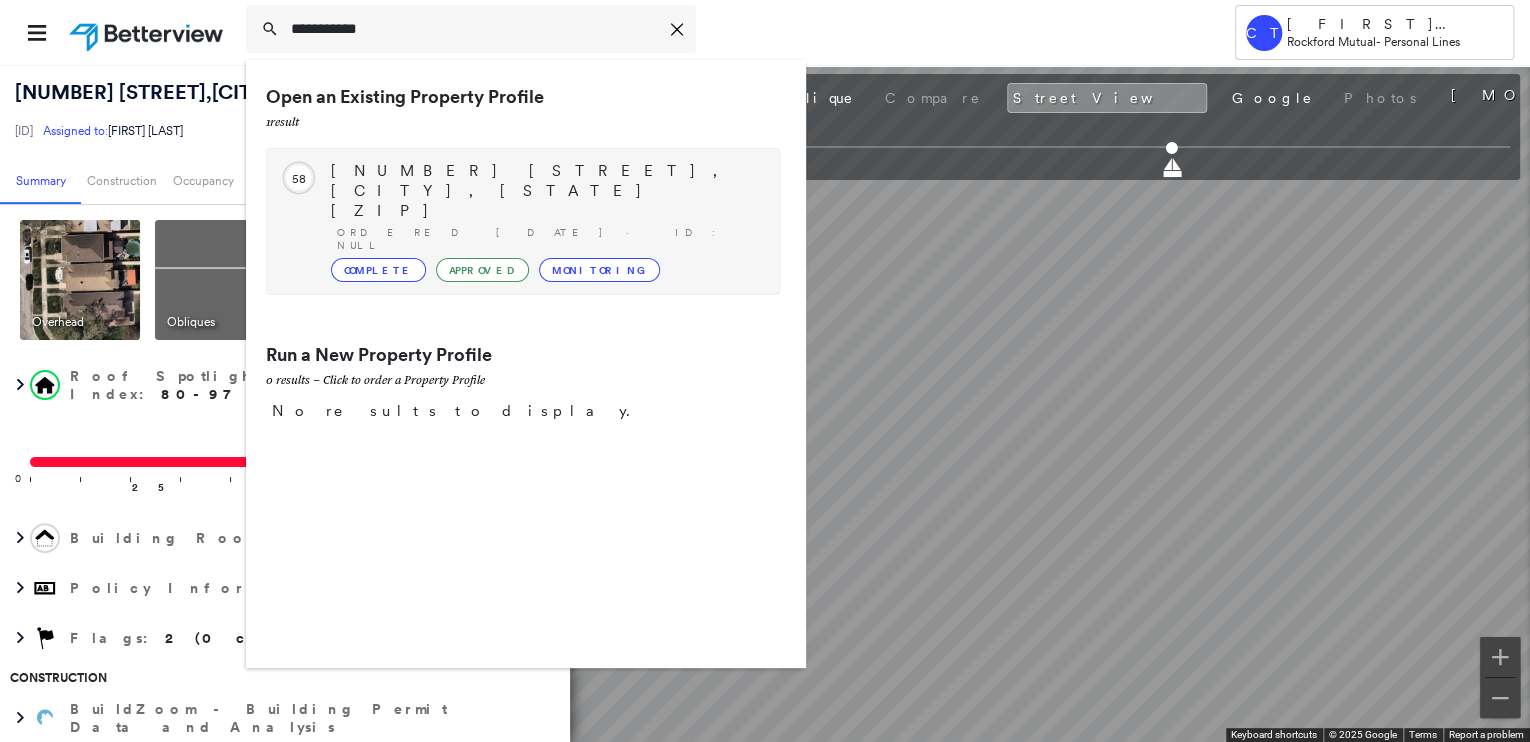 type on "**********" 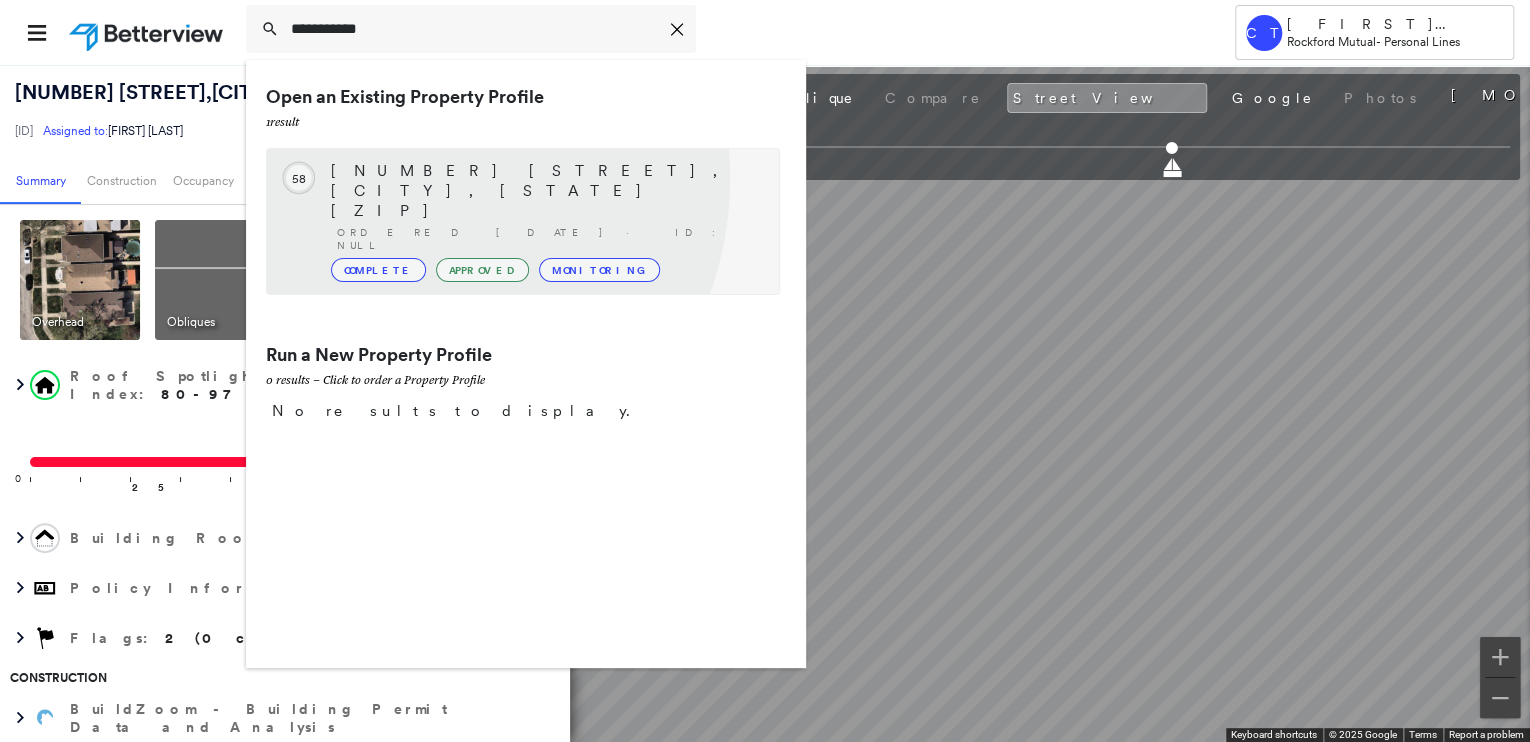 click on "[NUMBER] [STREET], [CITY], [STATE] [ZIP]" at bounding box center [545, 191] 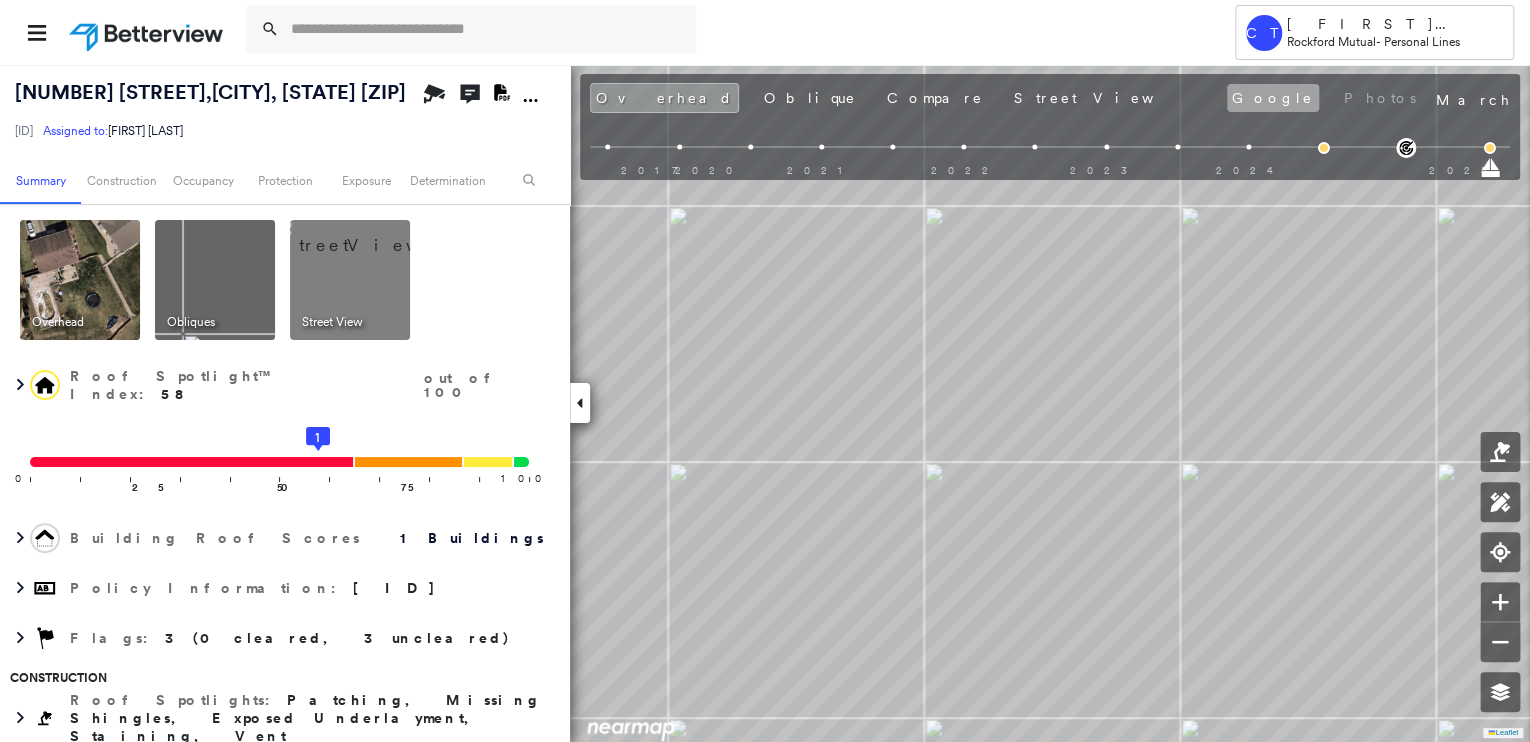 click on "Google" at bounding box center (1273, 98) 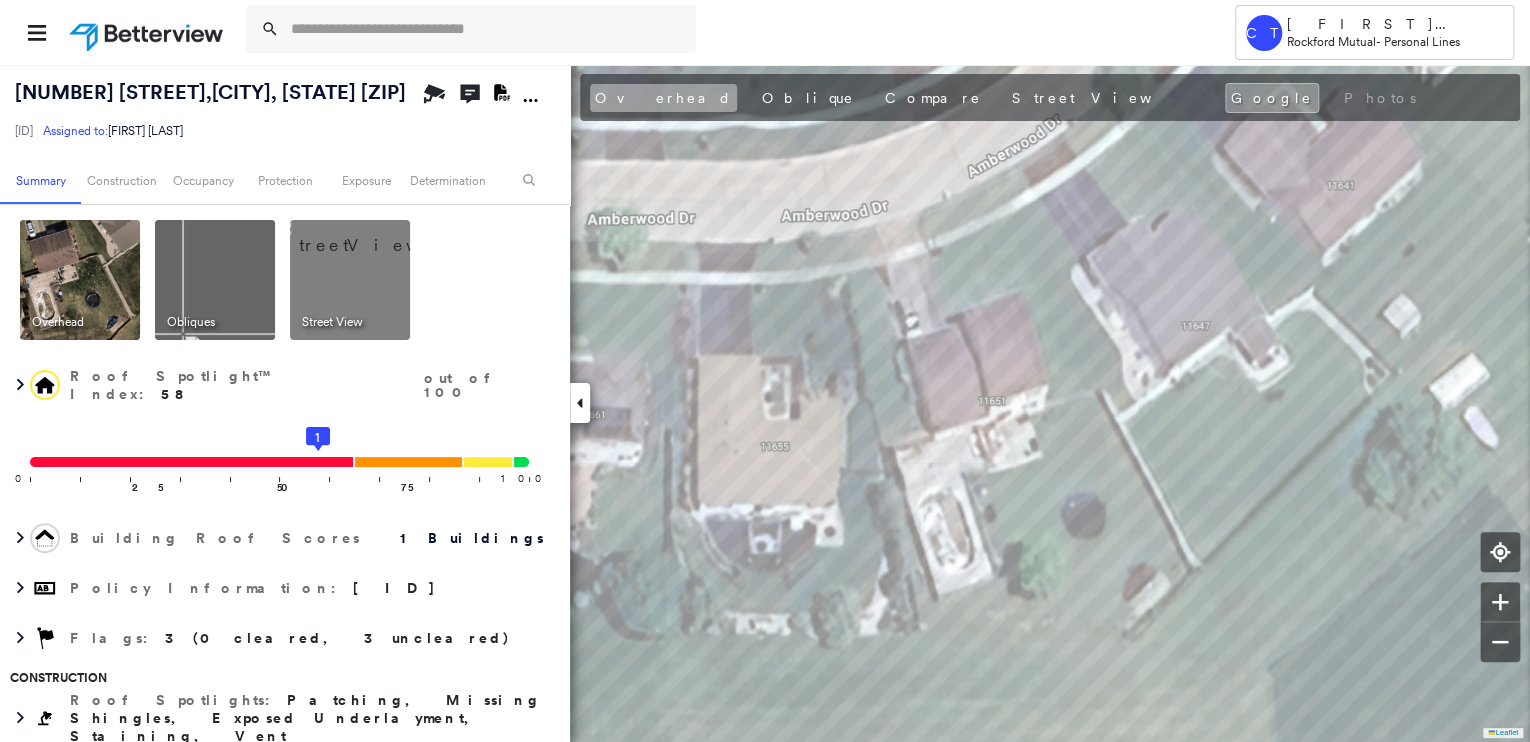 click on "Overhead" at bounding box center (663, 98) 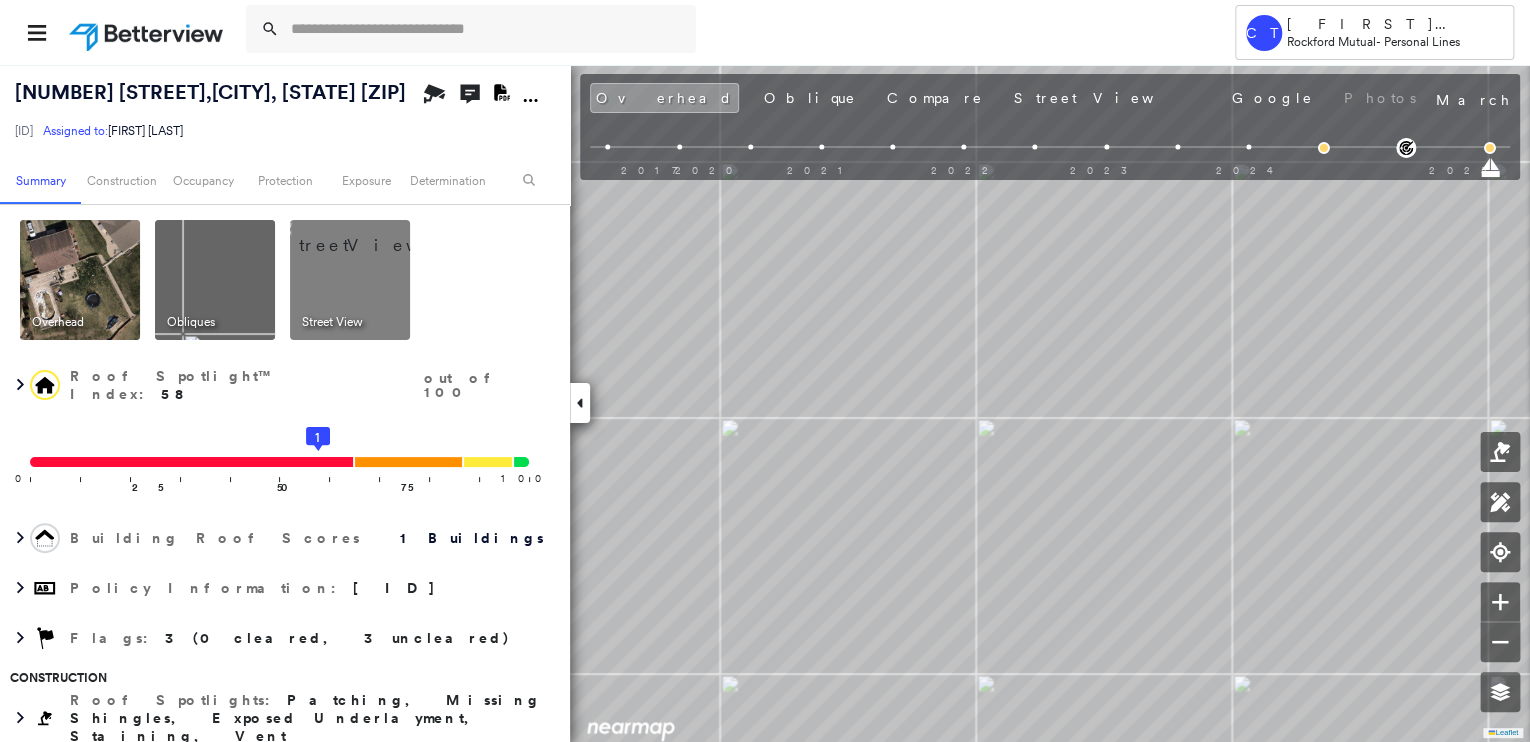 click at bounding box center [374, 235] 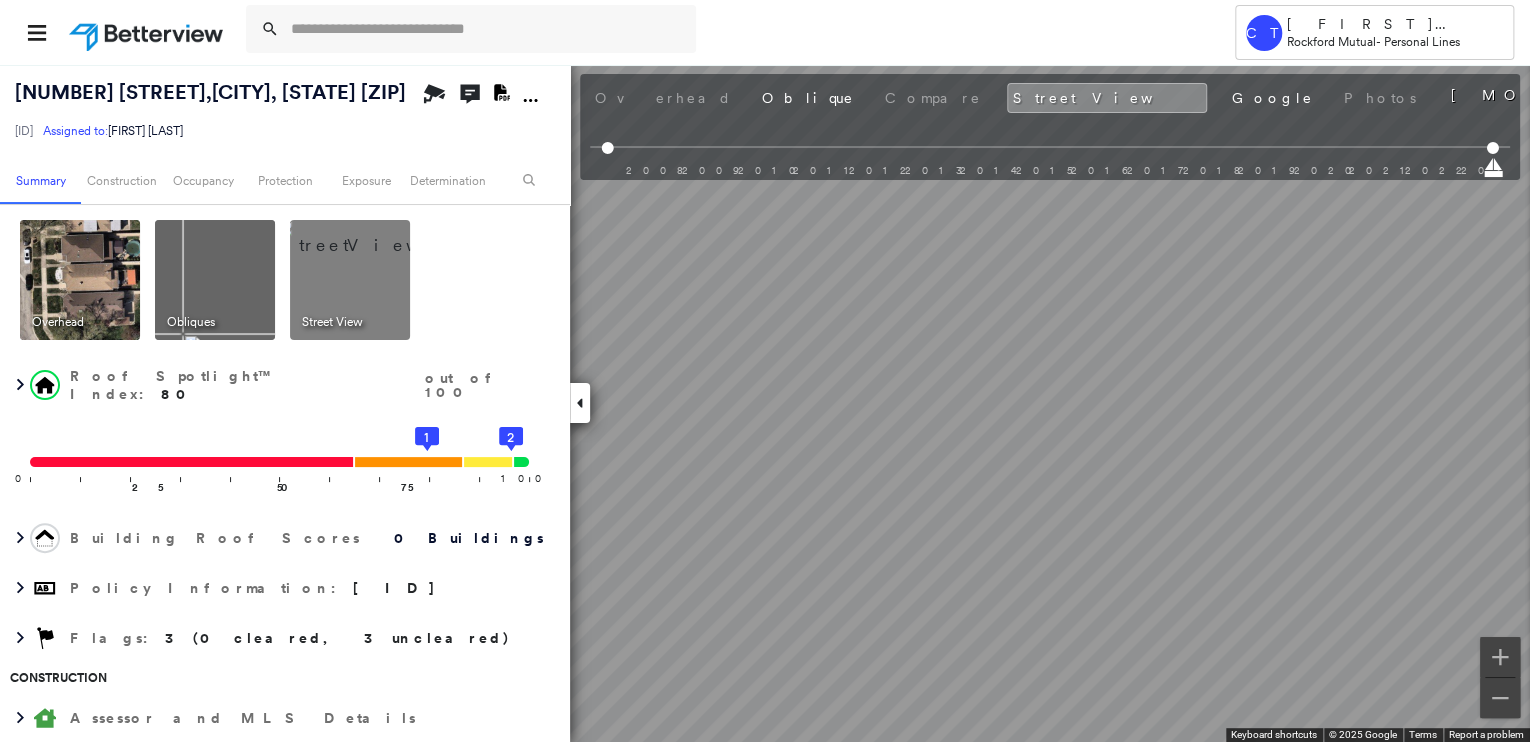 drag, startPoint x: 96, startPoint y: 309, endPoint x: 205, endPoint y: 311, distance: 109.01835 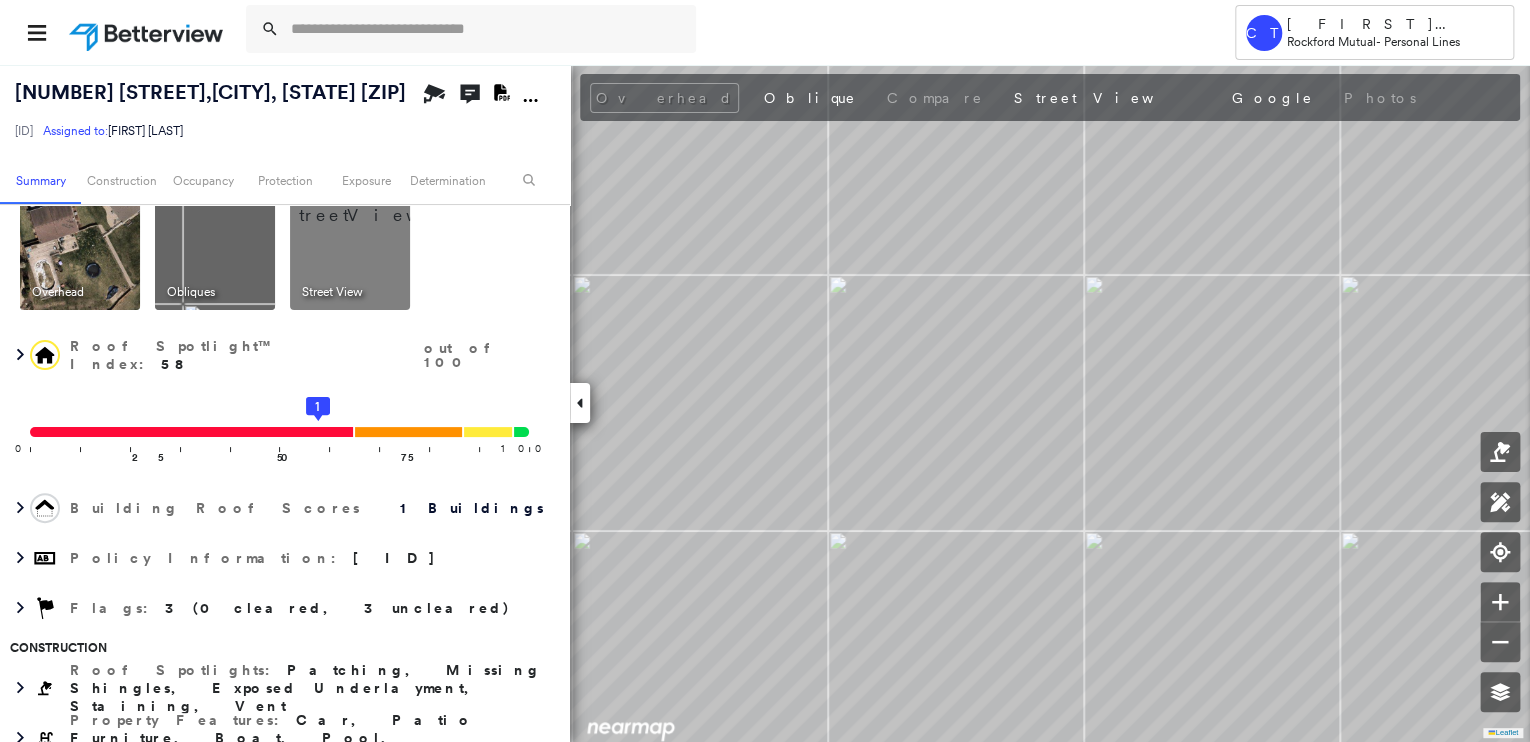 scroll, scrollTop: 0, scrollLeft: 0, axis: both 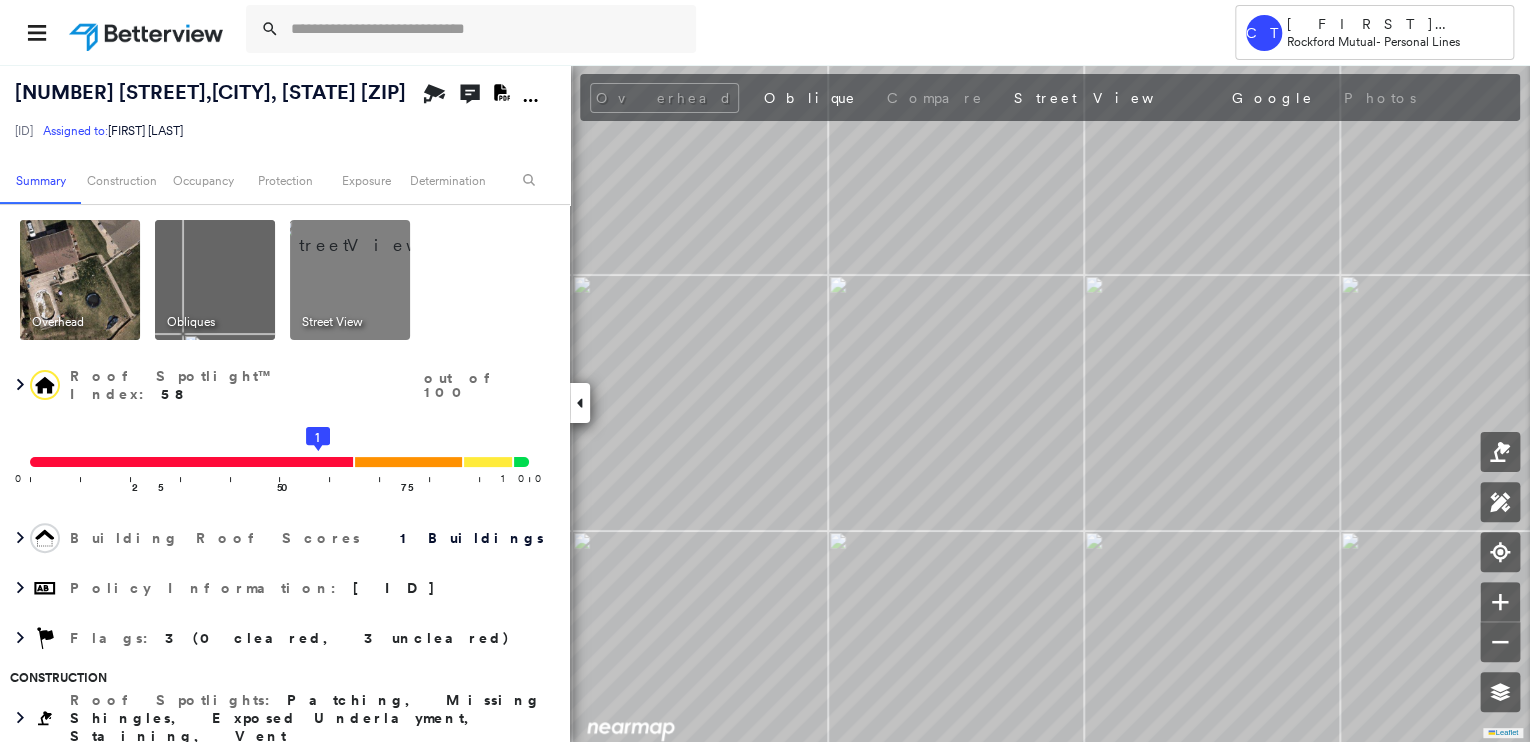 click at bounding box center (80, 280) 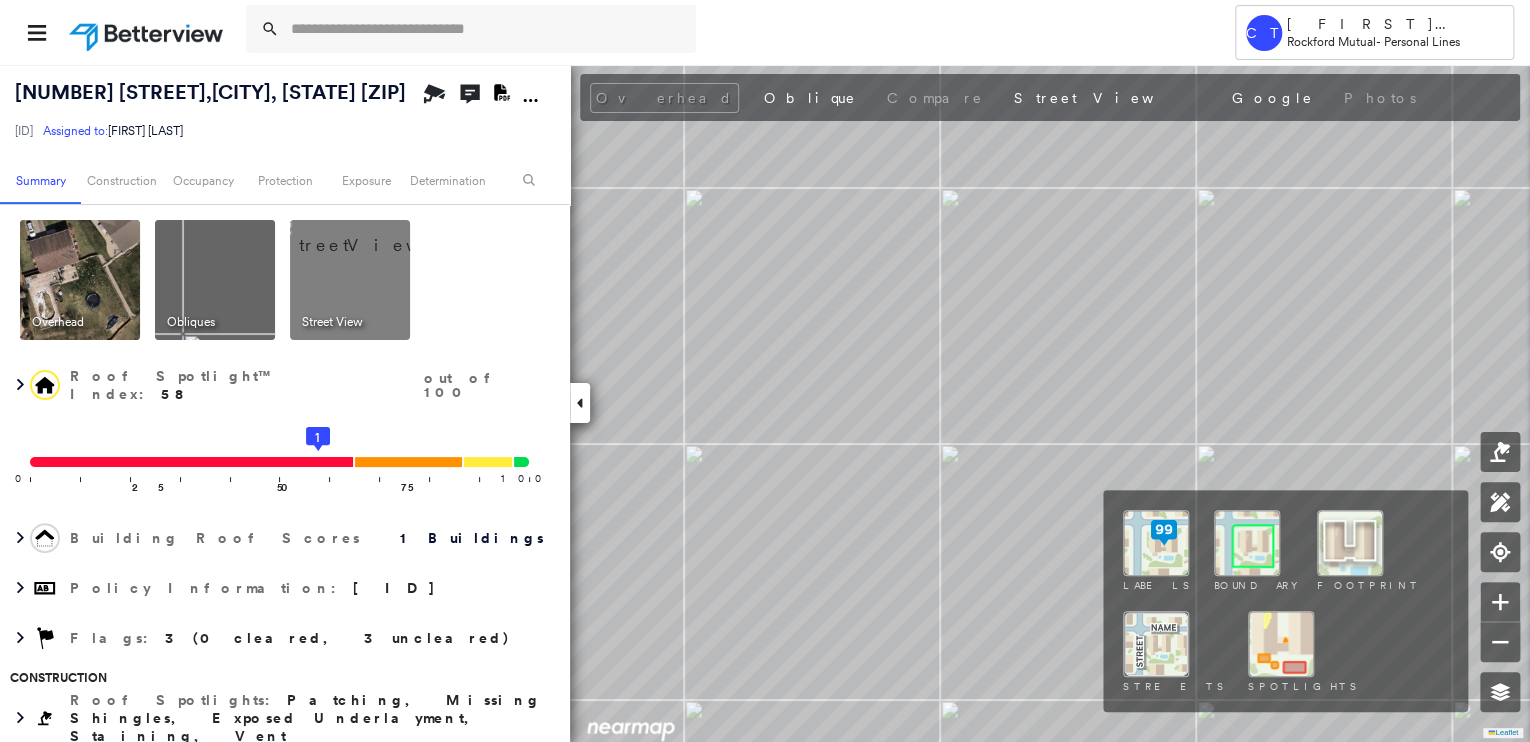 click at bounding box center [1281, 644] 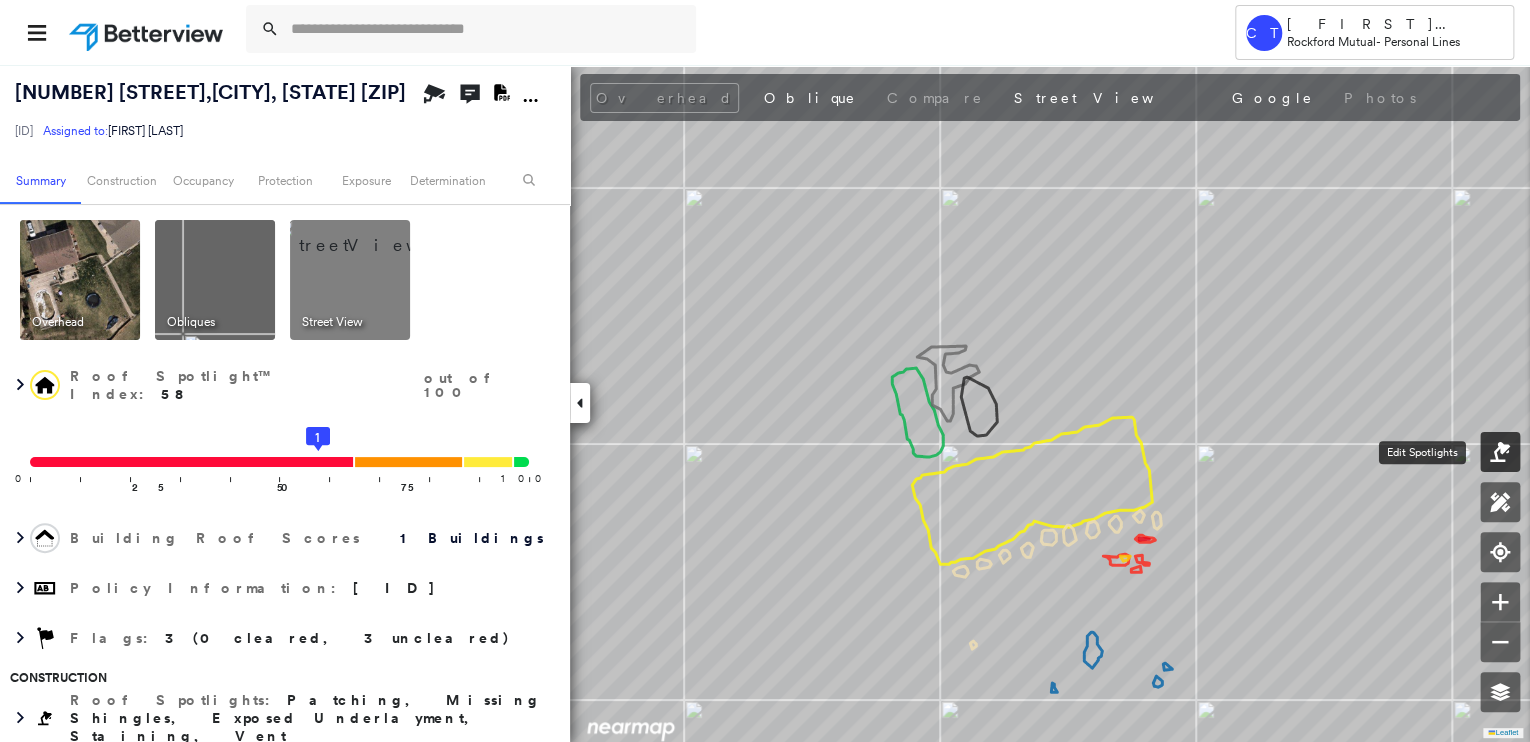 click at bounding box center [1500, 452] 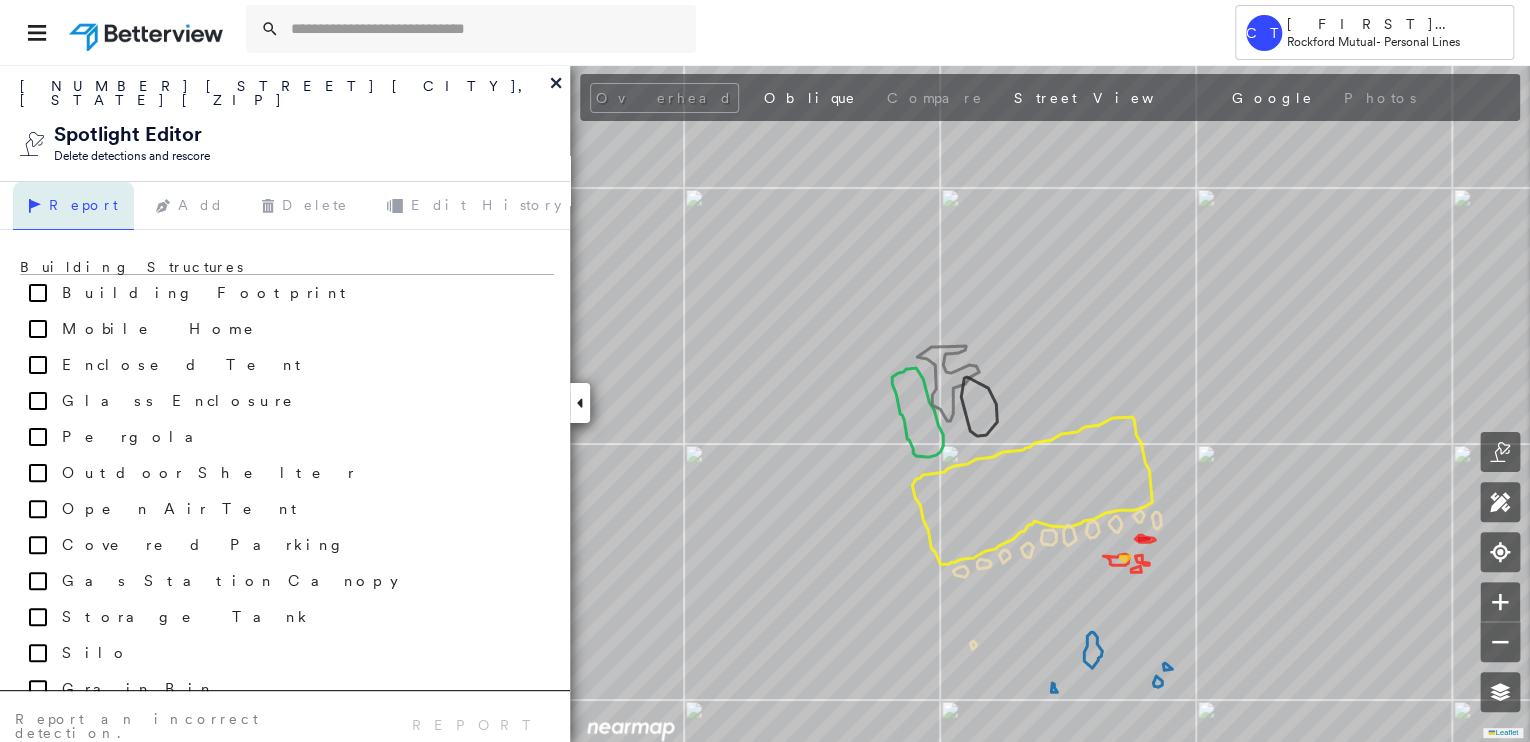 click 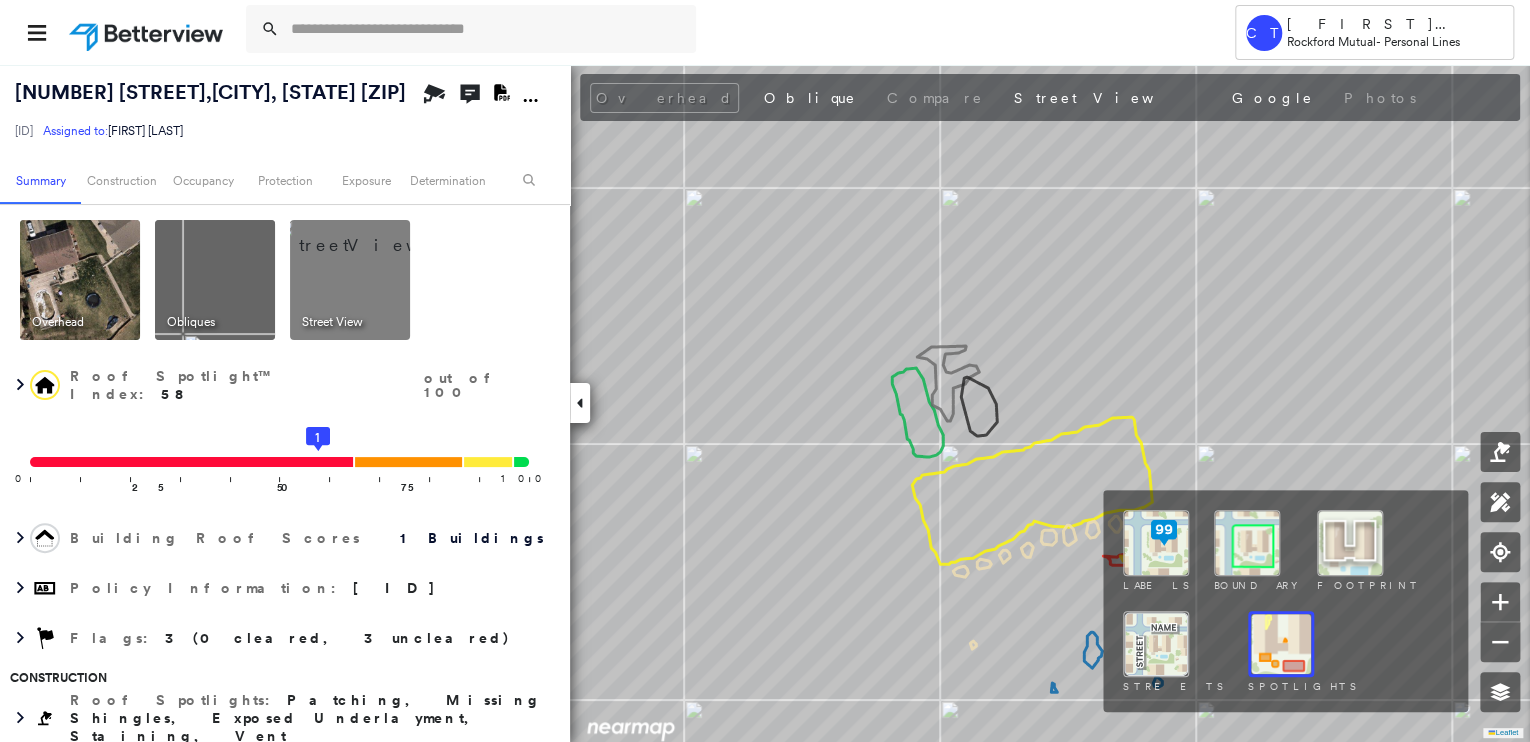 click at bounding box center (1281, 644) 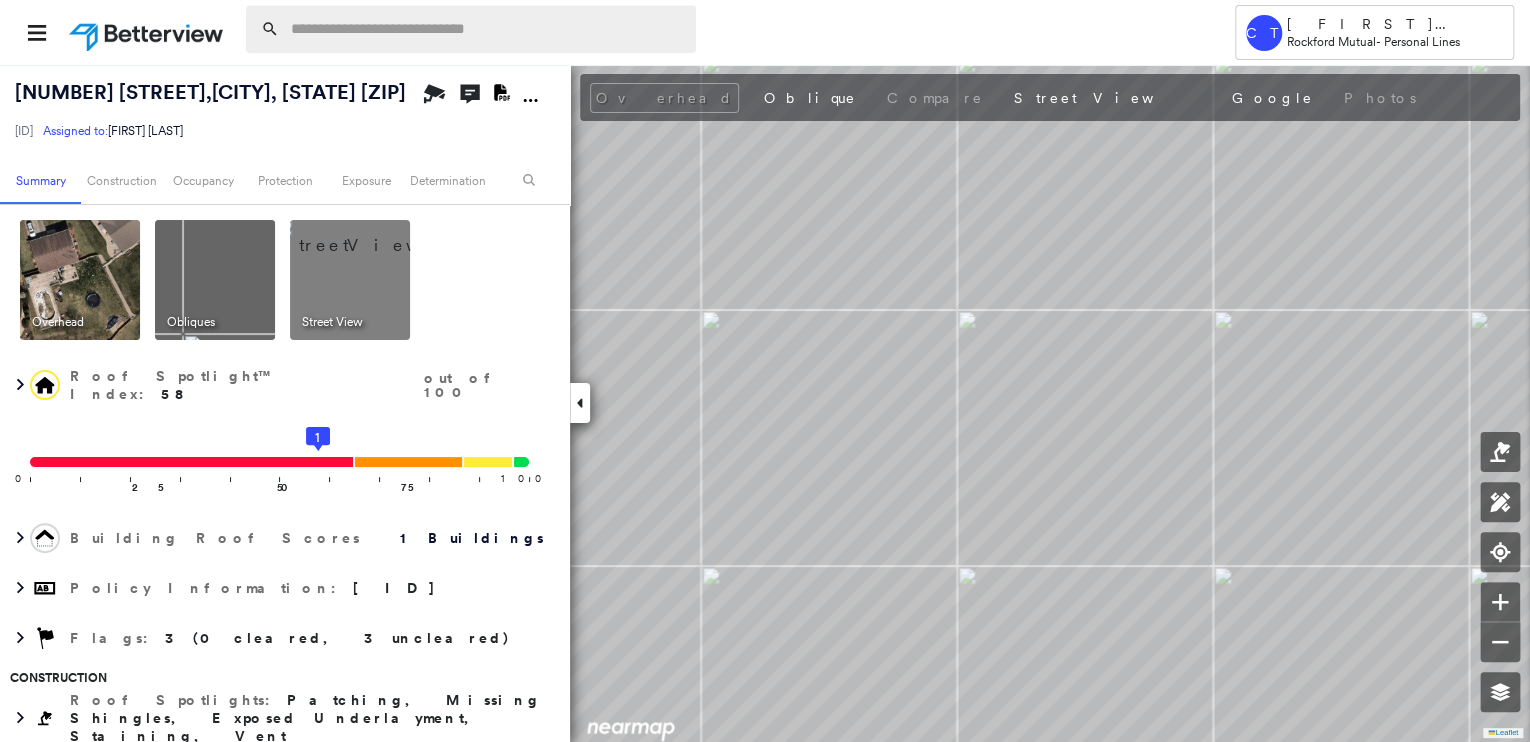 click at bounding box center (487, 29) 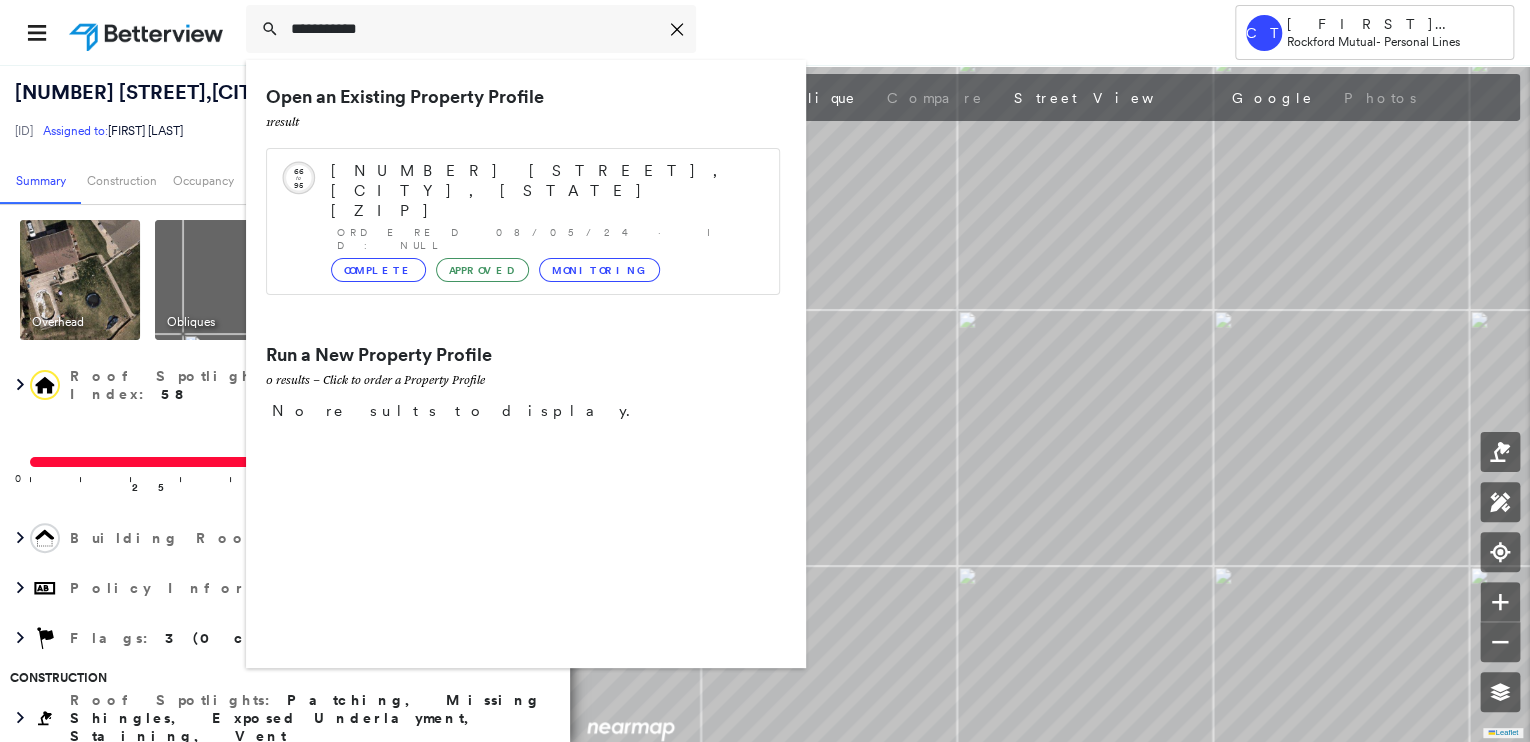 type on "**********" 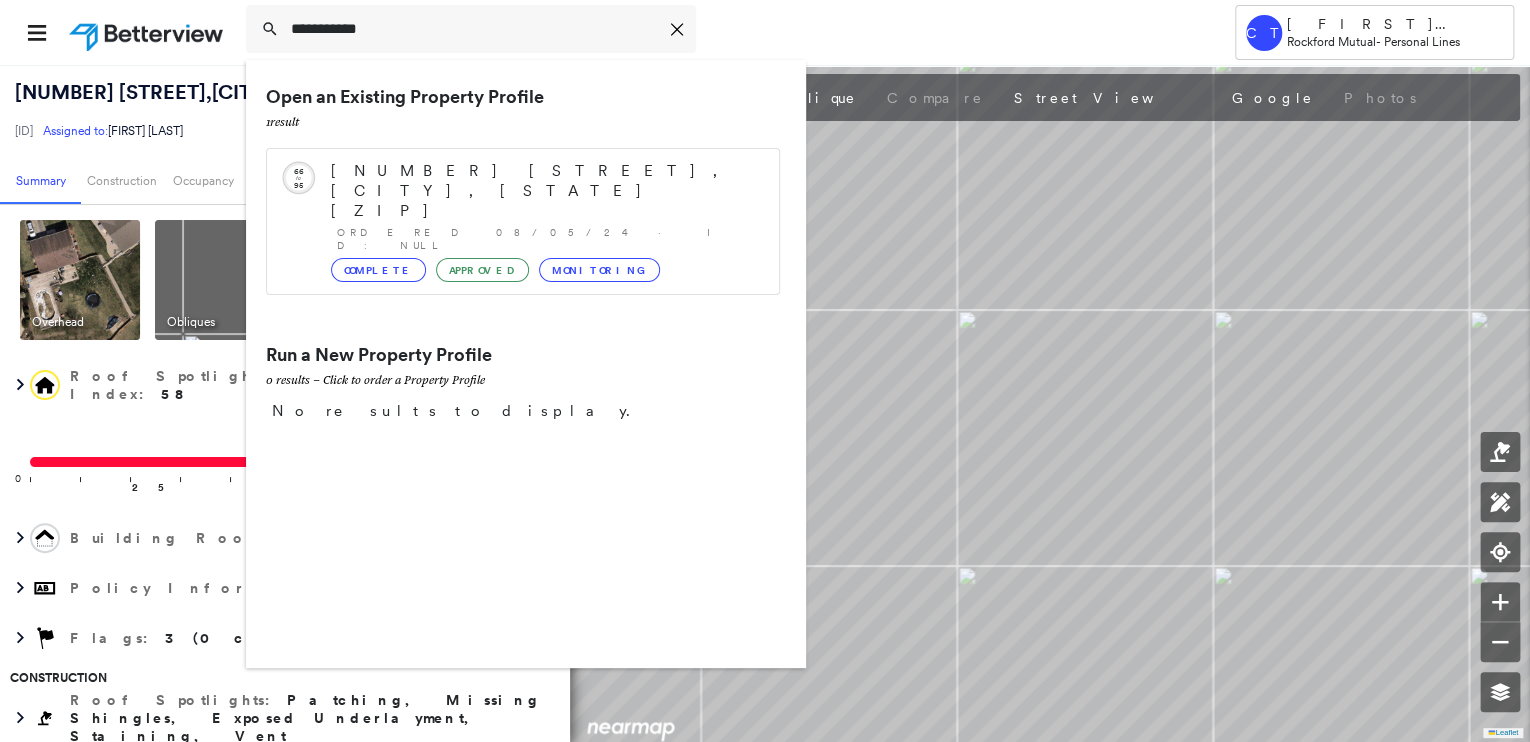 click on "[NUMBER] [STREET], [CITY], [STATE] [ZIP]" at bounding box center (545, 191) 